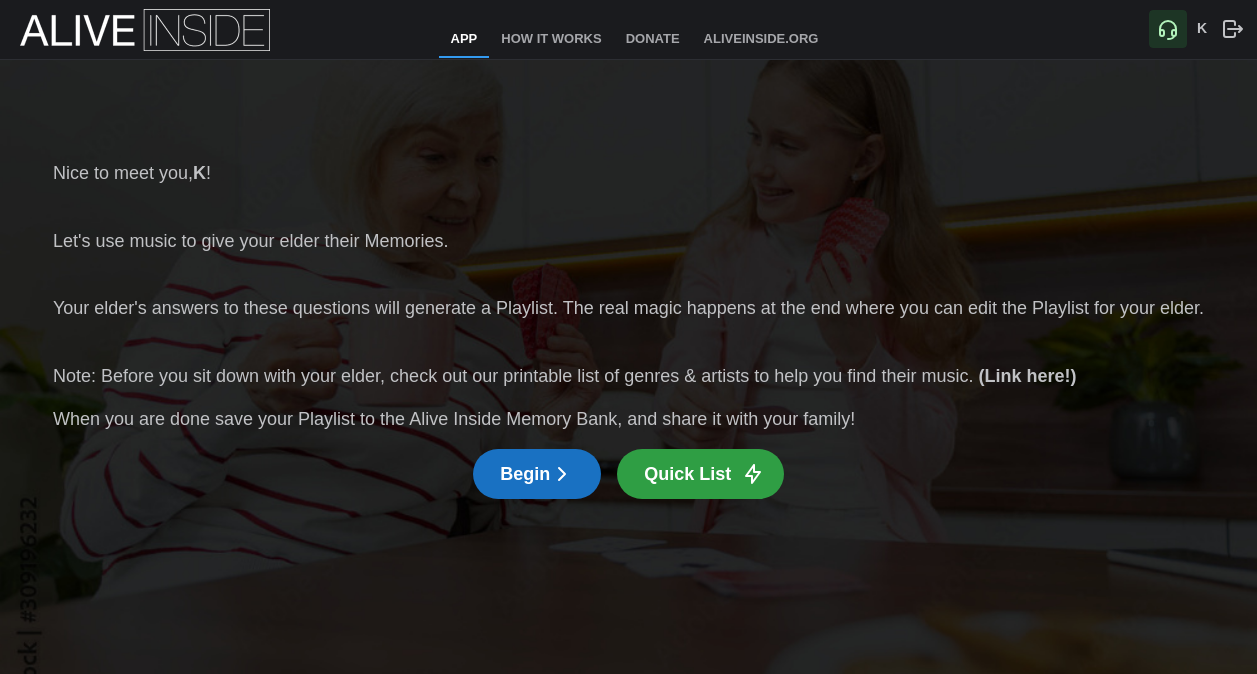 scroll, scrollTop: 0, scrollLeft: 0, axis: both 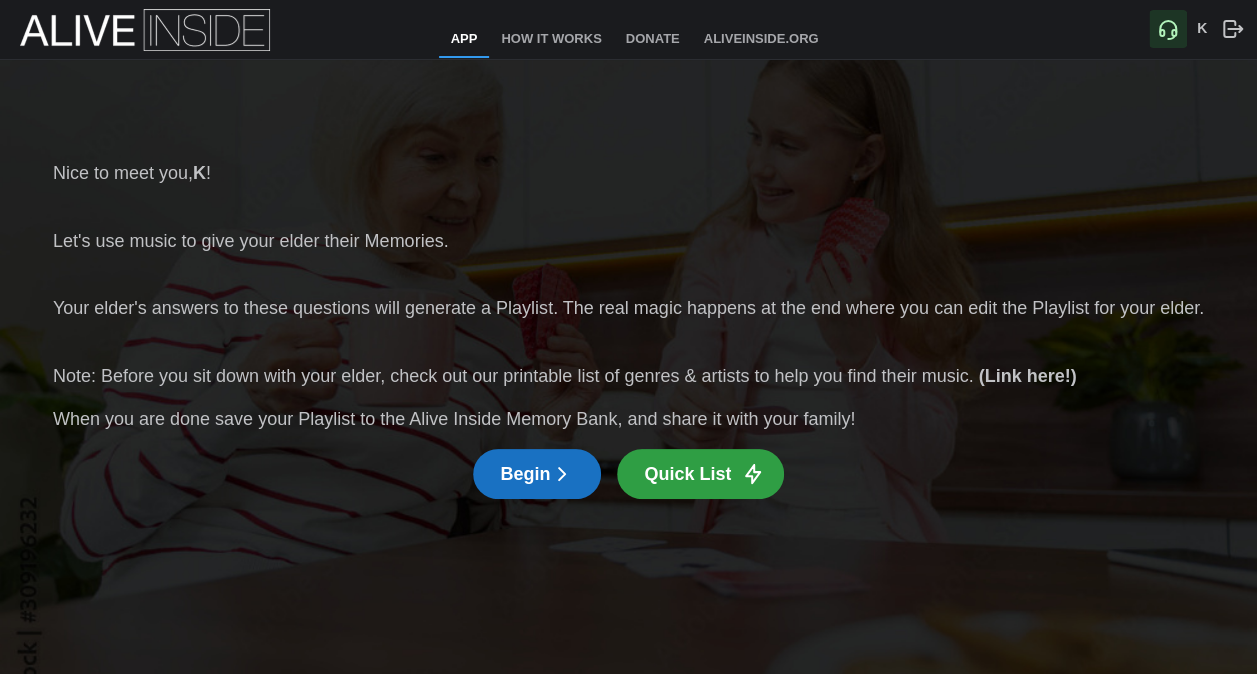 click on "Begin" at bounding box center [537, 474] 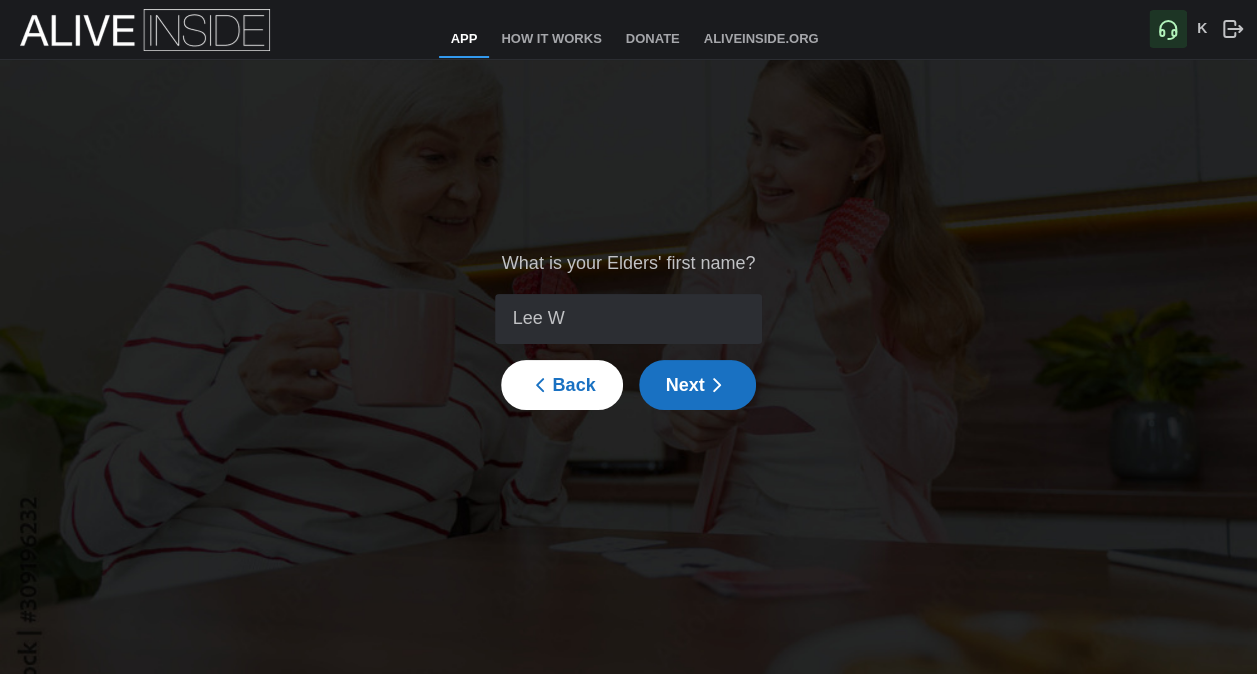 type on "Lee W" 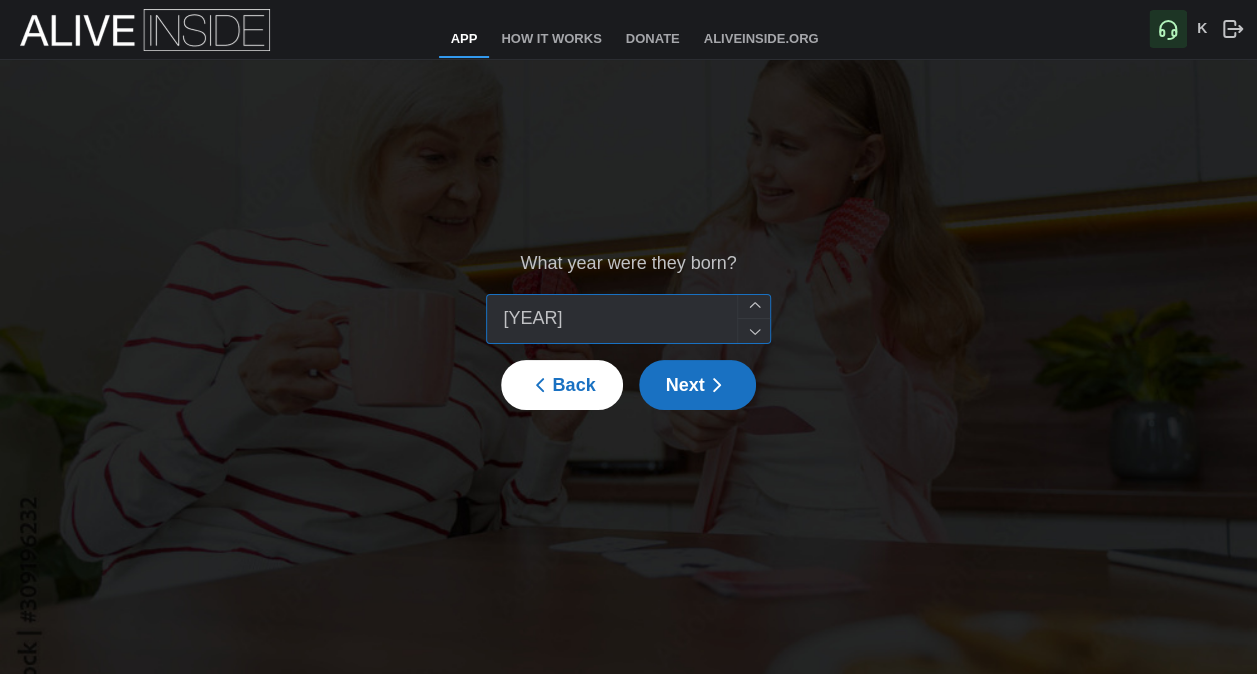 type on "[YEAR]" 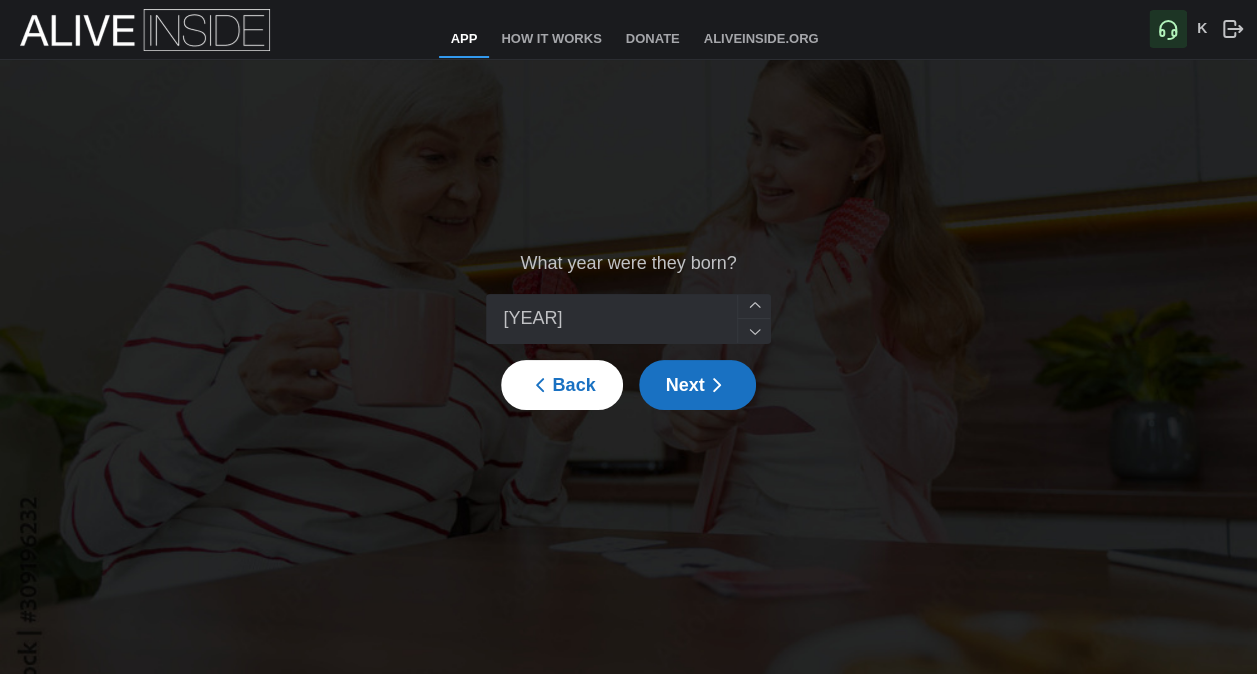 click on "Next" at bounding box center [697, 385] 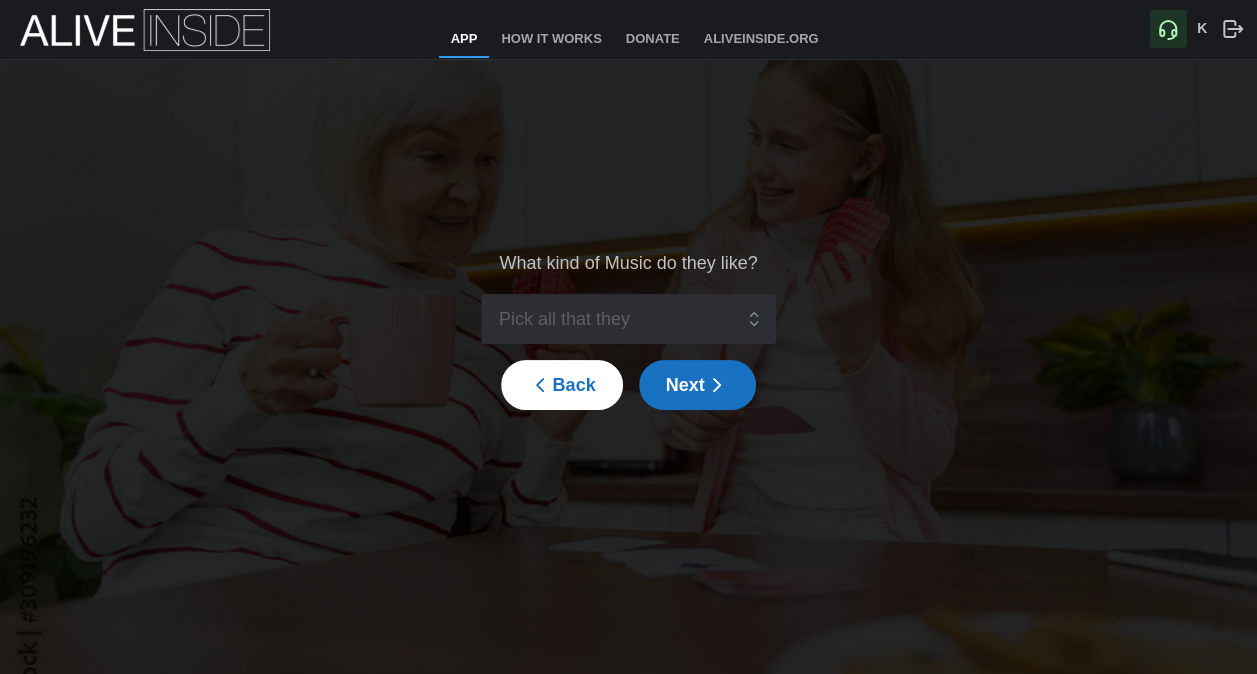 click on "Next" at bounding box center [697, 385] 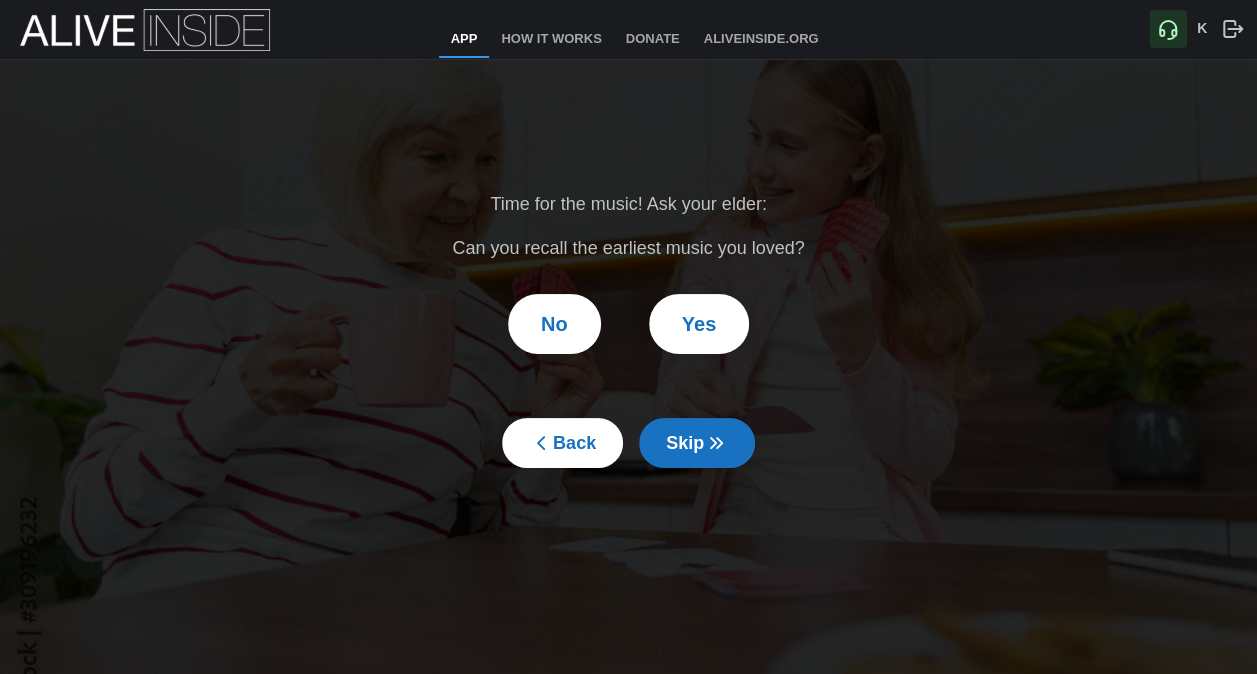 click on "Back" at bounding box center [562, 443] 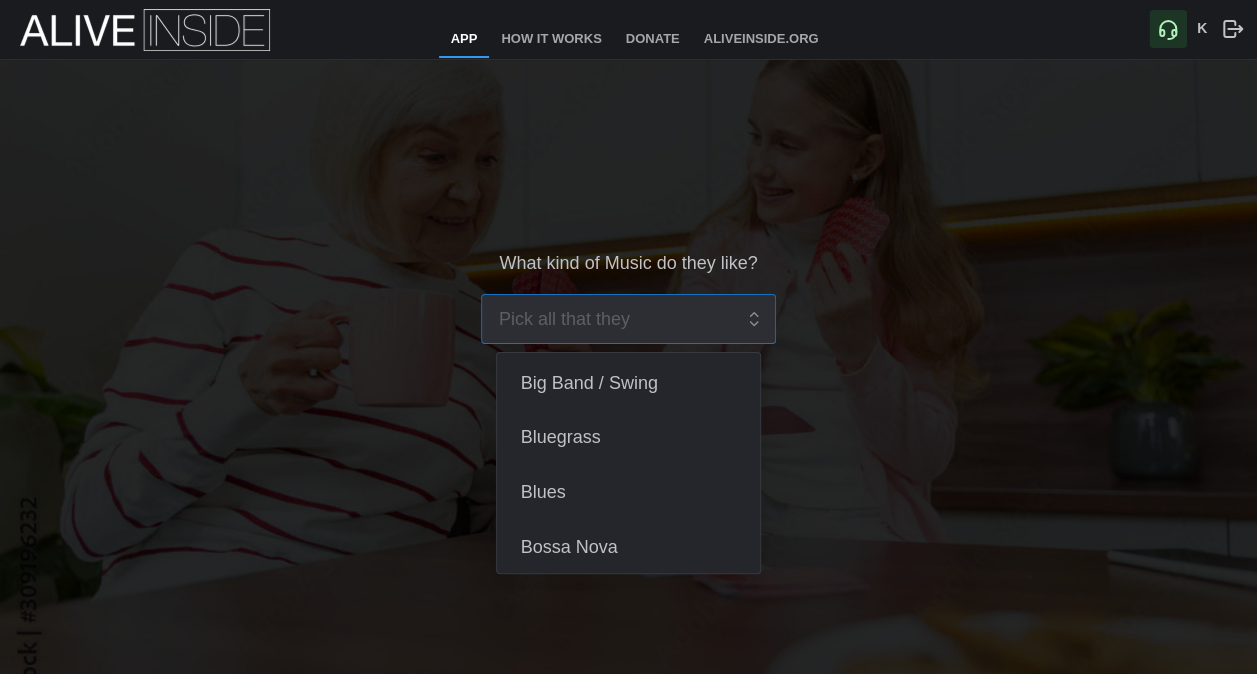 click at bounding box center [615, 319] 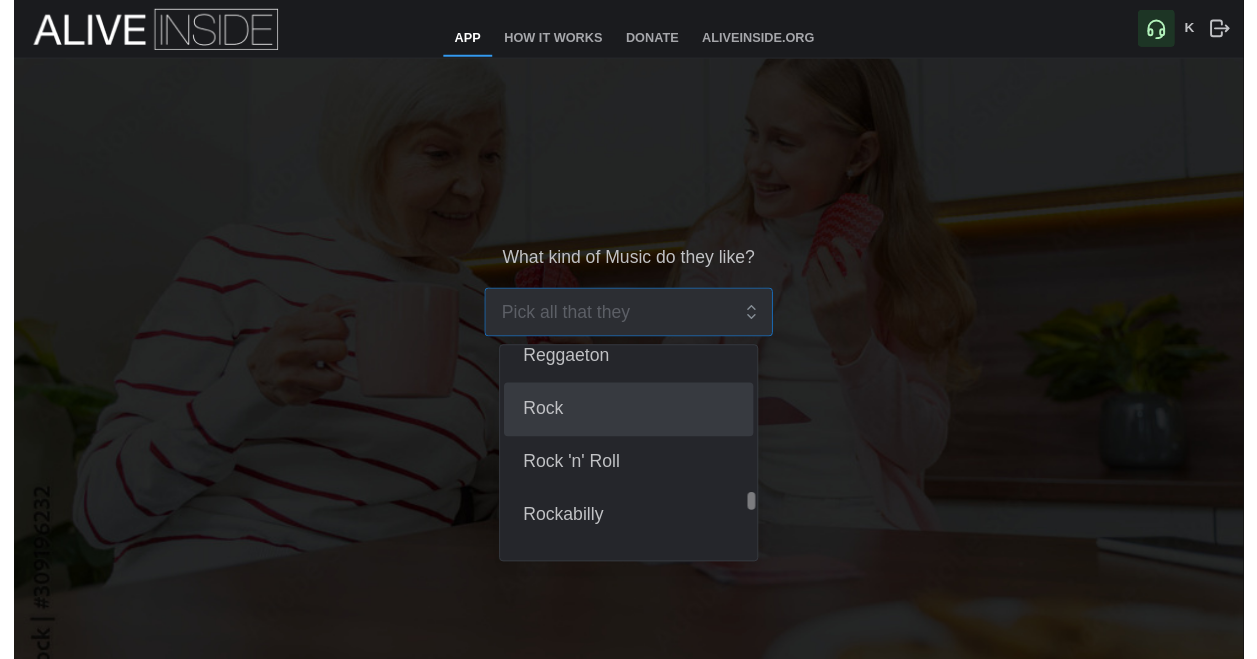 scroll, scrollTop: 2208, scrollLeft: 0, axis: vertical 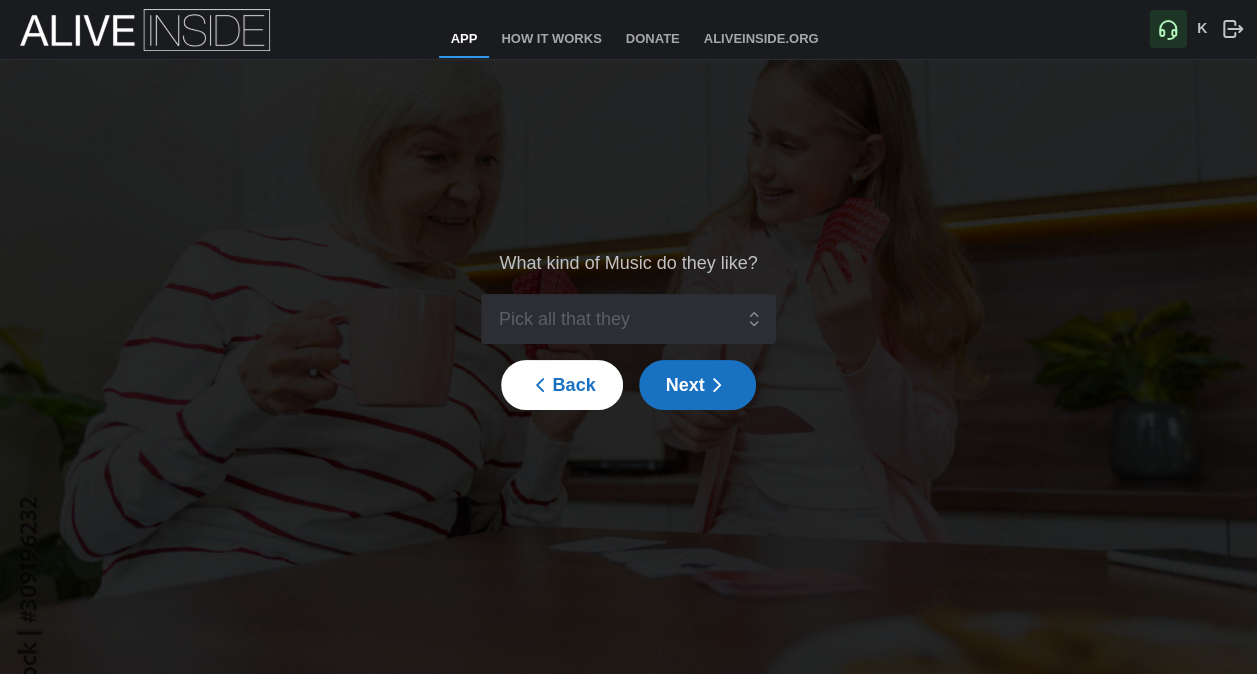 click on "What kind of Music do they like? Back Next" at bounding box center [628, 329] 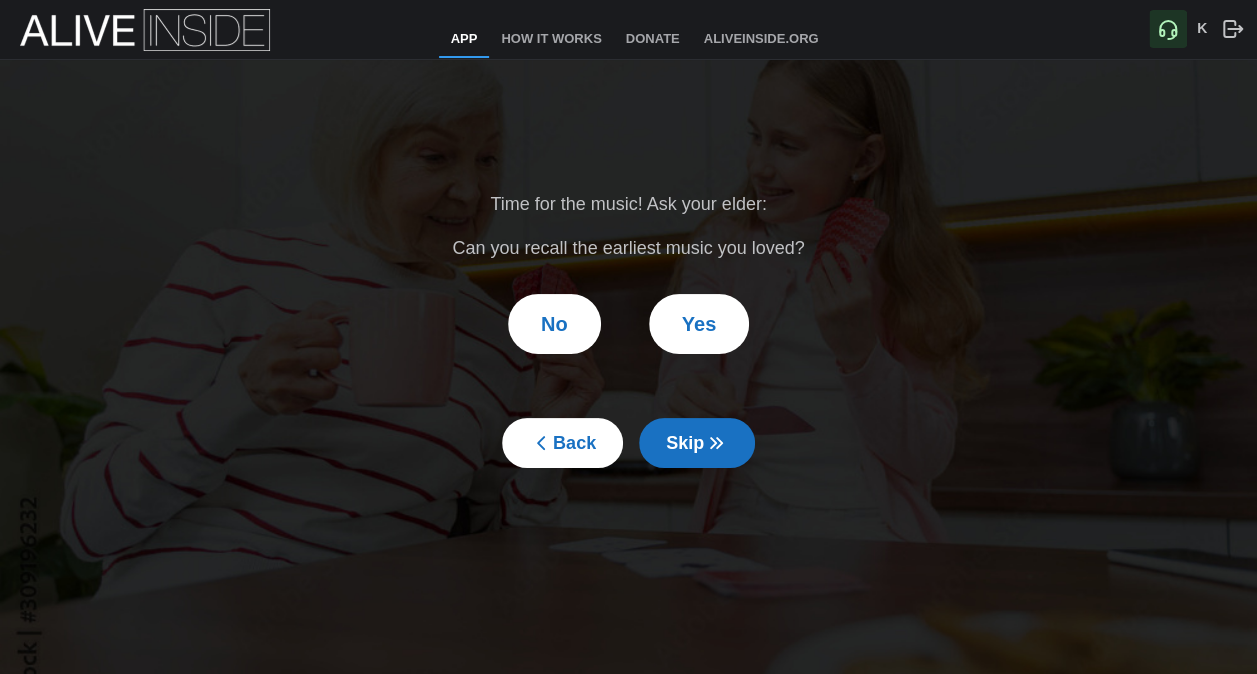 click on "No" at bounding box center [554, 324] 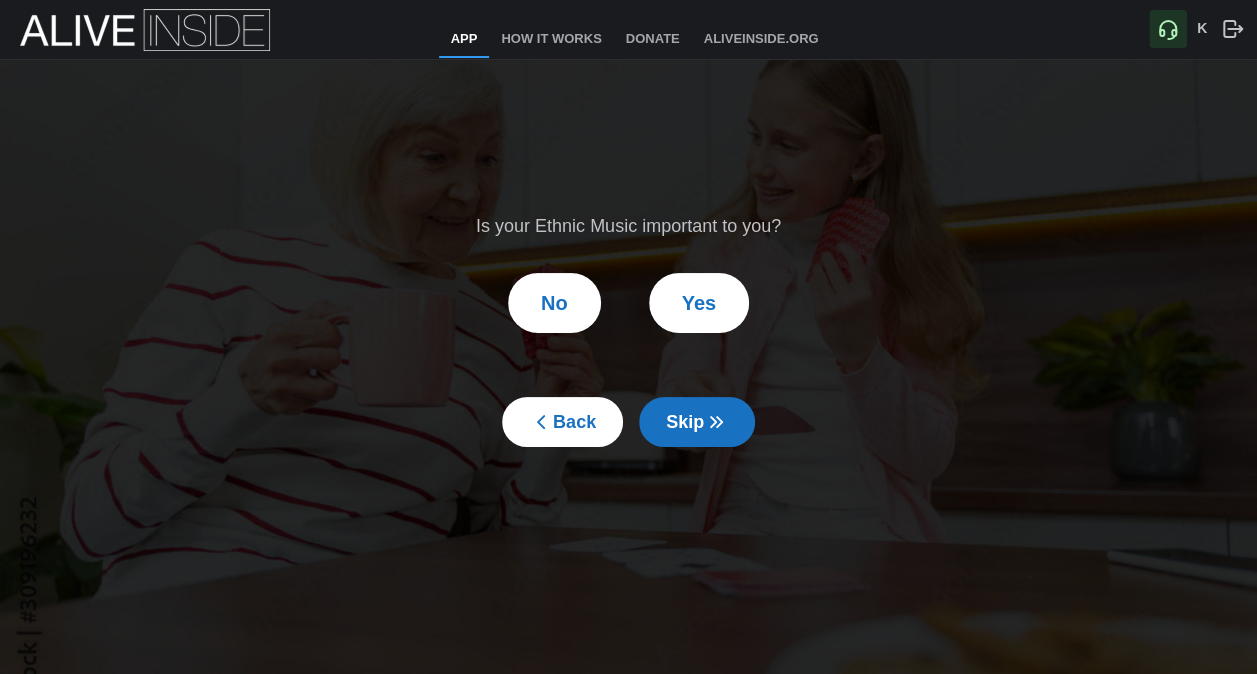 click on "No" at bounding box center (554, 303) 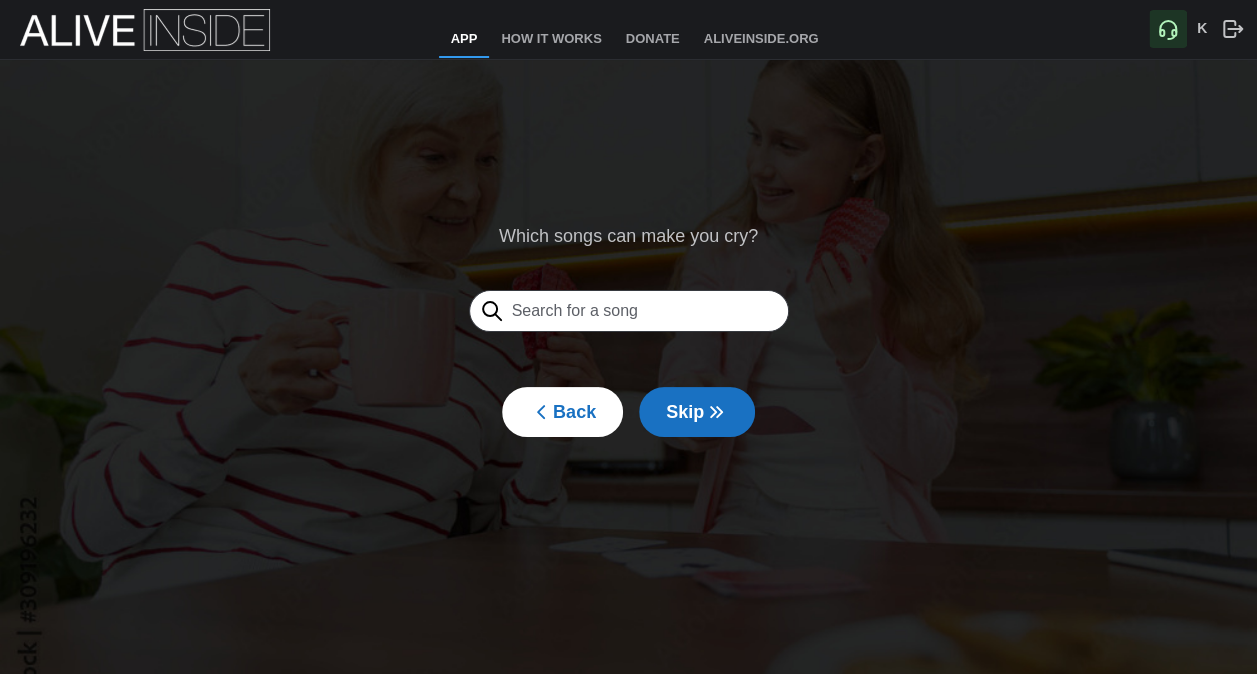 click at bounding box center [629, 311] 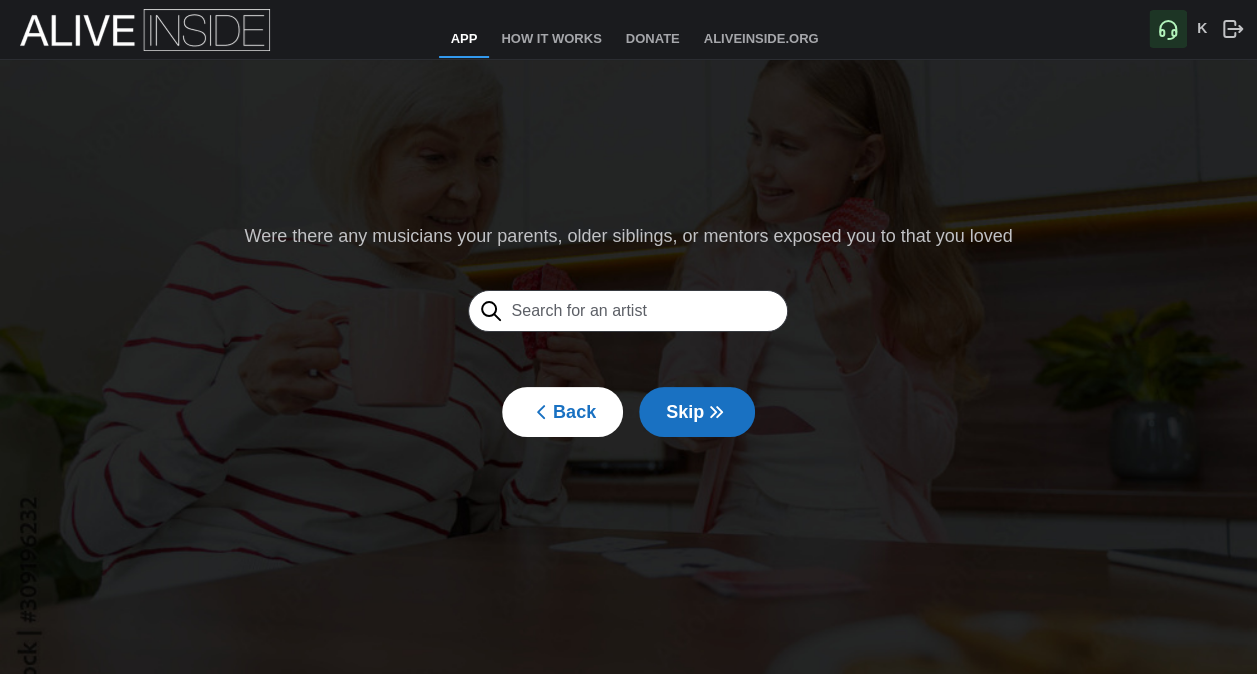 click at bounding box center [628, 311] 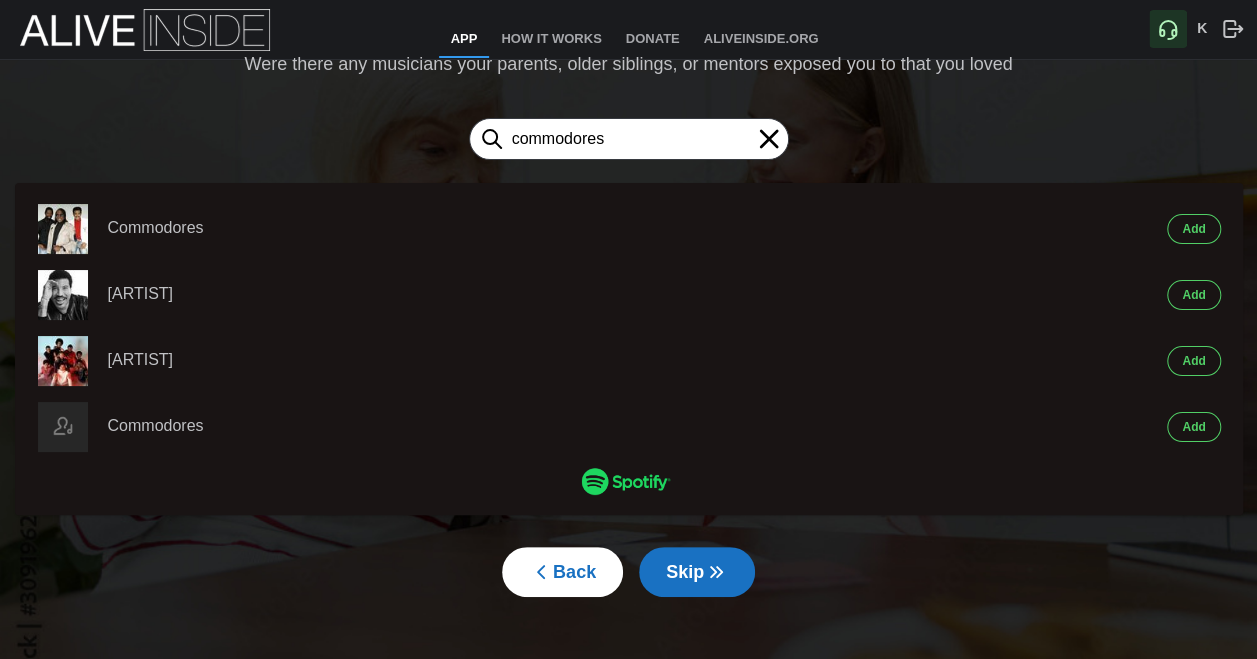 click on "Add" at bounding box center [1193, 229] 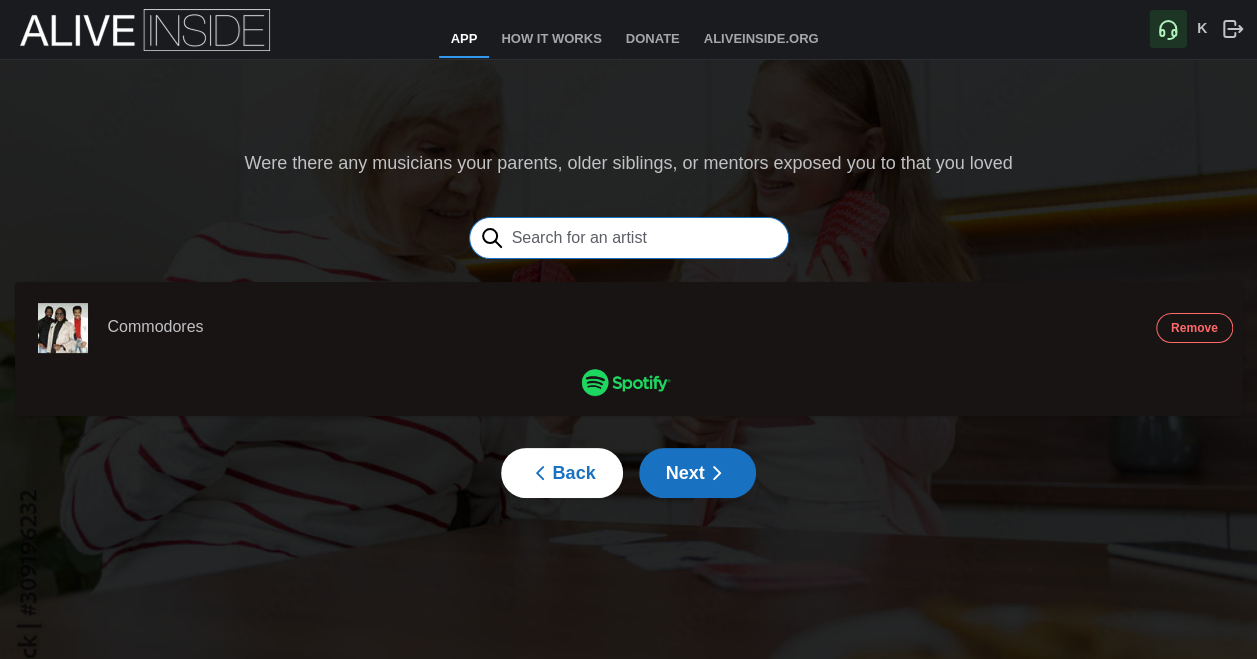 click at bounding box center (629, 238) 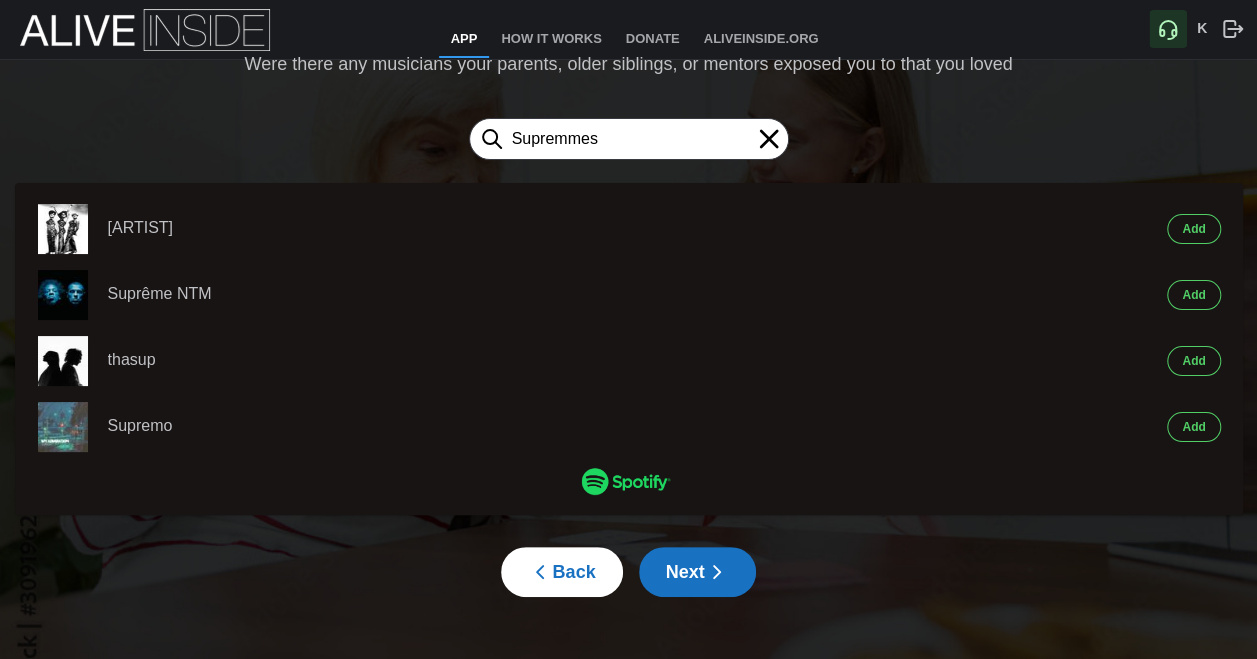 click on "Add" at bounding box center (1193, 229) 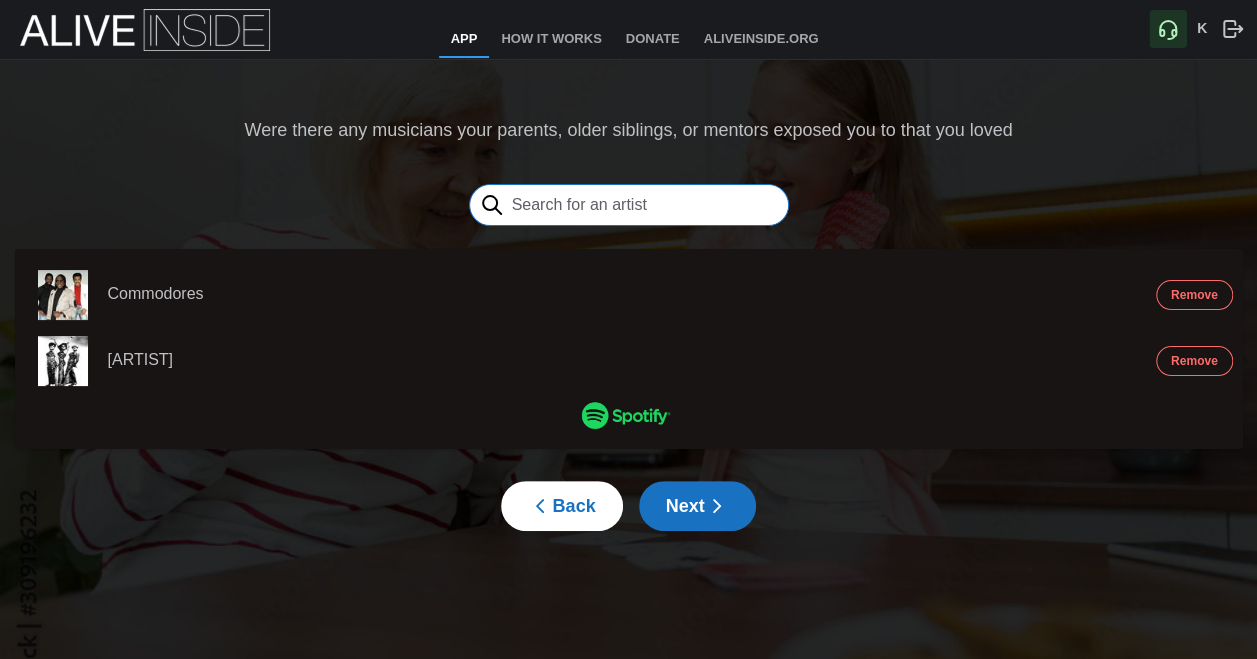 click at bounding box center [629, 205] 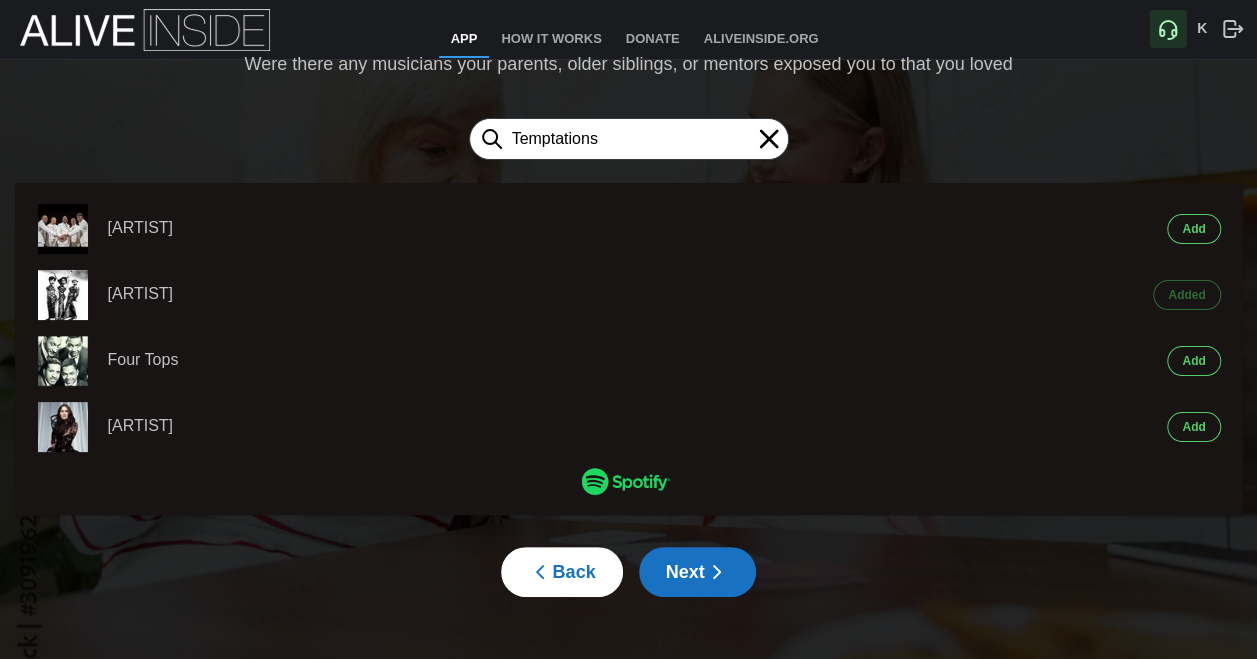 click on "Add" at bounding box center [1193, 229] 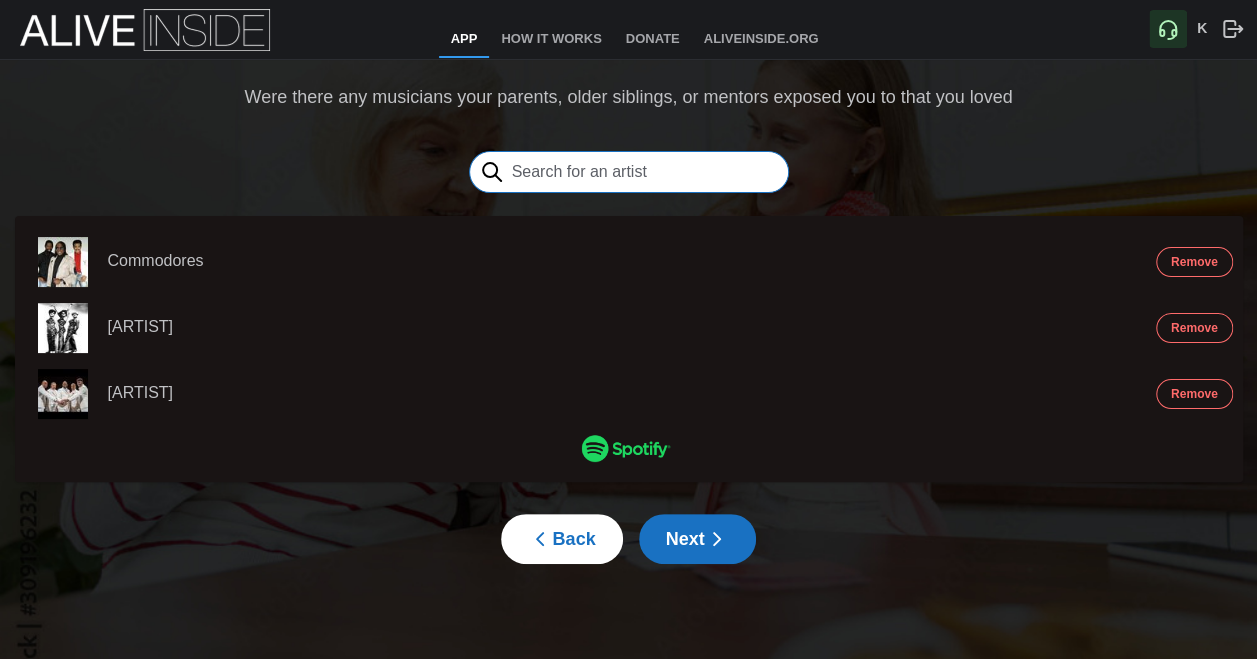 click at bounding box center [629, 172] 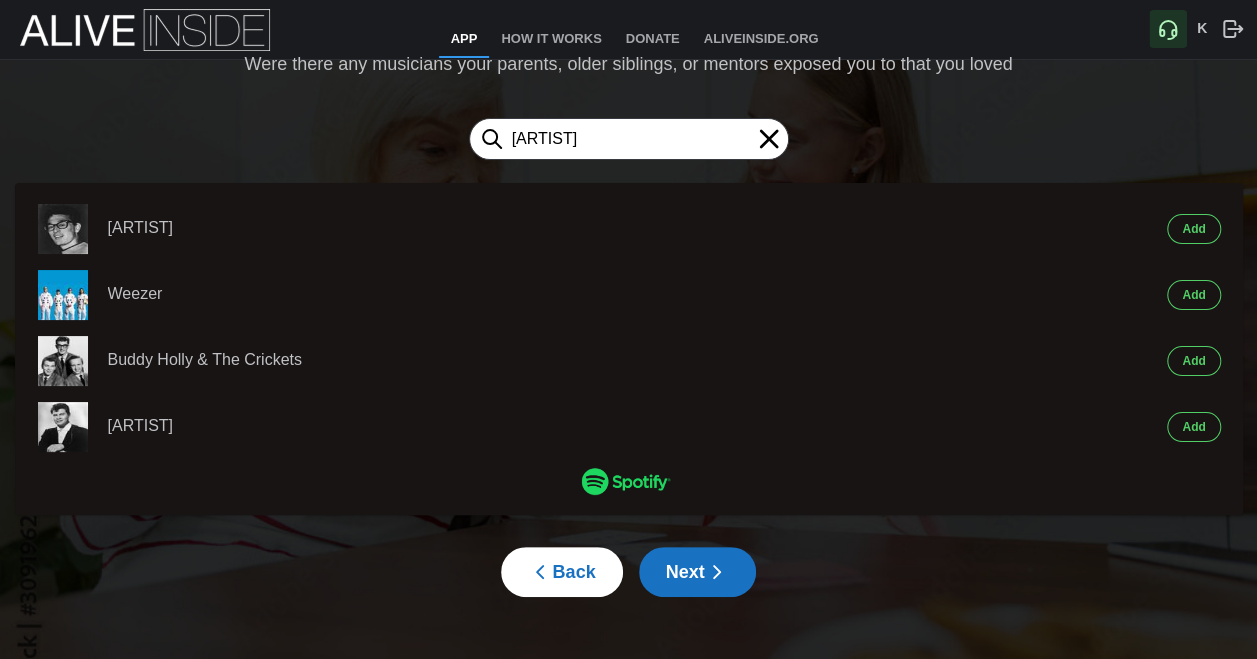 click on "Add" at bounding box center [1193, 229] 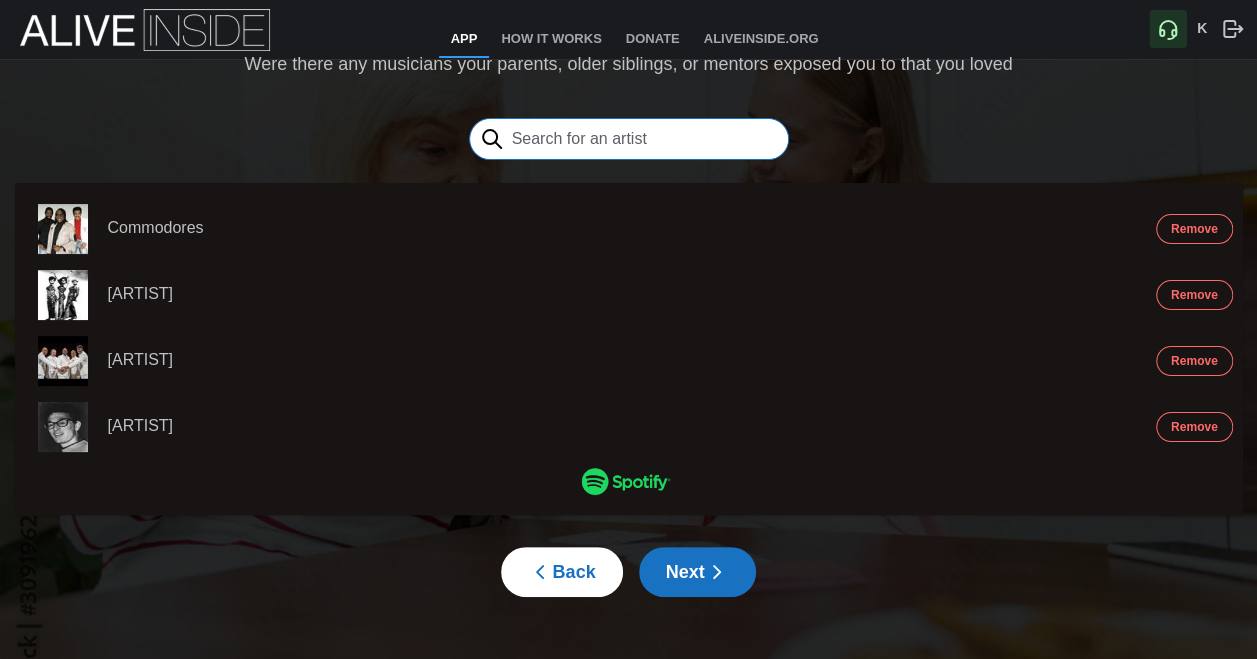 click at bounding box center (629, 139) 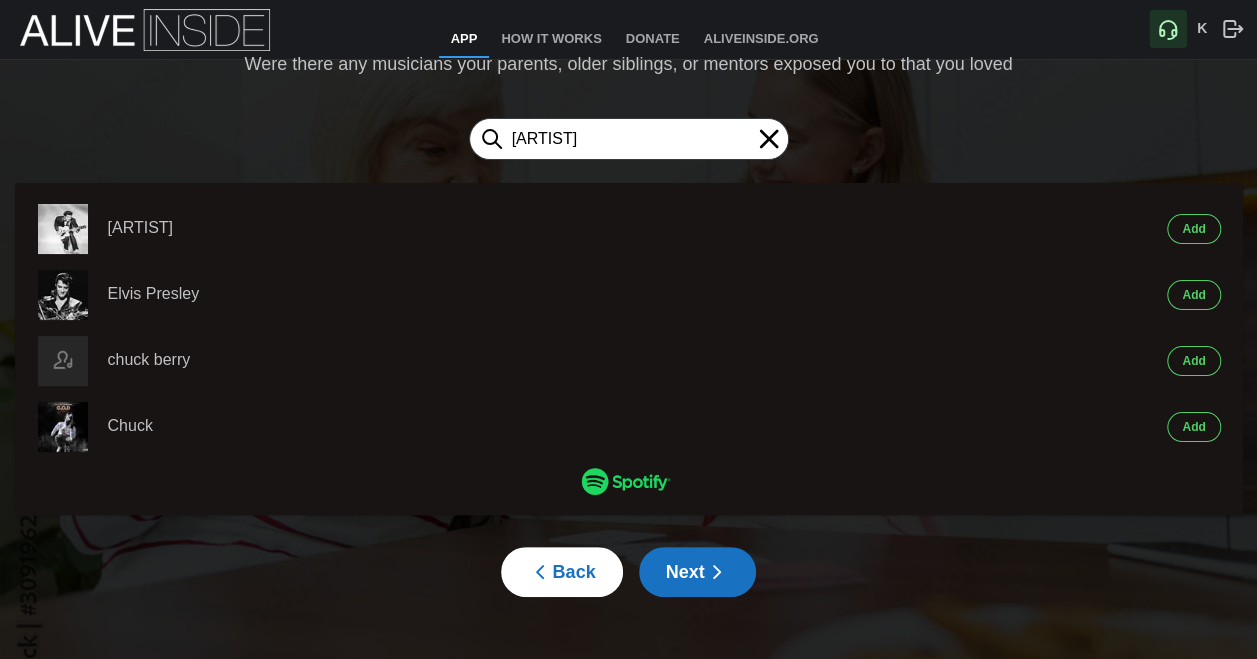 click on "Add" at bounding box center (1193, 229) 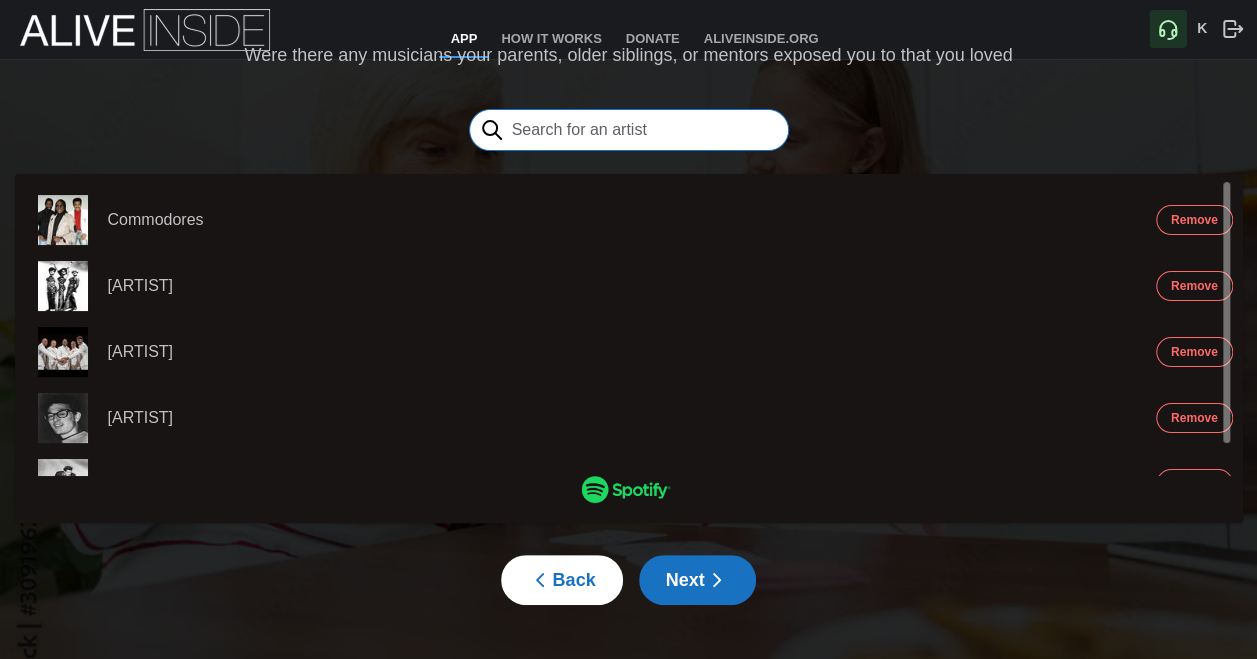click at bounding box center [629, 130] 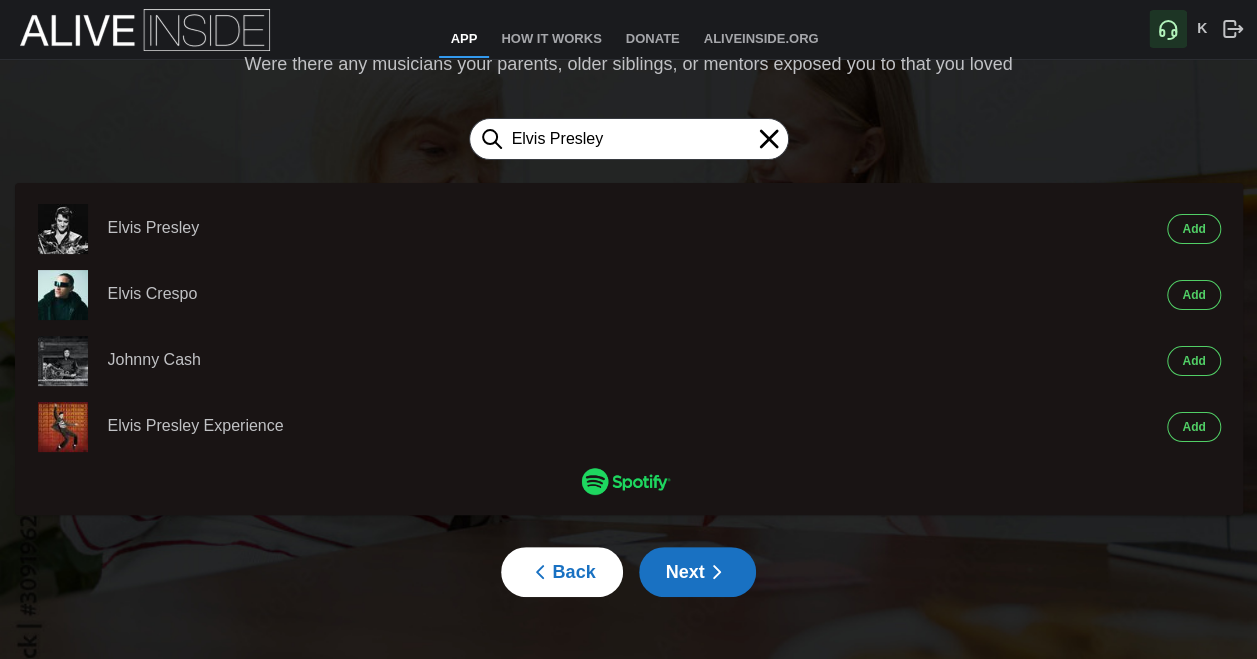 click on "Add" at bounding box center [1193, 229] 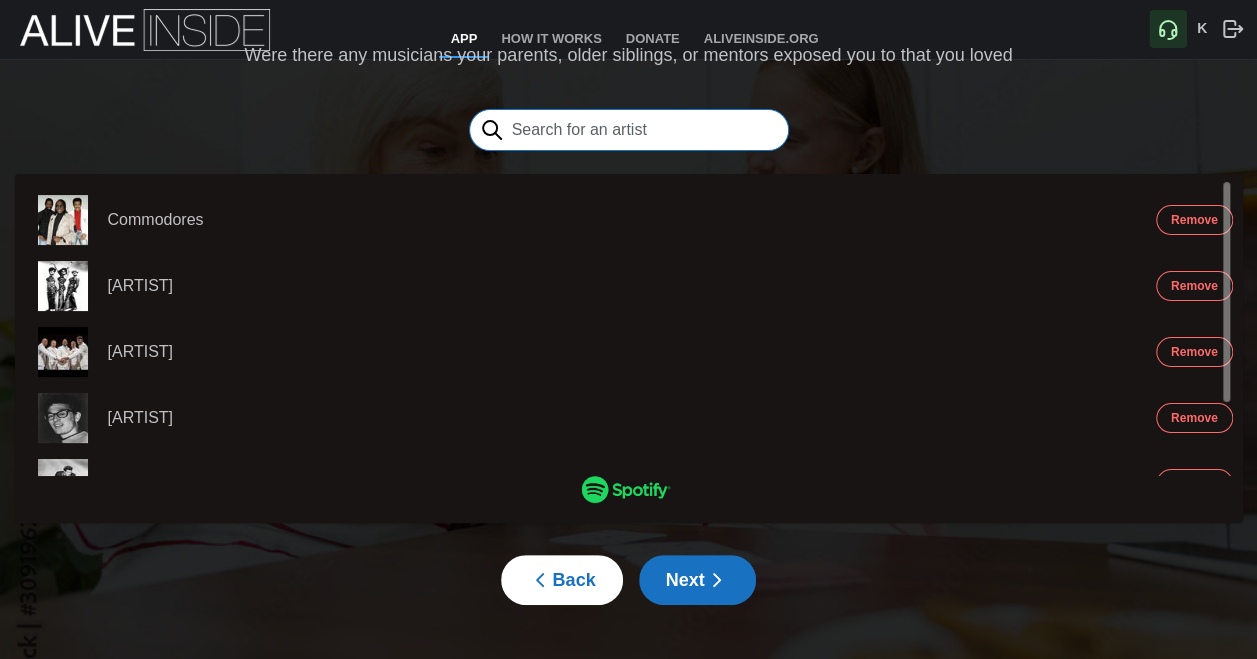 click at bounding box center (629, 130) 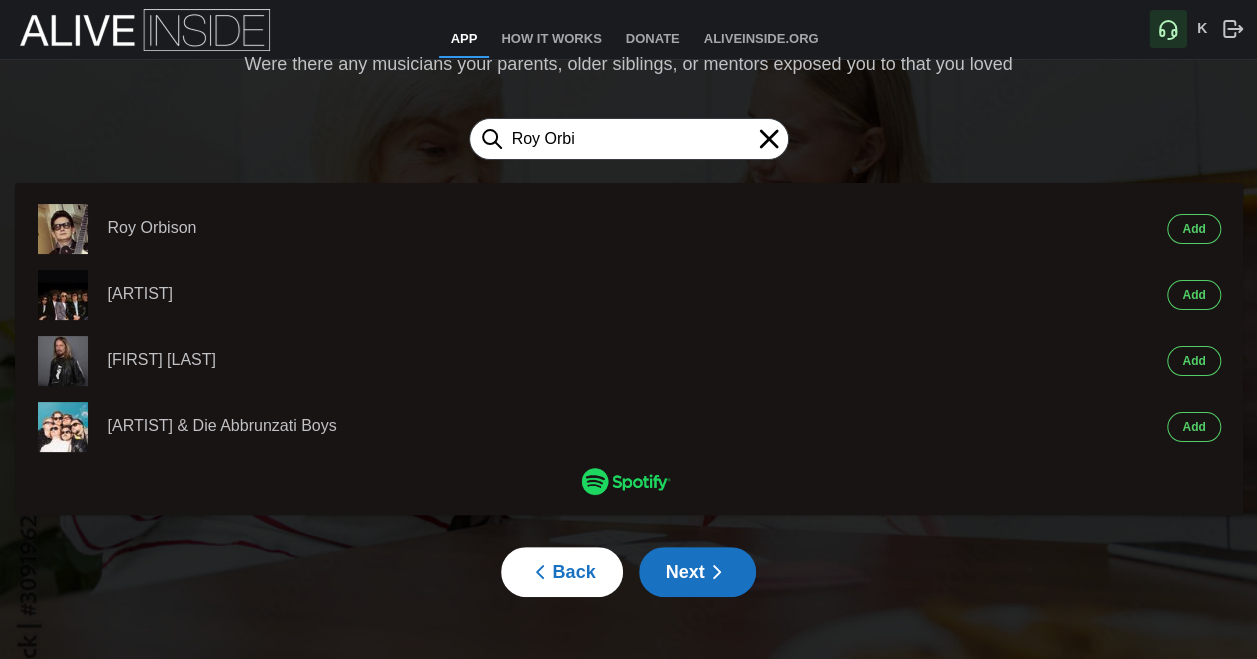 click on "Add" at bounding box center [1193, 229] 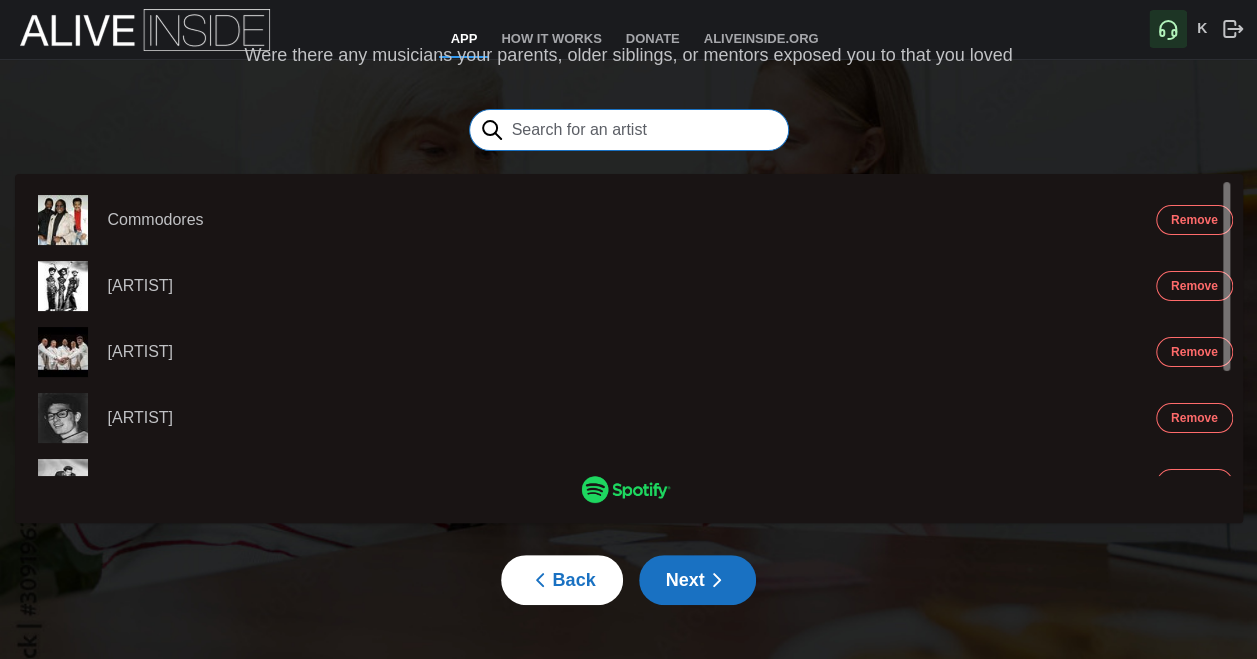 click at bounding box center (629, 130) 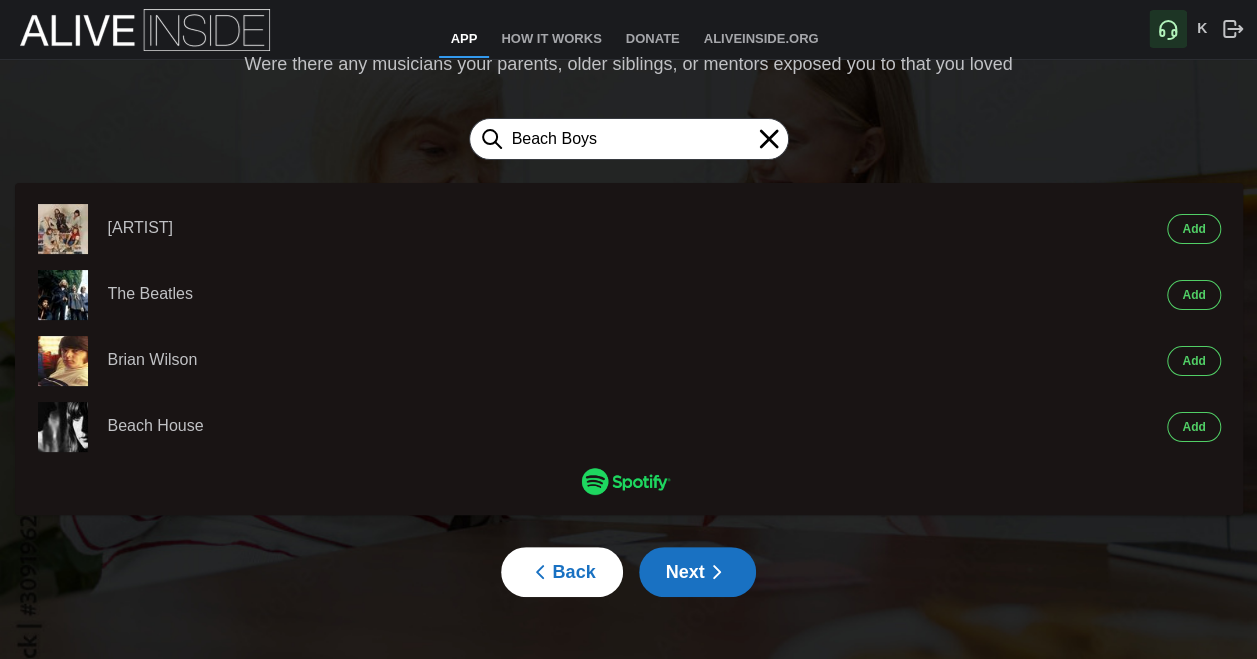 click on "Add" at bounding box center (1193, 229) 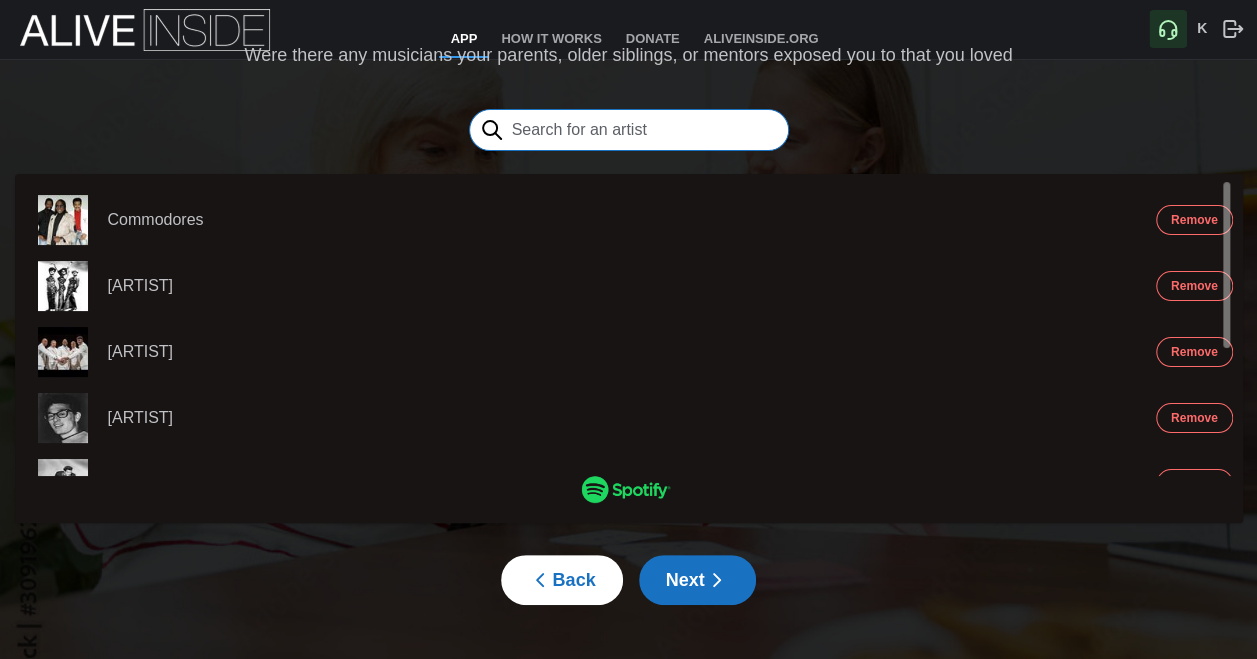 click at bounding box center [629, 130] 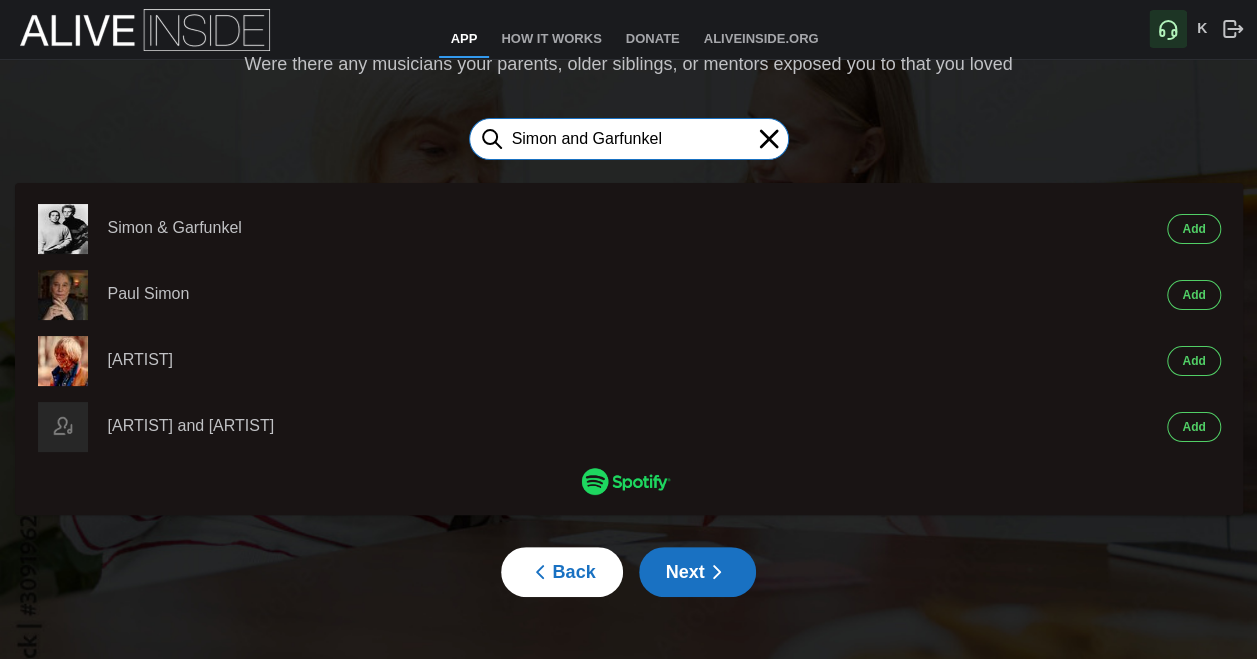 type on "Simon and Garfunkel" 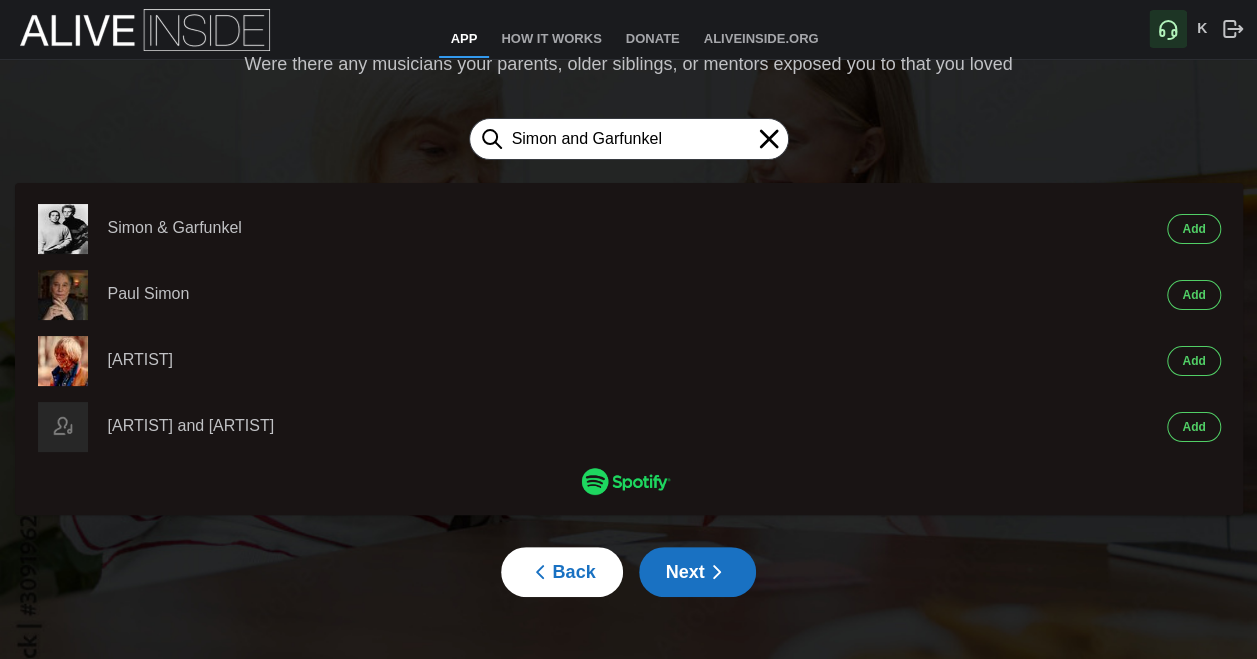 click on "Add" at bounding box center [1193, 229] 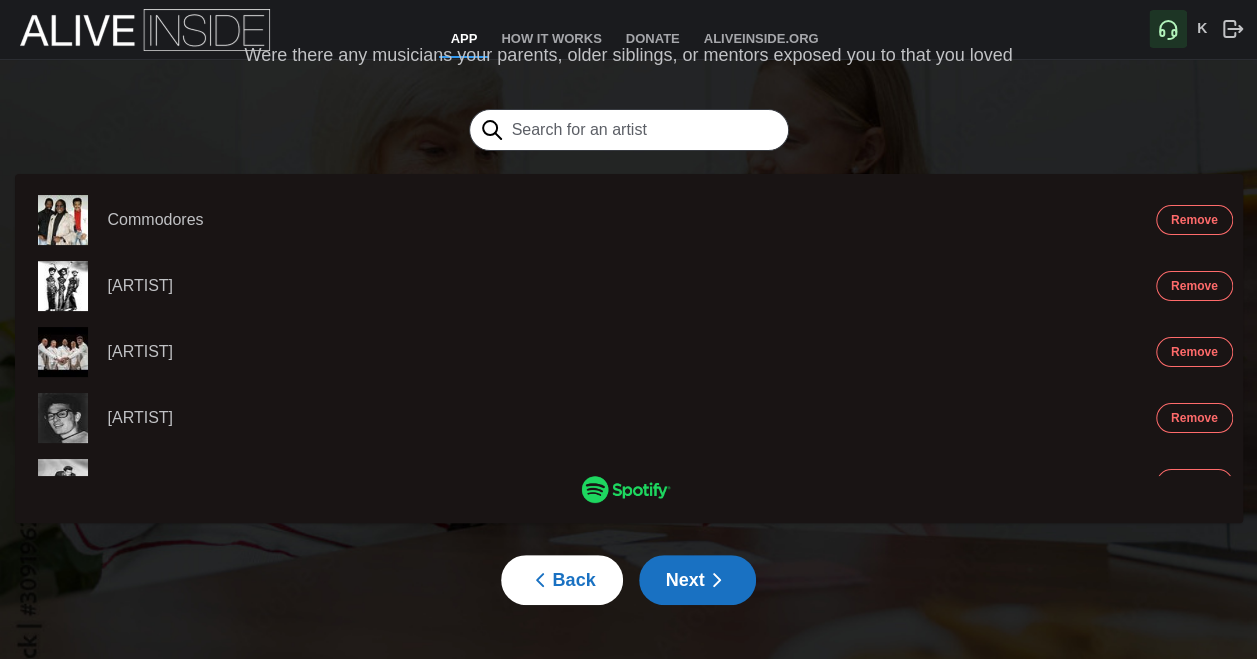 click at bounding box center (717, 580) 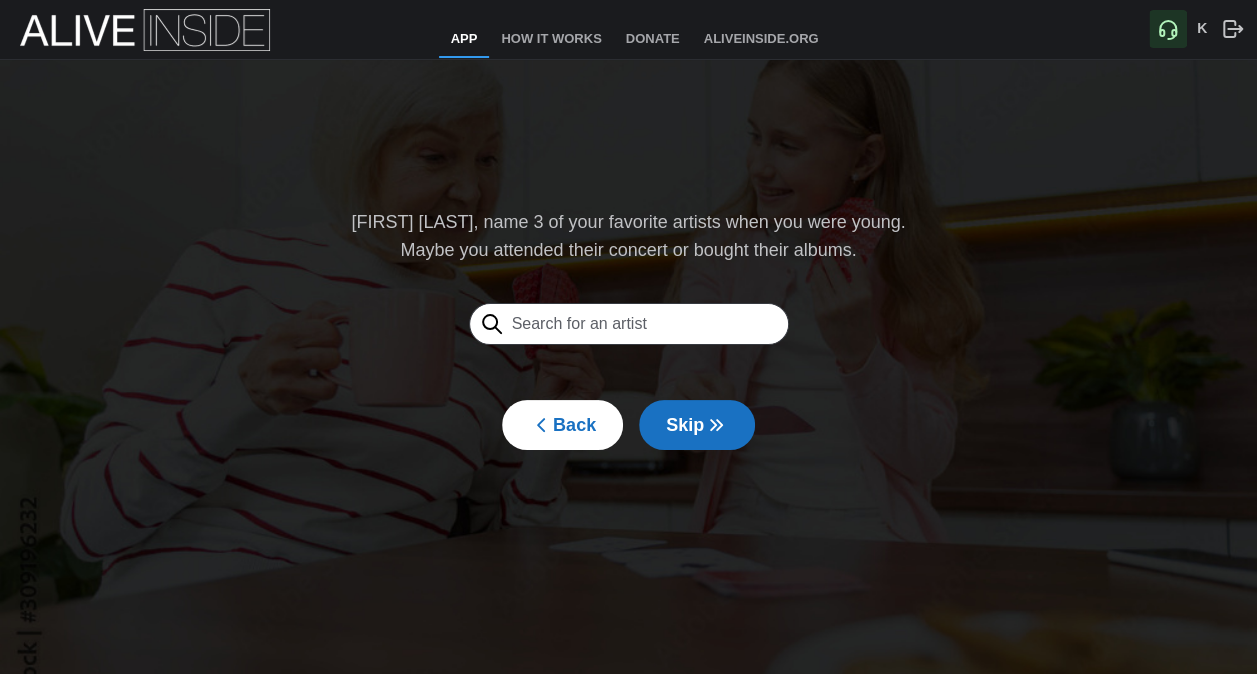 click at bounding box center (716, 425) 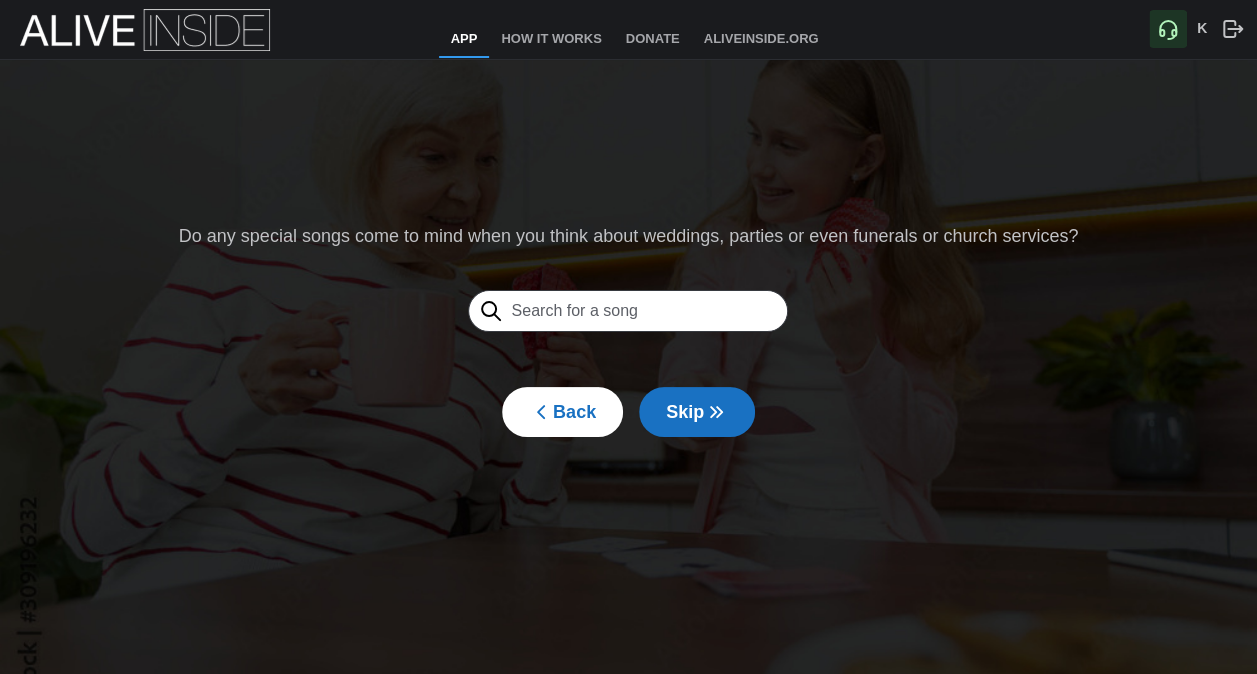 click on "Skip" at bounding box center [697, 412] 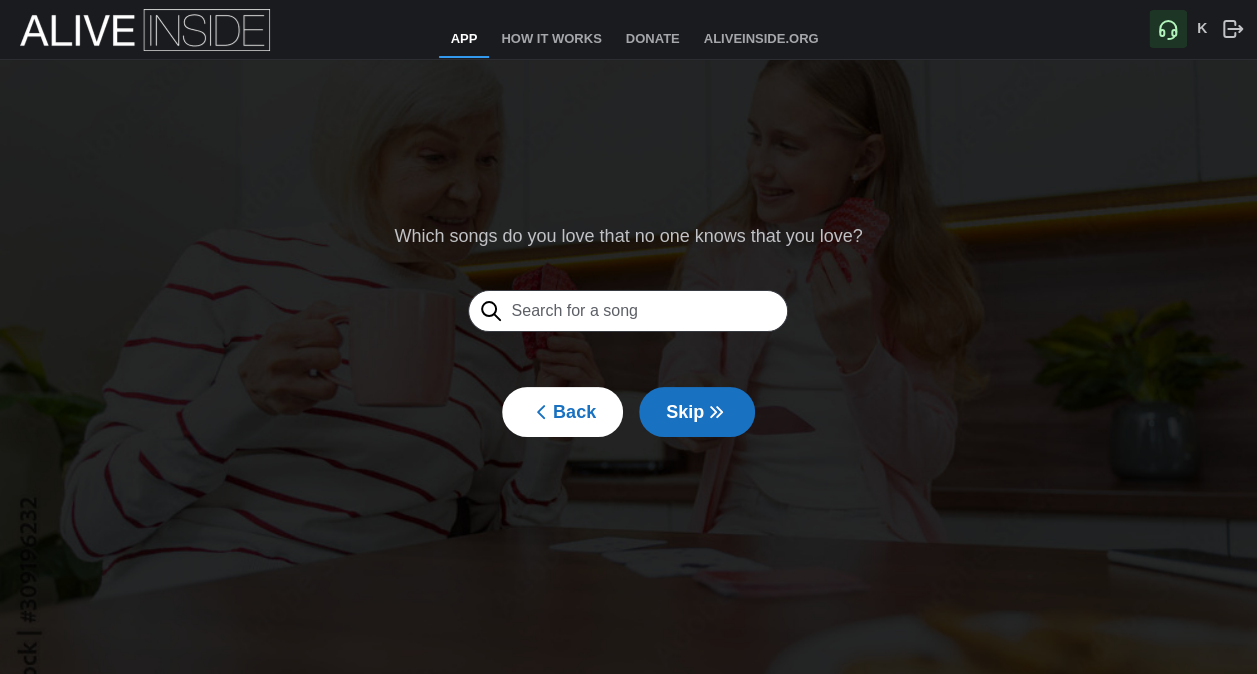 click on "Skip" at bounding box center [697, 412] 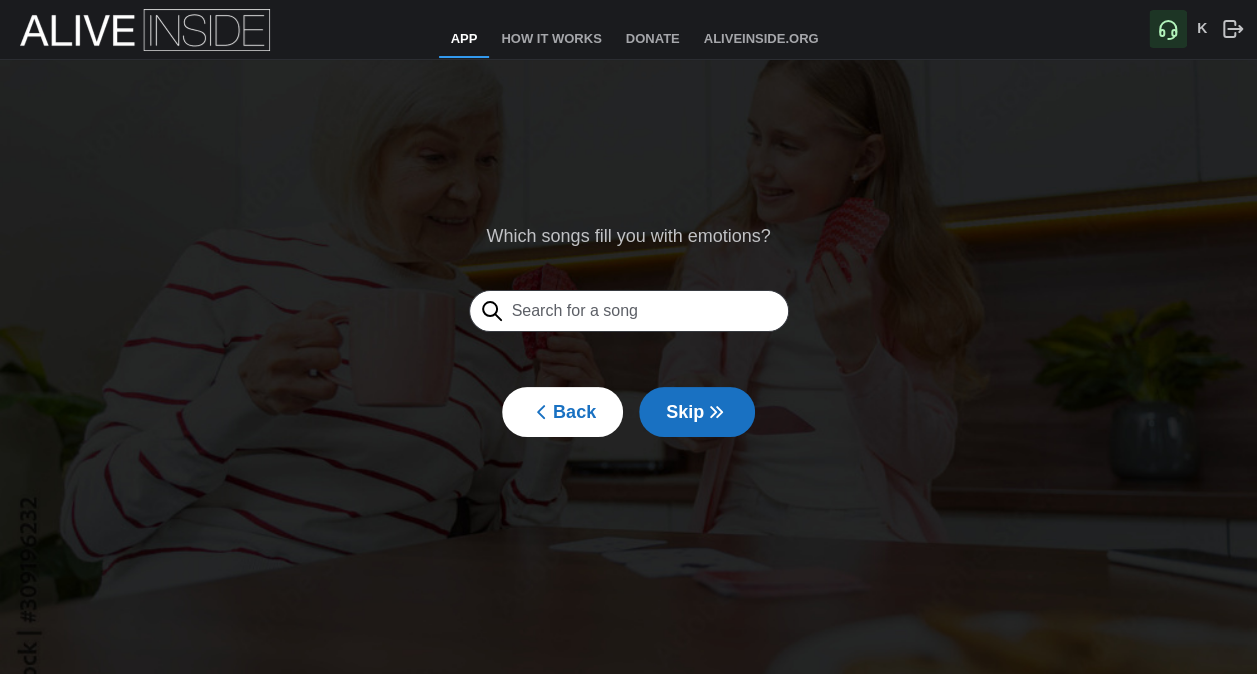 click on "Skip" at bounding box center [697, 412] 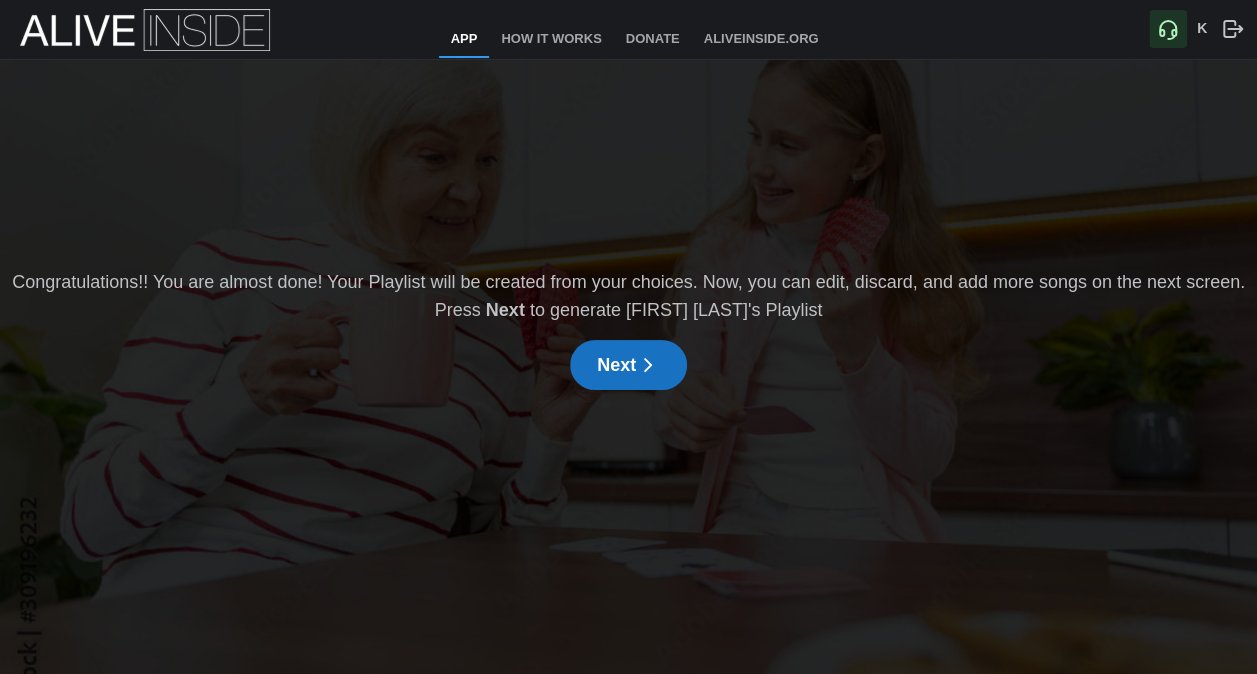 click at bounding box center (648, 365) 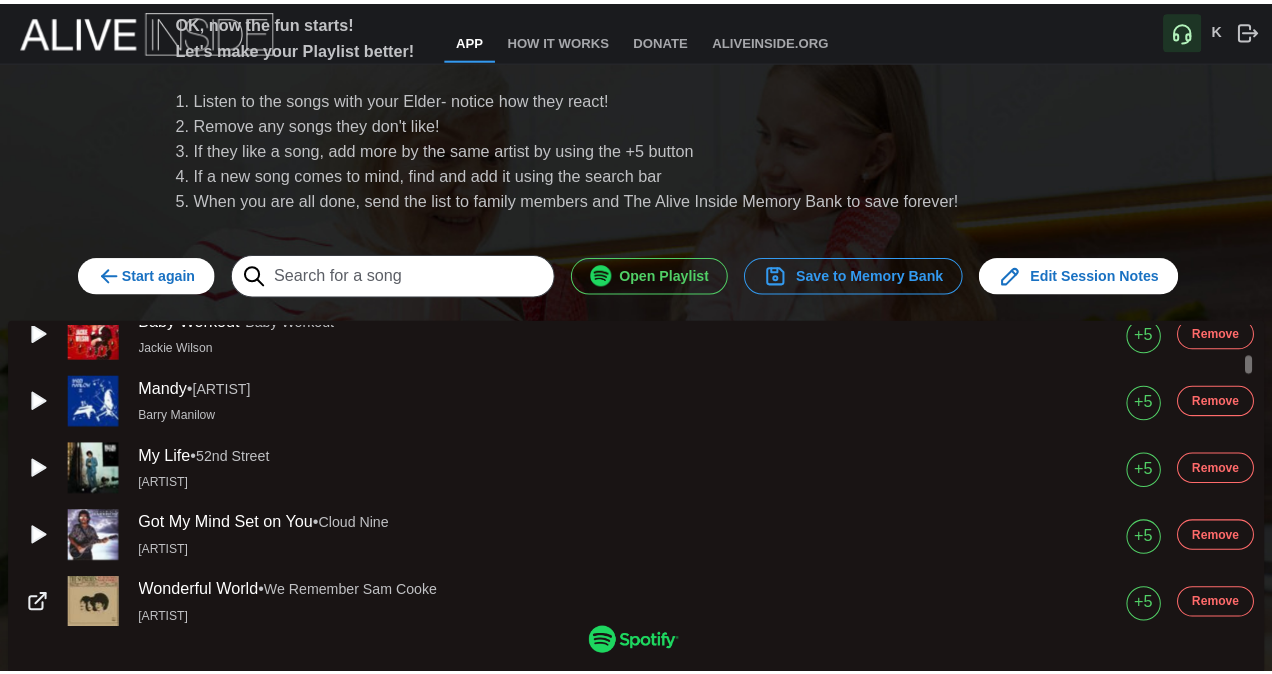 scroll, scrollTop: 0, scrollLeft: 0, axis: both 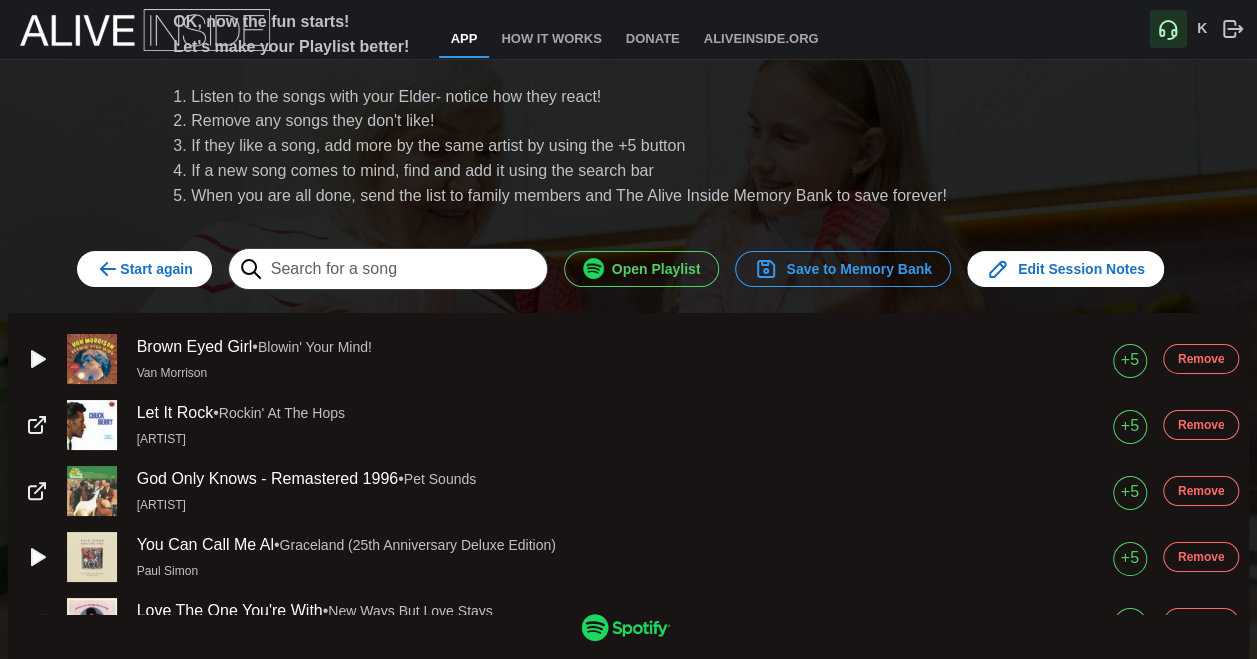 click on "Save to Memory Bank" at bounding box center (843, 269) 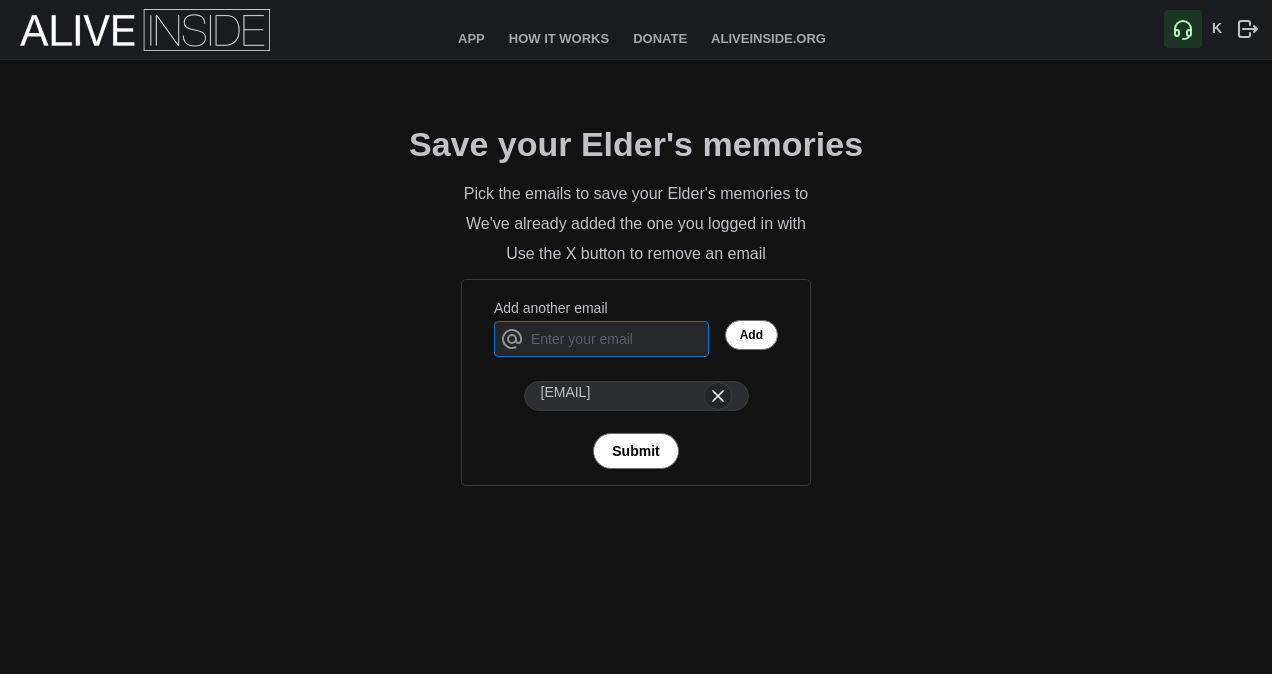 click on "Add another email" at bounding box center [601, 339] 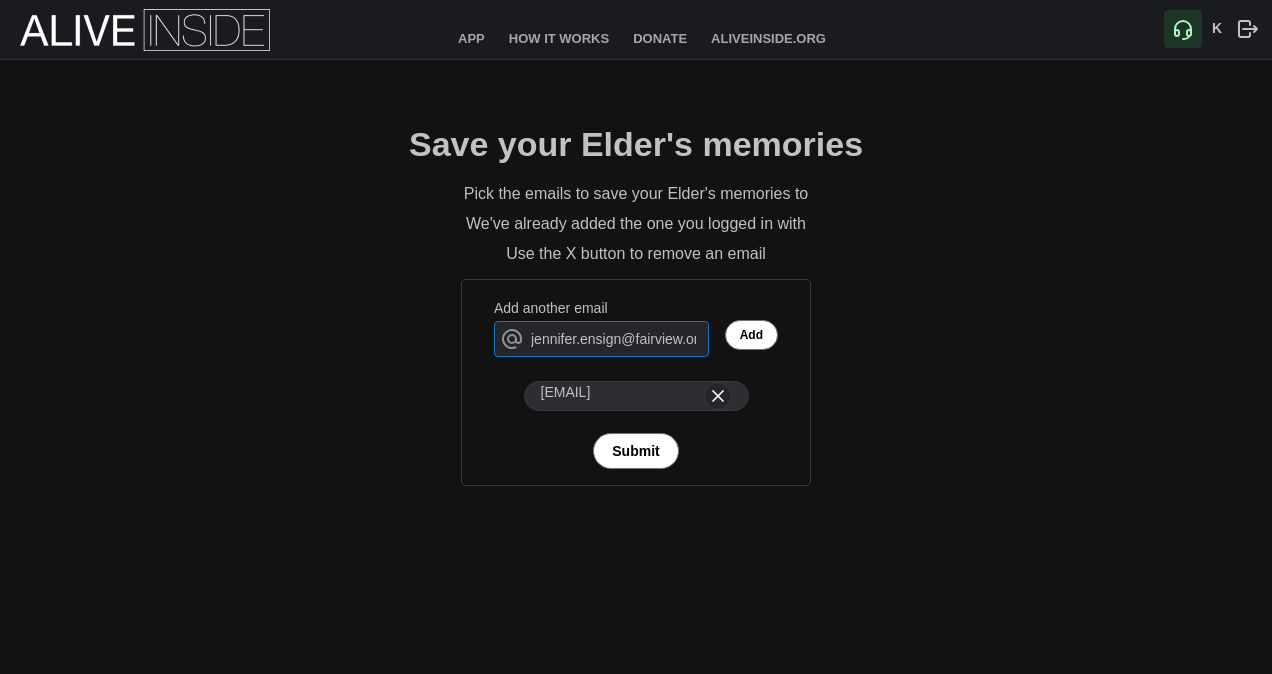 scroll, scrollTop: 0, scrollLeft: 7, axis: horizontal 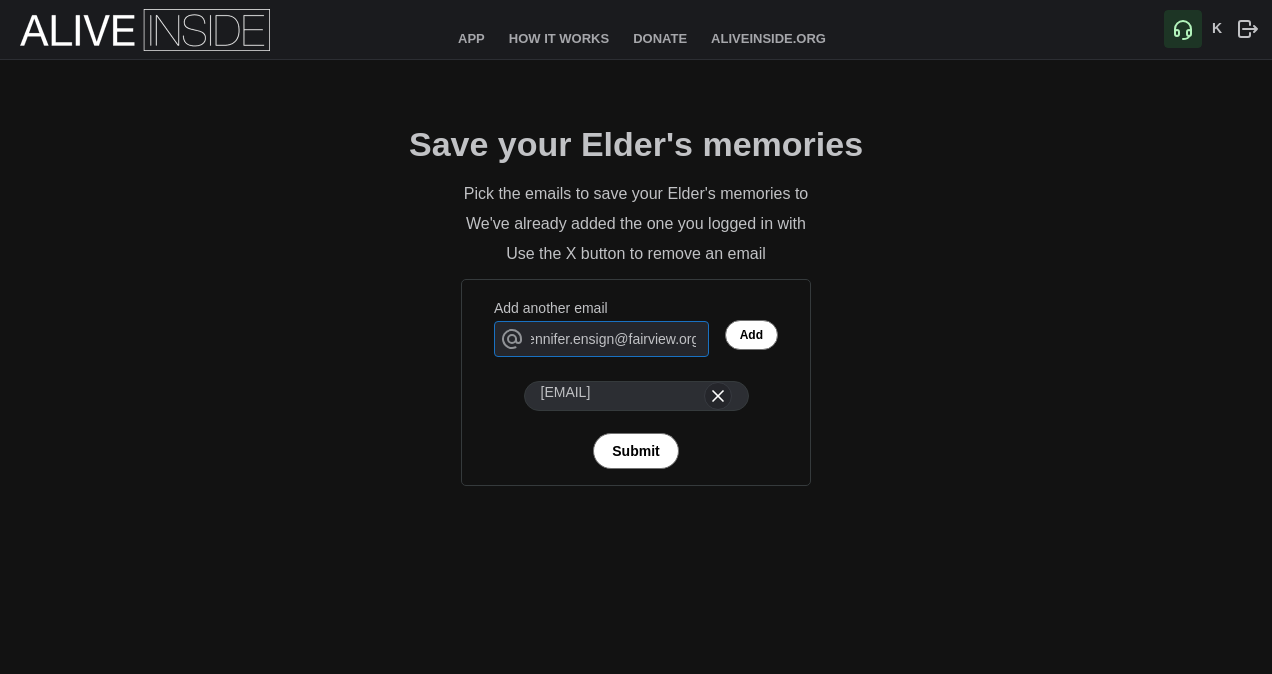 type on "[EMAIL]" 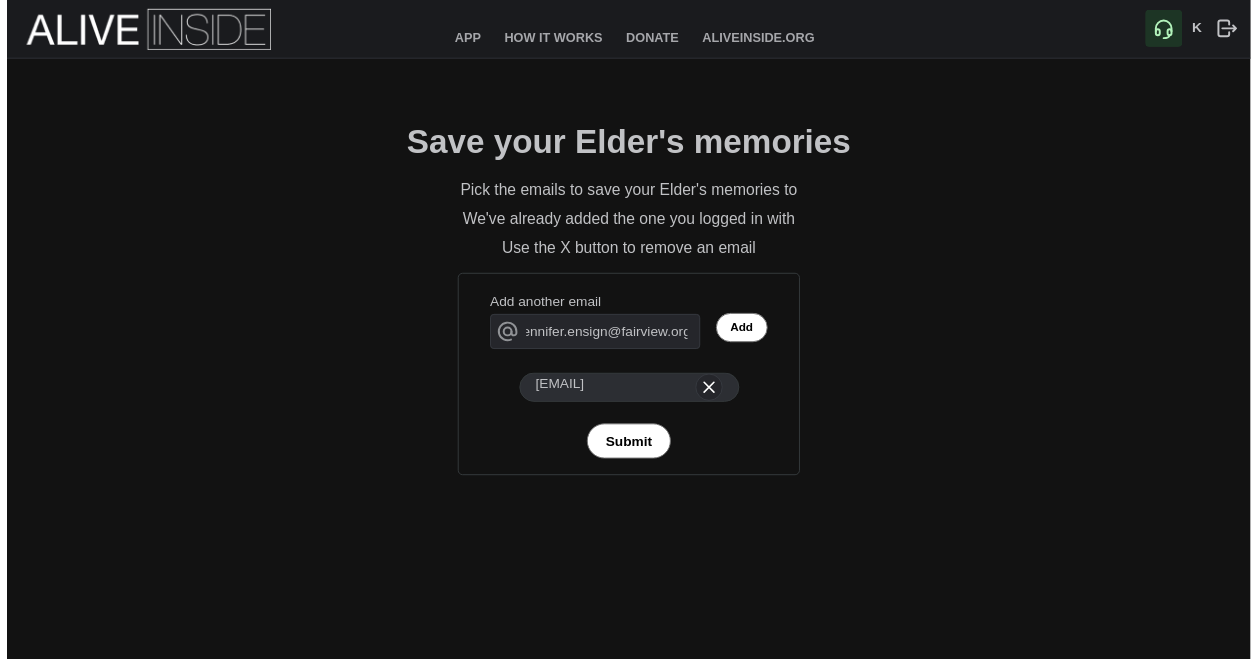 scroll, scrollTop: 0, scrollLeft: 0, axis: both 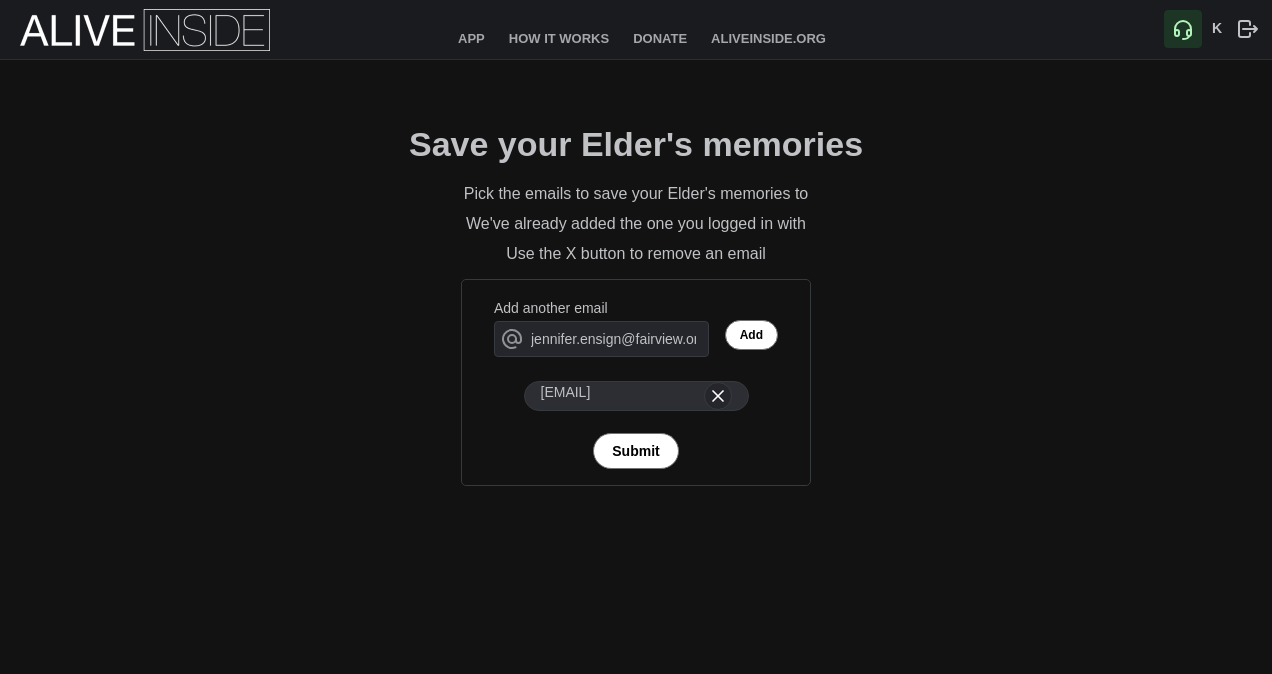 click on "Add" at bounding box center (751, 335) 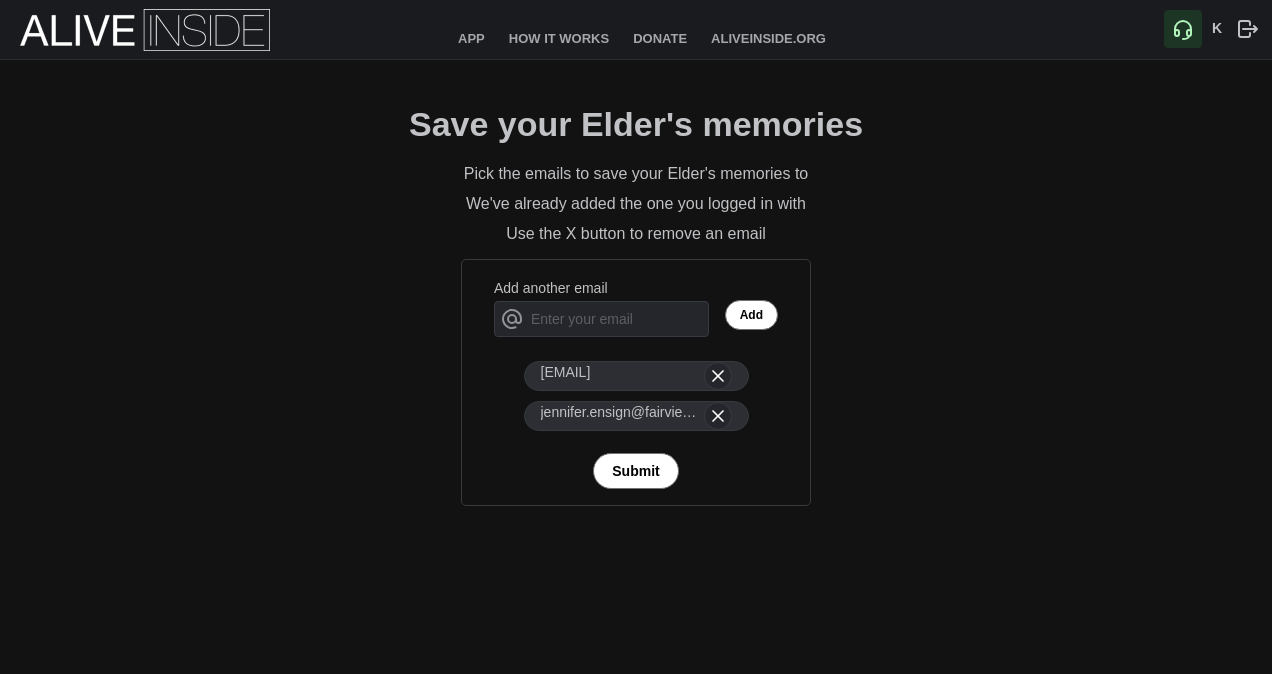 click at bounding box center (718, 376) 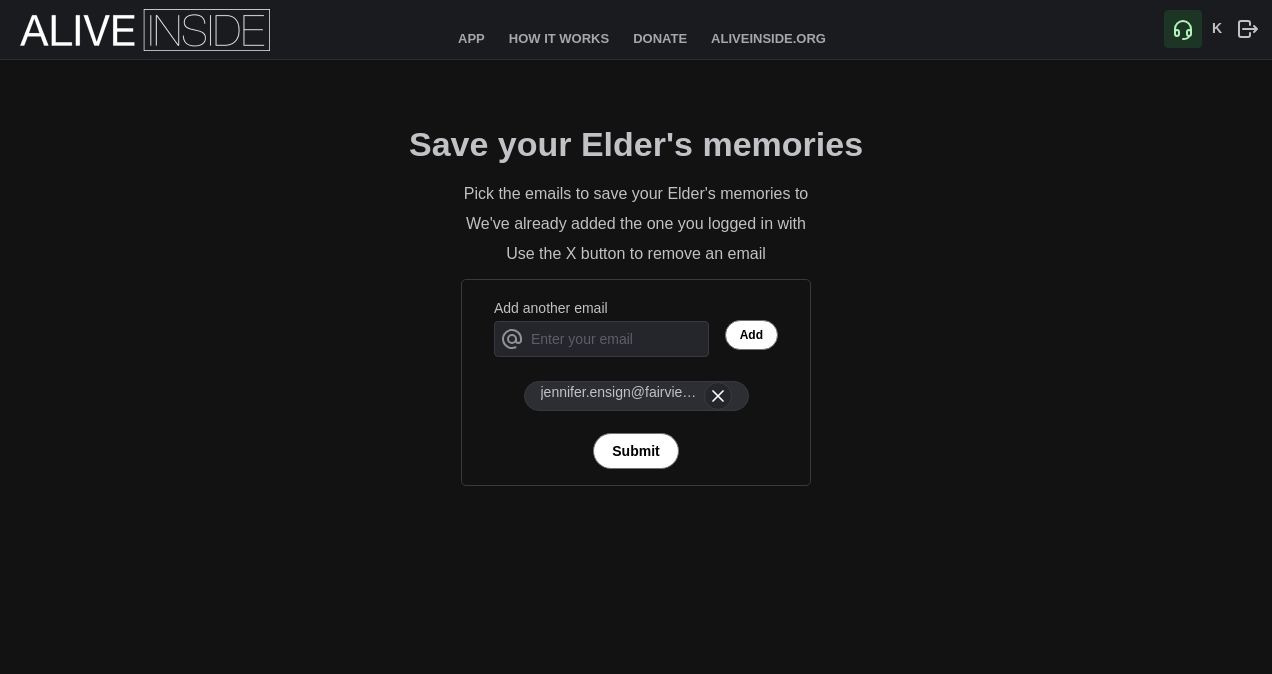 click on "Submit" at bounding box center [635, 451] 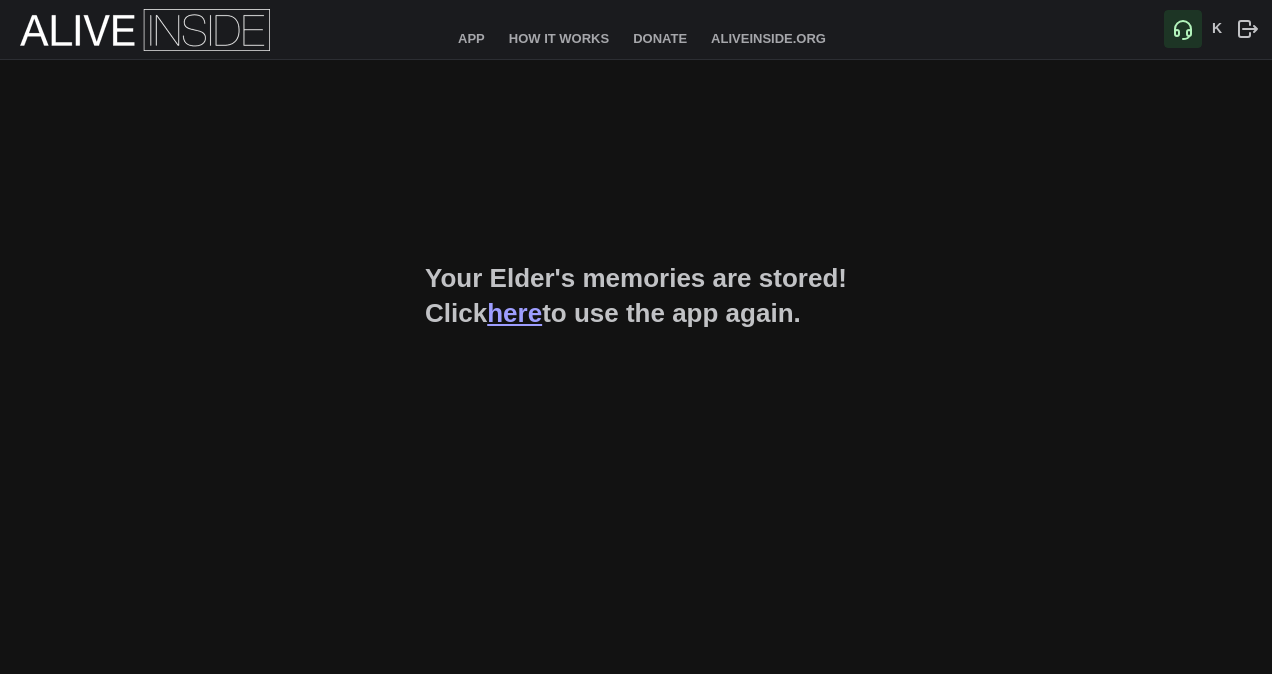 click on "[LAST]" at bounding box center [514, 313] 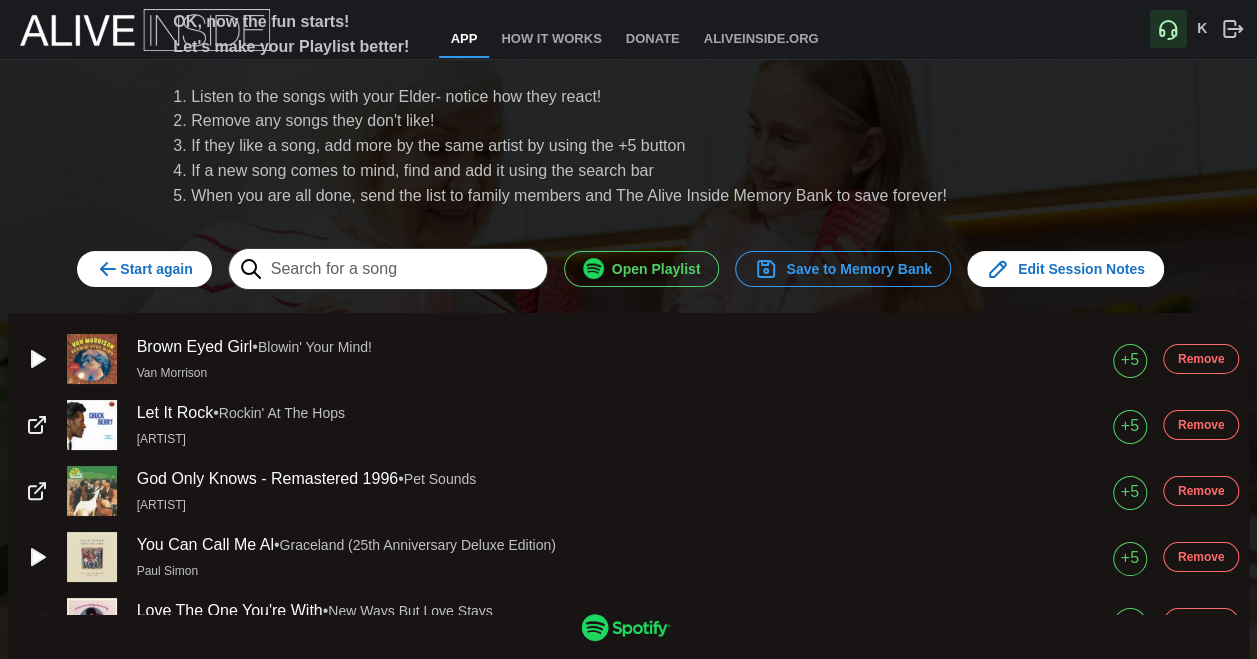 click on "OK, now the fun starts! Let's make your Playlist better!   Listen to the songs with your Elder- notice how they react! Remove any songs they don't like! If they like a song, add more by the same artist by using the +5 button If a new song comes to mind, find and add it using the search bar When you are all done, send the list to family members and The Alive Inside Memory Bank to save forever!    Start again   Open Playlist   Save to Memory Bank   Edit Session Notes Brown Eyed Girl  •  Blowin' Your Mind! Van Morrison +5 Remove Let It Rock  •  Rockin' At The Hops Chuck Berry +5 Remove God Only Knows - Remastered 1996  •  Pet Sounds The Beach Boys +5 Remove You Can Call Me Al  •  Graceland (25th Anniversary Deluxe Edition) Paul Simon +5 Remove Love The One You're With  •  New Ways But Love Stays The Supremes +5 Remove Sunny Afternoon  •  Face to Face (Deluxe) The Kinks +5 Remove Somebody to Love  •  Surrealistic Pillow Jefferson Airplane +5 Remove Baby Workout  •  Baby Workout +5" at bounding box center [628, 343] 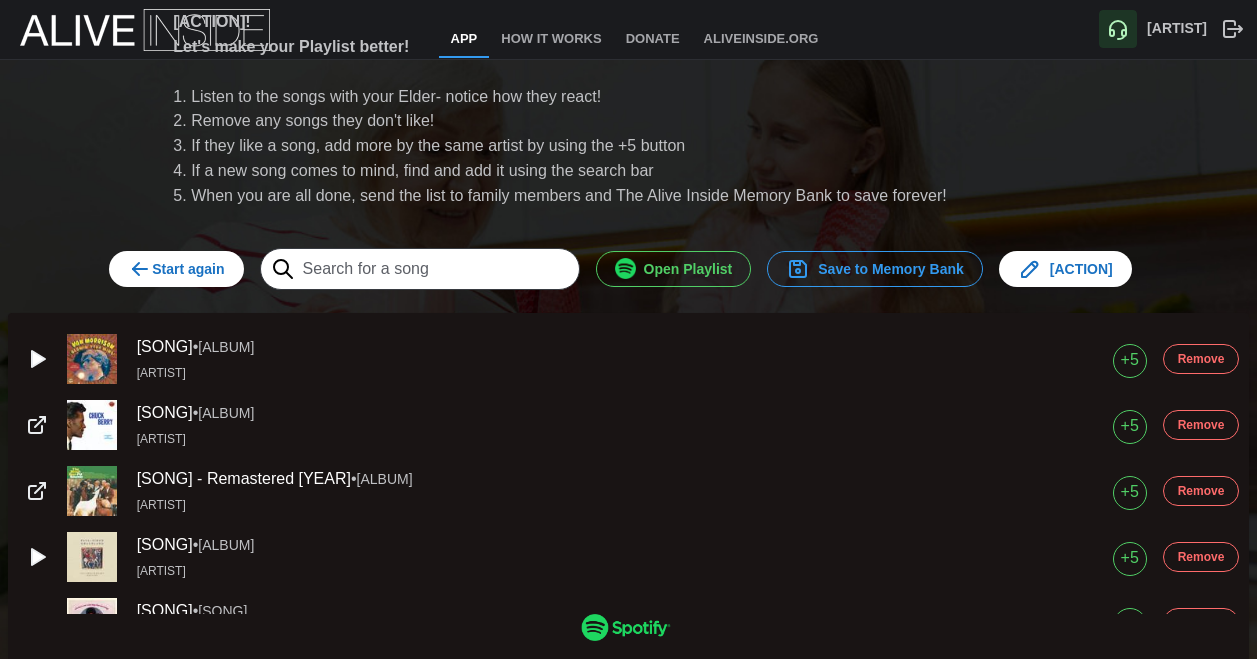 scroll, scrollTop: 0, scrollLeft: 0, axis: both 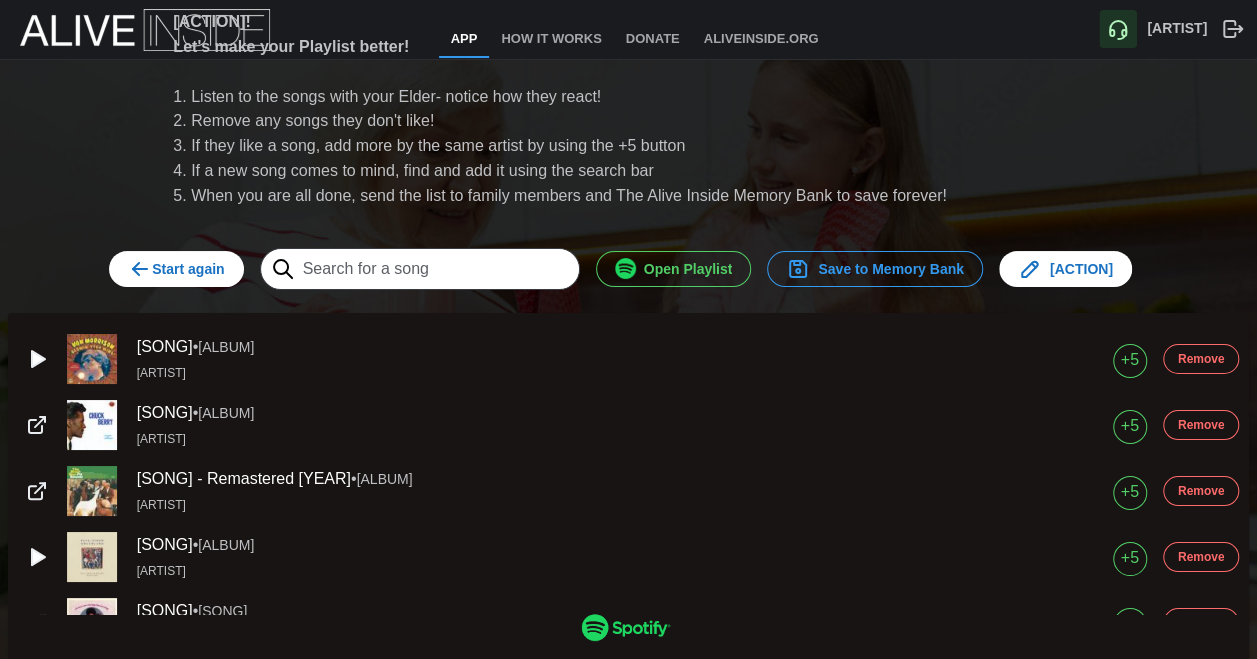 click on "[ACTION]! Let's make your Playlist better!   Listen to the songs with your Elder- notice how they react! Remove any songs they don't like! If they like a song, add more by the same artist by using the +5 button If a new song comes to mind, find and add it using the search bar When you are all done, send the list to family members and The Alive Inside Memory Bank to save forever!    Start again   Open Playlist   Save to Memory Bank   Edit Session Notes [SONG]  •  [ALBUM] [ARTIST] +5 Remove [SONG]  •  [ALBUM] [ARTIST] +5 Remove [SONG] - Remastered [YEAR]  •  [ALBUM] [ARTIST] +5 Remove [SONG]  •  [ALBUM] [ARTIST] +5 Remove [SONG]  •  [ALBUM] [ARTIST] +5 Remove [SONG]  •  [ALBUM] [ARTIST] +5 Remove [SONG]  •  [ALBUM] [ARTIST] +5 Remove [SONG]  •  [ALBUM] [ARTIST] +5 Remove [SONG]  •  [ALBUM] [ARTIST] +5" at bounding box center (628, 343) 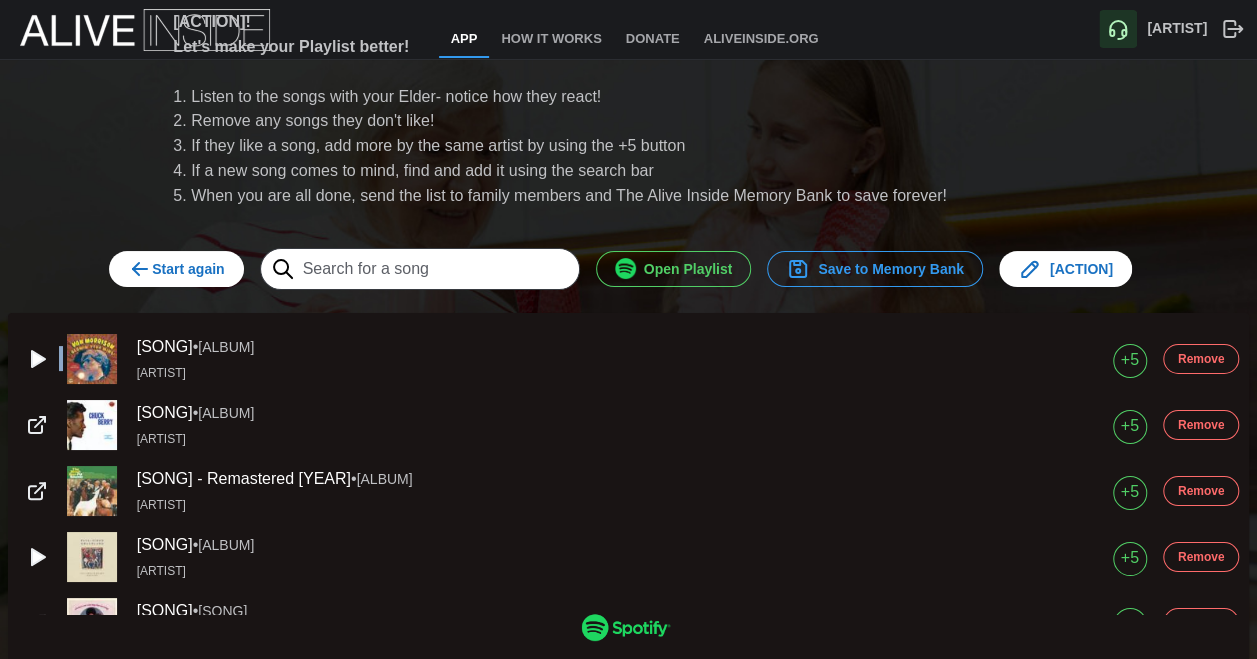 click on "[ACTION]! Let's make your Playlist better!   Listen to the songs with your Elder- notice how they react! Remove any songs they don't like! If they like a song, add more by the same artist by using the +5 button If a new song comes to mind, find and add it using the search bar When you are all done, send the list to family members and The Alive Inside Memory Bank to save forever!    Start again   Open Playlist   Save to Memory Bank   Edit Session Notes [SONG]  •  [ALBUM] [ARTIST] +5 Remove [SONG]  •  [ALBUM] [ARTIST] +5 Remove [SONG] - Remastered [YEAR]  •  [ALBUM] [ARTIST] +5 Remove [SONG]  •  [ALBUM] [ARTIST] +5 Remove [SONG]  •  [ALBUM] [ARTIST] +5 Remove [SONG]  •  [ALBUM] [ARTIST] +5 Remove [SONG]  •  [ALBUM] [ARTIST] +5 Remove [SONG]  •  [ALBUM] [ARTIST] +5 Remove [SONG]  •  [ALBUM] [ARTIST] +5" at bounding box center (628, 343) 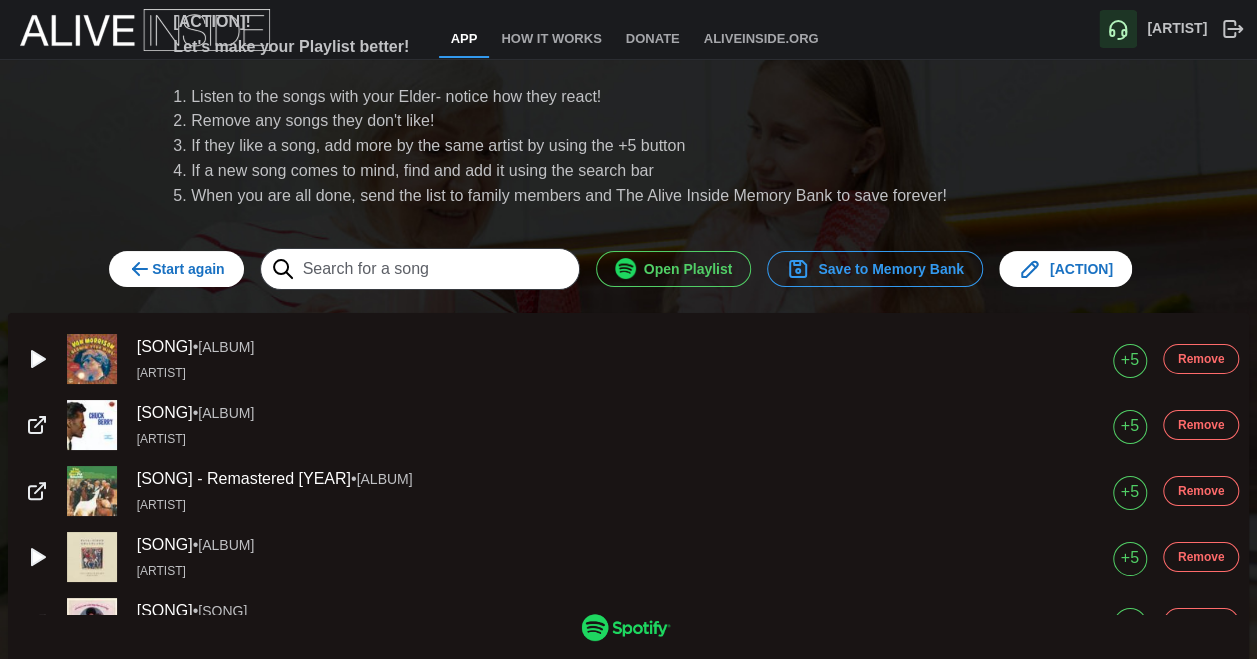 click on "OK, now the fun starts! Let's make your Playlist better! Listen to the songs with your Elder- notice how they react! Remove any songs they don't like! If they like a song, add more by the same artist by using the +5 button If a new song comes to mind, find and add it using the search bar When you are all done, send the list to family members and The Alive Inside Memory Bank to save forever! Start again Open Playlist Save to Memory Bank Edit Session Notes Brown Eyed Girl • Blowin' Your Mind! [PERSON] Morrison +5 Remove Let It Rock • Rockin' At The Hops [PERSON] Berry +5 Remove God Only Knows - Remastered 1996 • Pet Sounds The Beach Boys +5 Remove You Can Call Me Al • Graceland (25th Anniversary Deluxe Edition) [PERSON] Simon +5 Remove Love The One You're With • New Ways But Love Stays The Supremes +5 Remove Sunny Afternoon • Face to Face (Deluxe) The Kinks +5 Remove Somebody to Love • Surrealistic Pillow Jefferson Airplane +5 Remove Baby Workout • Baby Workout +5" at bounding box center [628, 343] 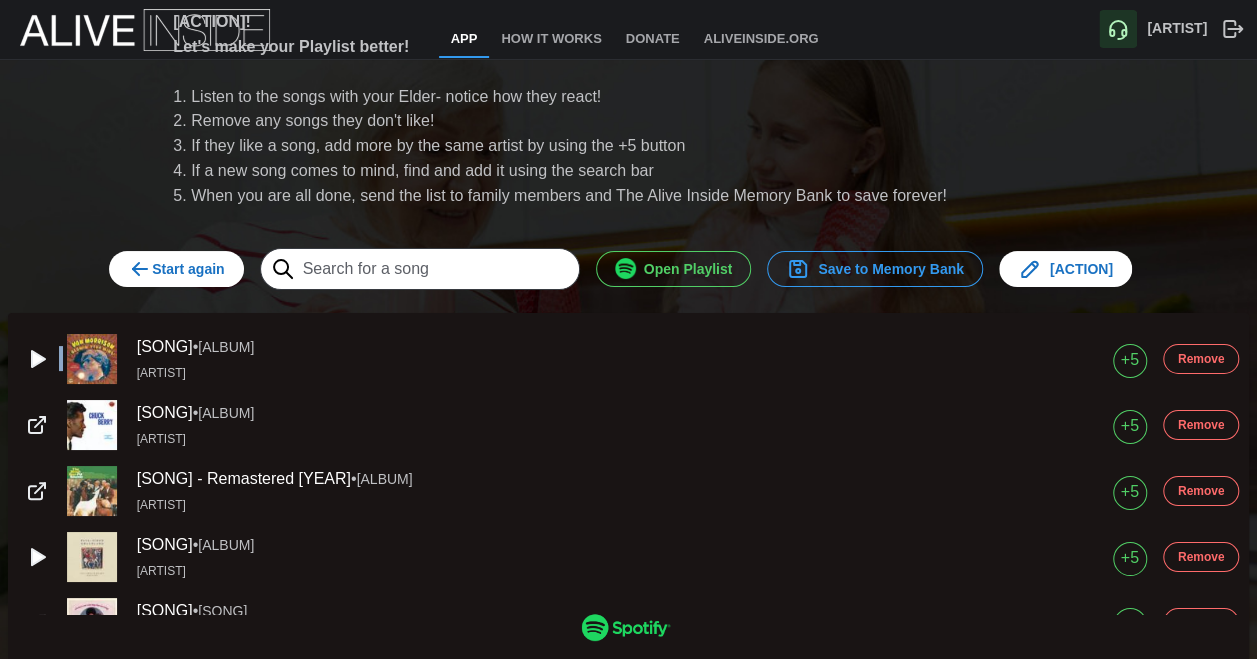 click on "OK, now the fun starts! Let's make your Playlist better!   Listen to the songs with your Elder- notice how they react! Remove any songs they don't like! If they like a song, add more by the same artist by using the +5 button If a new song comes to mind, find and add it using the search bar When you are all done, send the list to family members and The Alive Inside Memory Bank to save forever!    Start again   Open Playlist   Save to Memory Bank   Edit Session Notes Brown Eyed Girl  •  Blowin' Your Mind! Van Morrison +5 Remove Let It Rock  •  Rockin' At The Hops Chuck Berry +5 Remove God Only Knows - Remastered 1996  •  Pet Sounds The Beach Boys +5 Remove You Can Call Me Al  •  Graceland (25th Anniversary Deluxe Edition) Paul Simon +5 Remove Love The One You're With  •  New Ways But Love Stays The Supremes +5 Remove Sunny Afternoon  •  Face to Face (Deluxe) The Kinks +5 Remove Somebody to Love  •  Surrealistic Pillow Jefferson Airplane +5 Remove Baby Workout  •  Baby Workout +5" at bounding box center [628, 343] 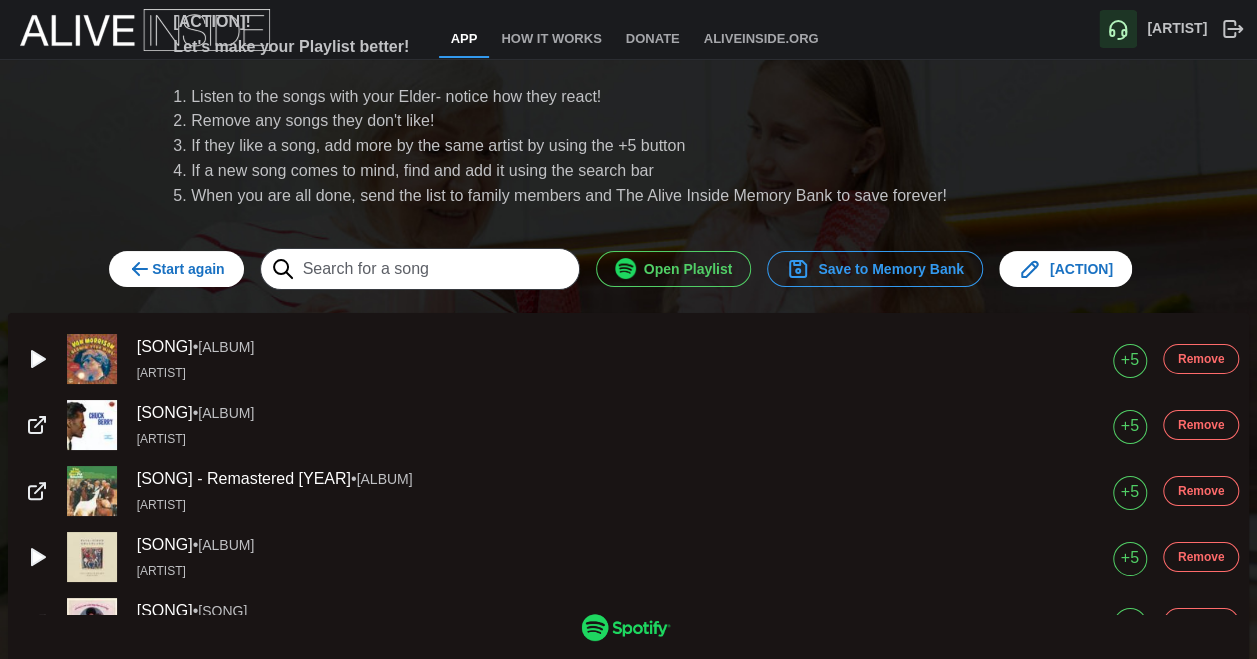 click on "OK, now the fun starts! Let's make your Playlist better!   Listen to the songs with your Elder- notice how they react! Remove any songs they don't like! If they like a song, add more by the same artist by using the +5 button If a new song comes to mind, find and add it using the search bar When you are all done, send the list to family members and The Alive Inside Memory Bank to save forever!    Start again   Open Playlist   Save to Memory Bank   Edit Session Notes Brown Eyed Girl  •  Blowin' Your Mind! Van Morrison +5 Remove Let It Rock  •  Rockin' At The Hops Chuck Berry +5 Remove God Only Knows - Remastered 1996  •  Pet Sounds The Beach Boys +5 Remove You Can Call Me Al  •  Graceland (25th Anniversary Deluxe Edition) Paul Simon +5 Remove Love The One You're With  •  New Ways But Love Stays The Supremes +5 Remove Sunny Afternoon  •  Face to Face (Deluxe) The Kinks +5 Remove Somebody to Love  •  Surrealistic Pillow Jefferson Airplane +5 Remove Baby Workout  •  Baby Workout +5" at bounding box center [628, 343] 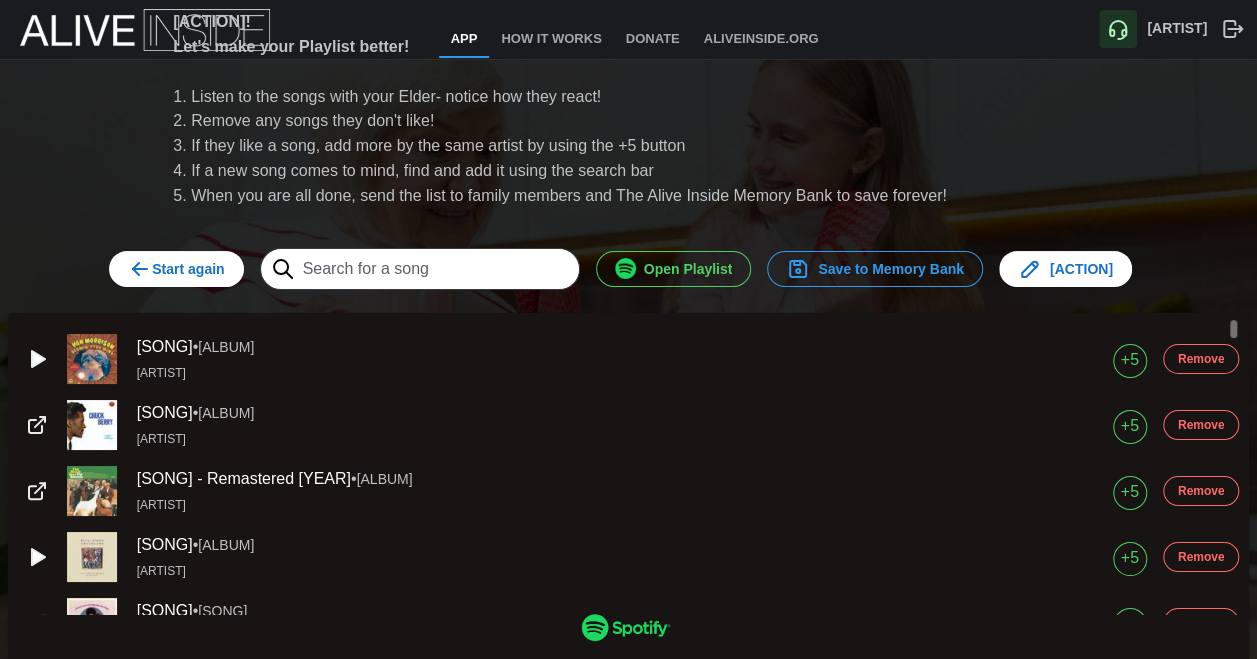 click on "Save to Memory Bank" at bounding box center [875, 269] 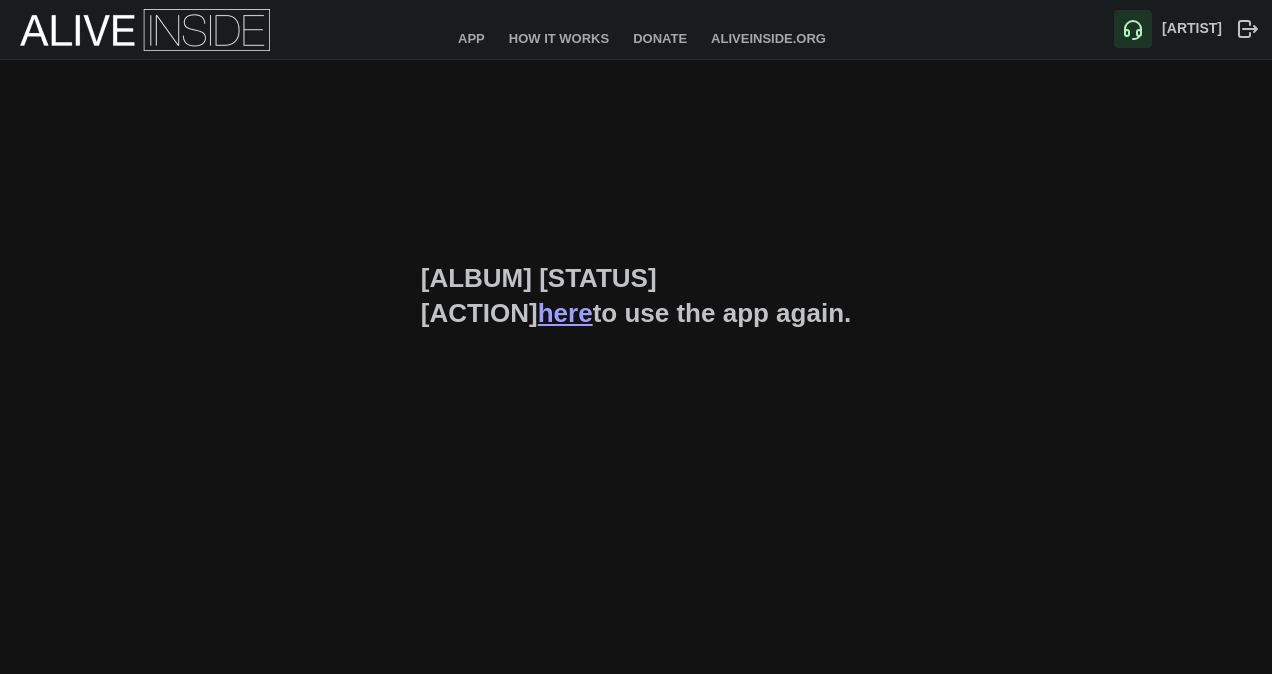 click on "Your Elder's memories are stored!  Click  here  to use the app again." at bounding box center [636, 296] 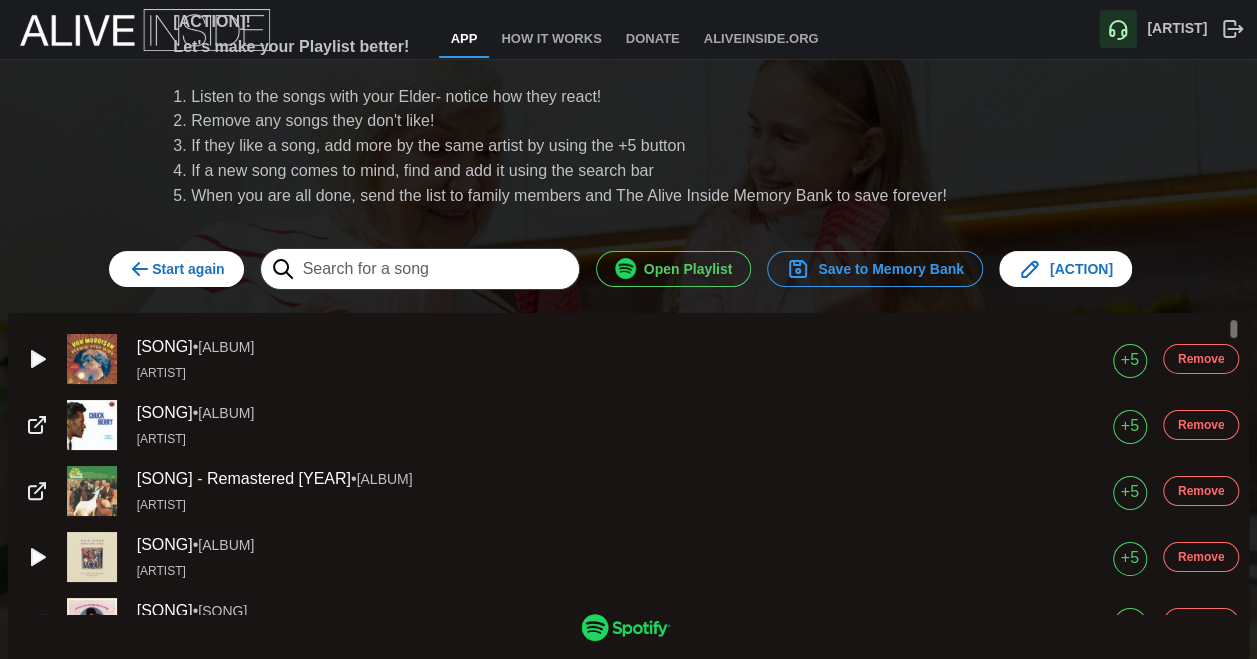 click on "Open Playlist" at bounding box center (674, 269) 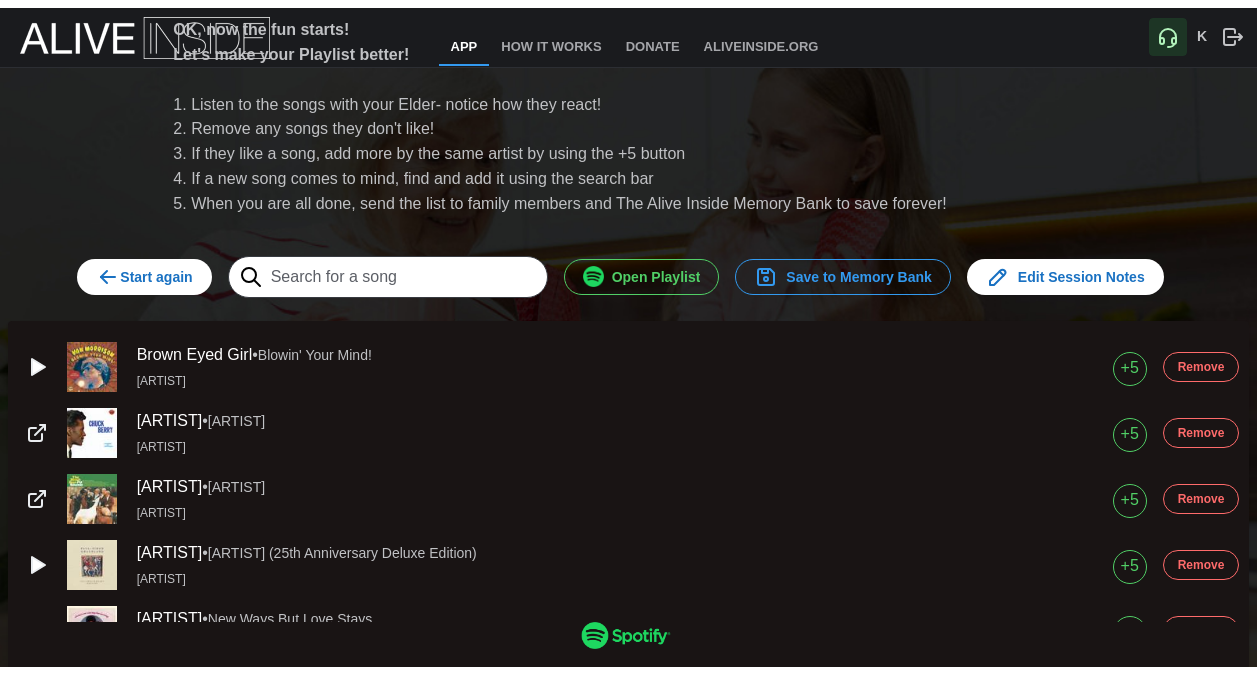 scroll, scrollTop: 0, scrollLeft: 0, axis: both 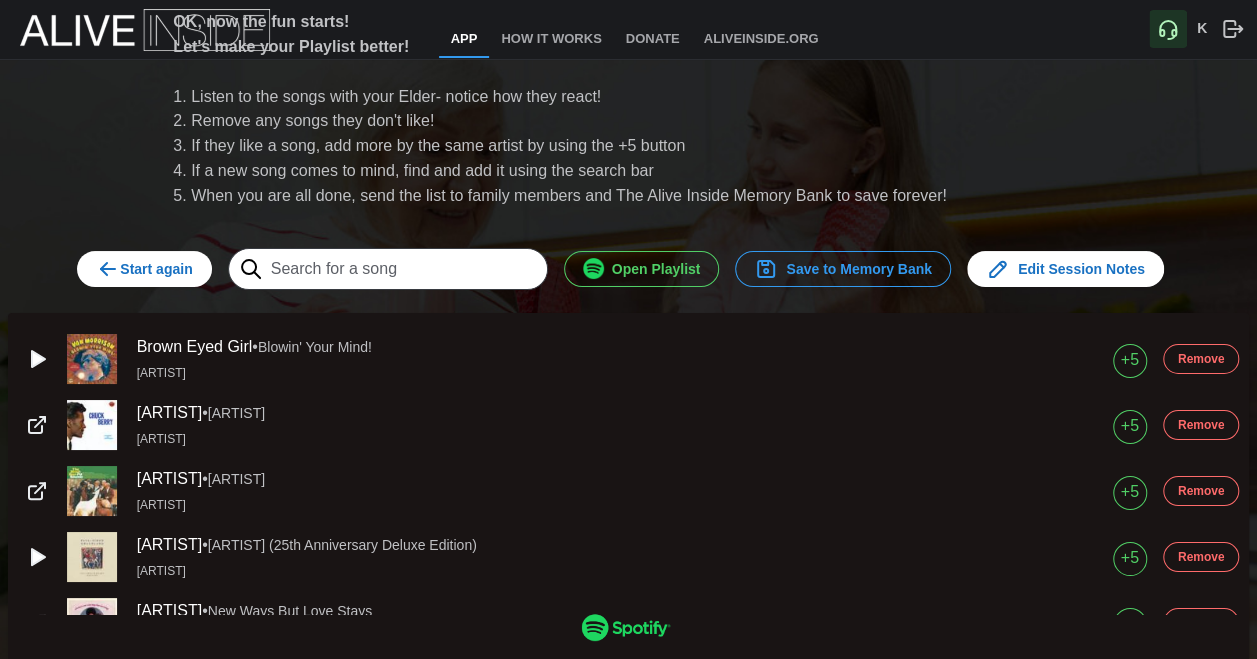 click on "Start again" at bounding box center [144, 269] 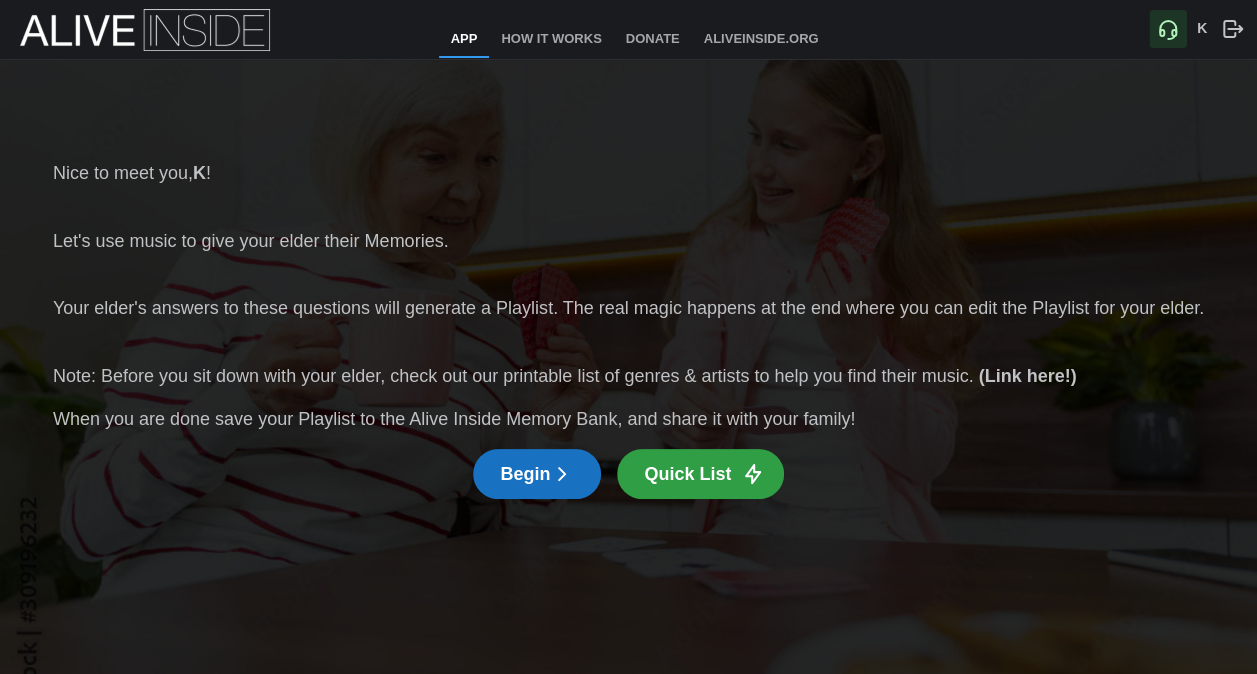 click at bounding box center [1168, 29] 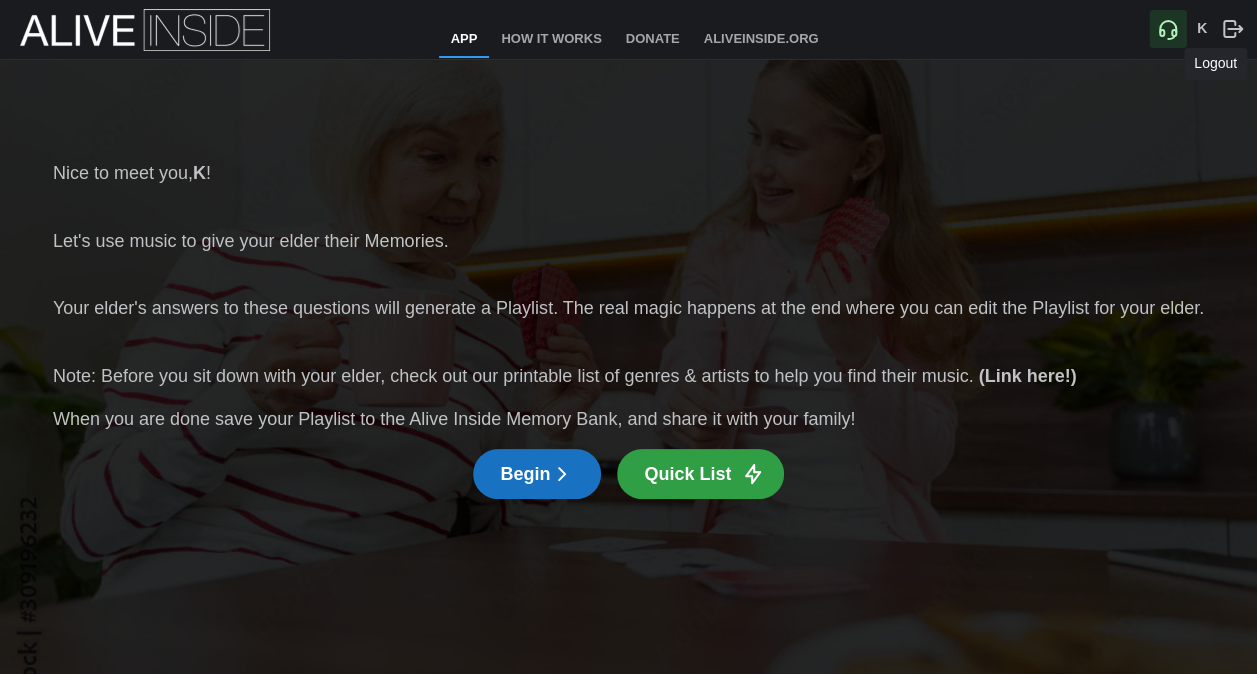 click at bounding box center (1233, 29) 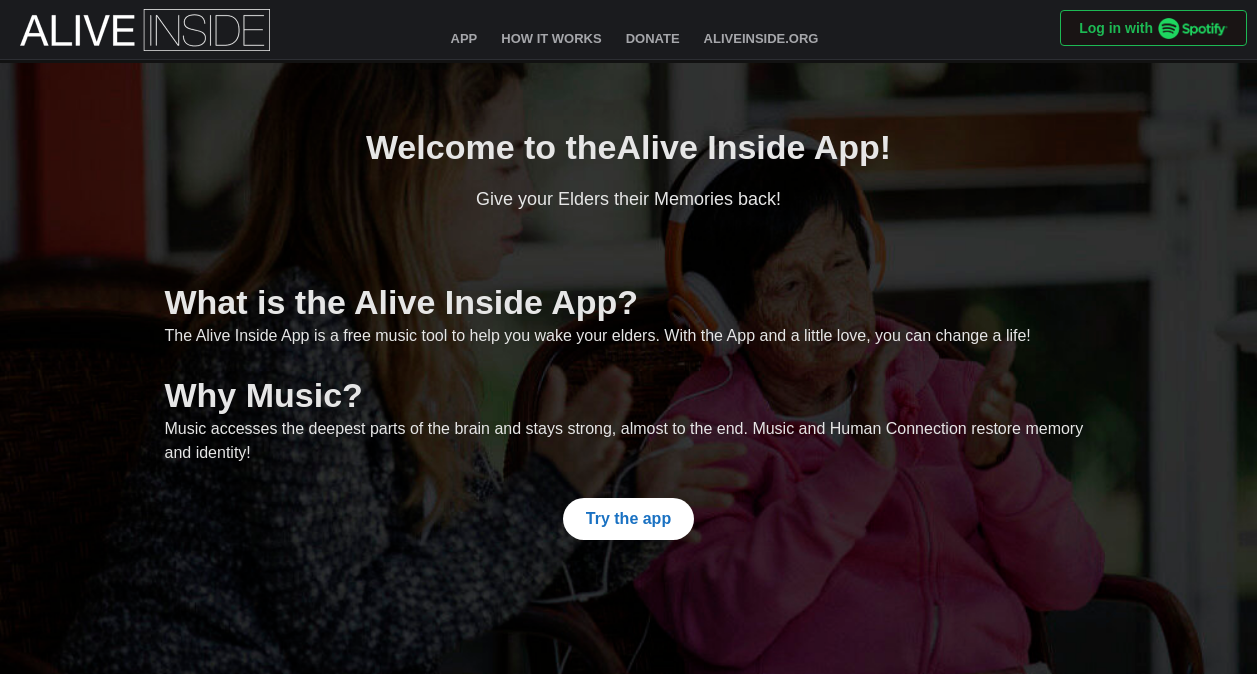 scroll, scrollTop: 0, scrollLeft: 0, axis: both 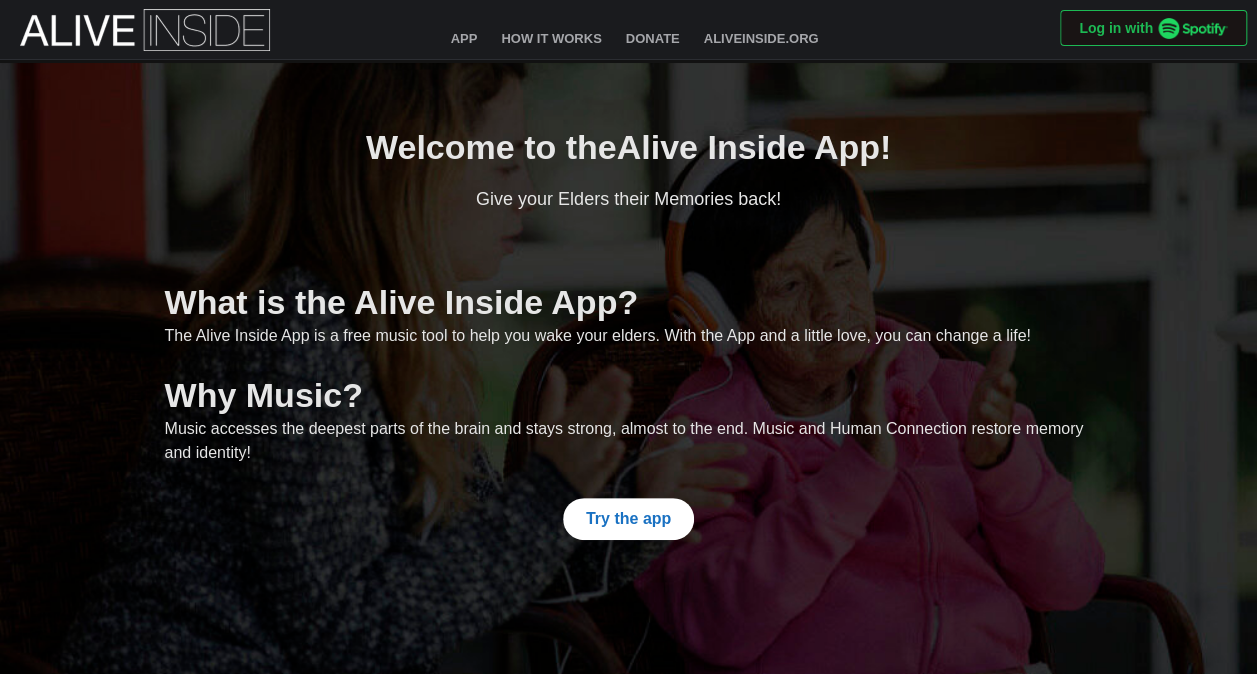 click on "Log in with" at bounding box center [1153, 28] 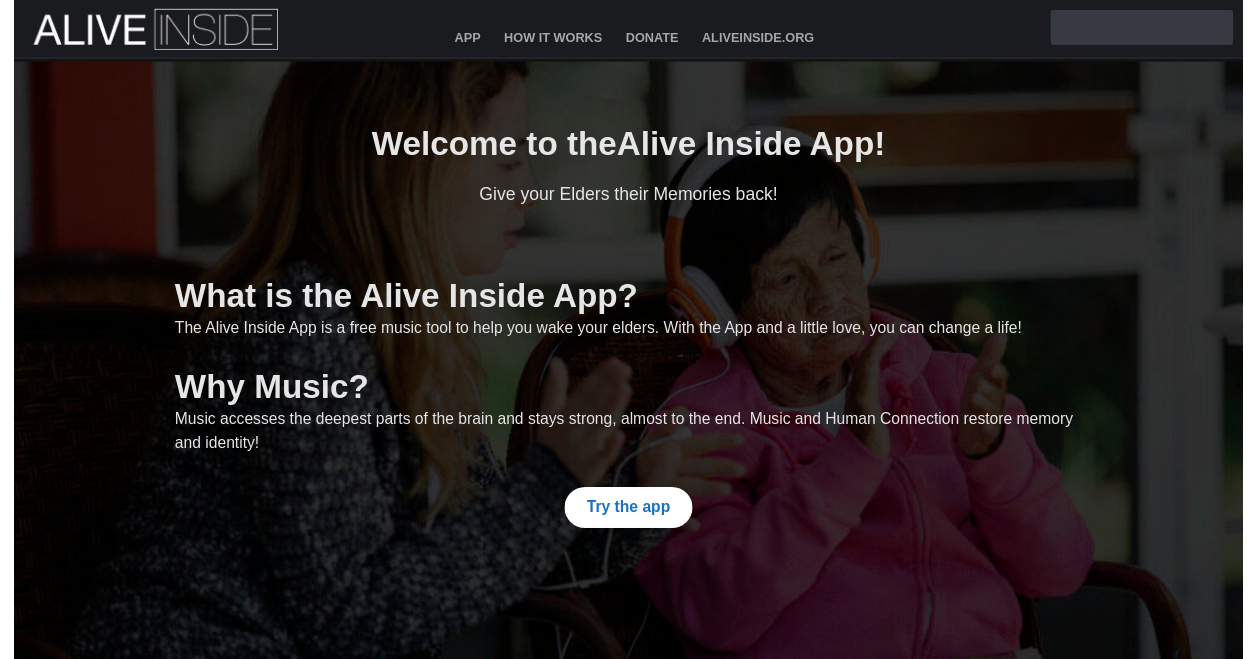 scroll, scrollTop: 0, scrollLeft: 0, axis: both 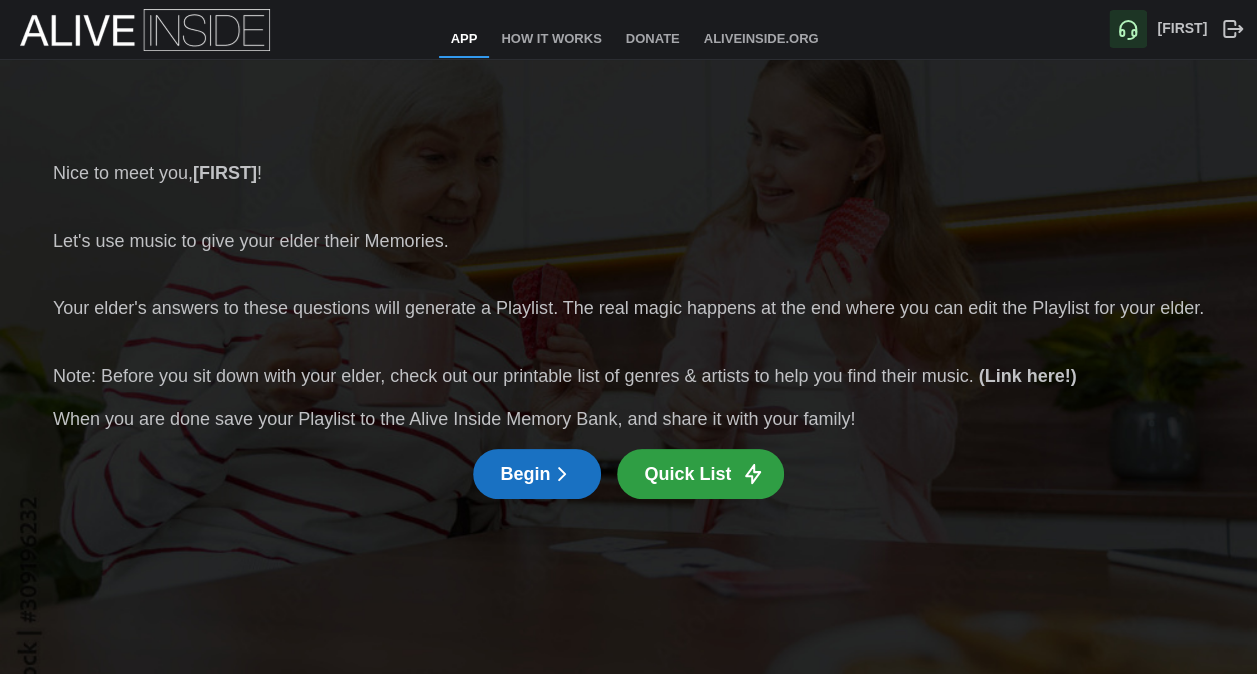 click on "Begin" at bounding box center [537, 474] 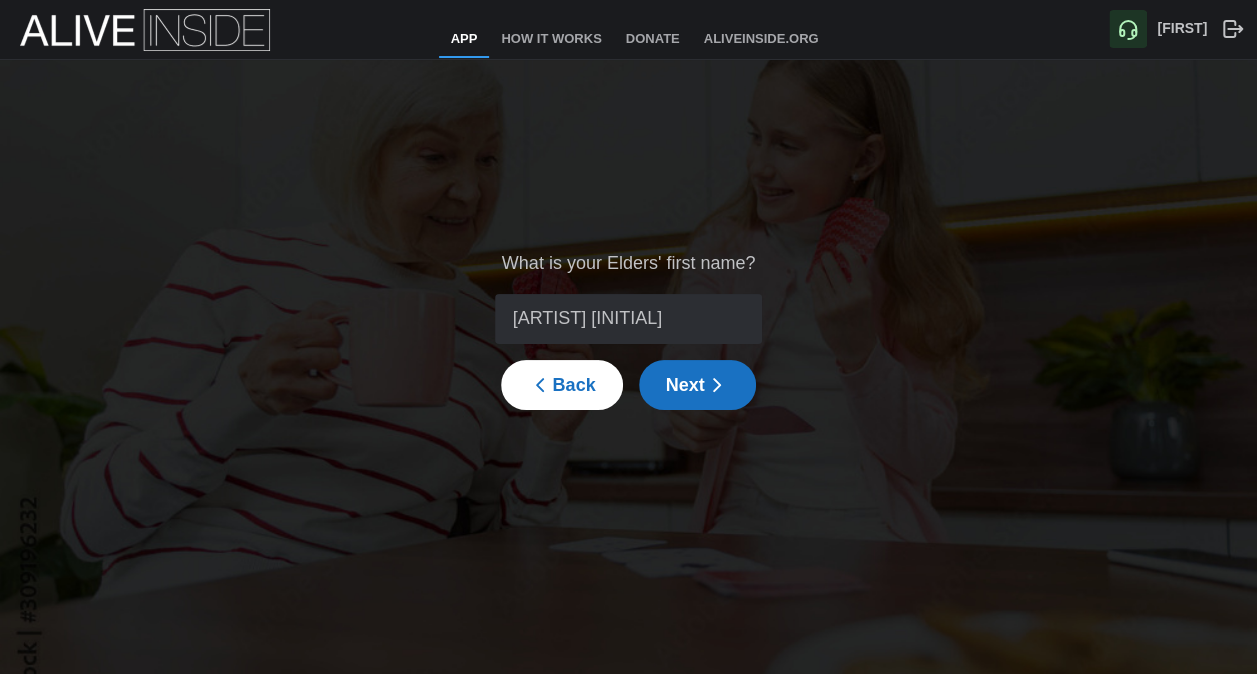 type on "[ARTIST] [INITIAL]" 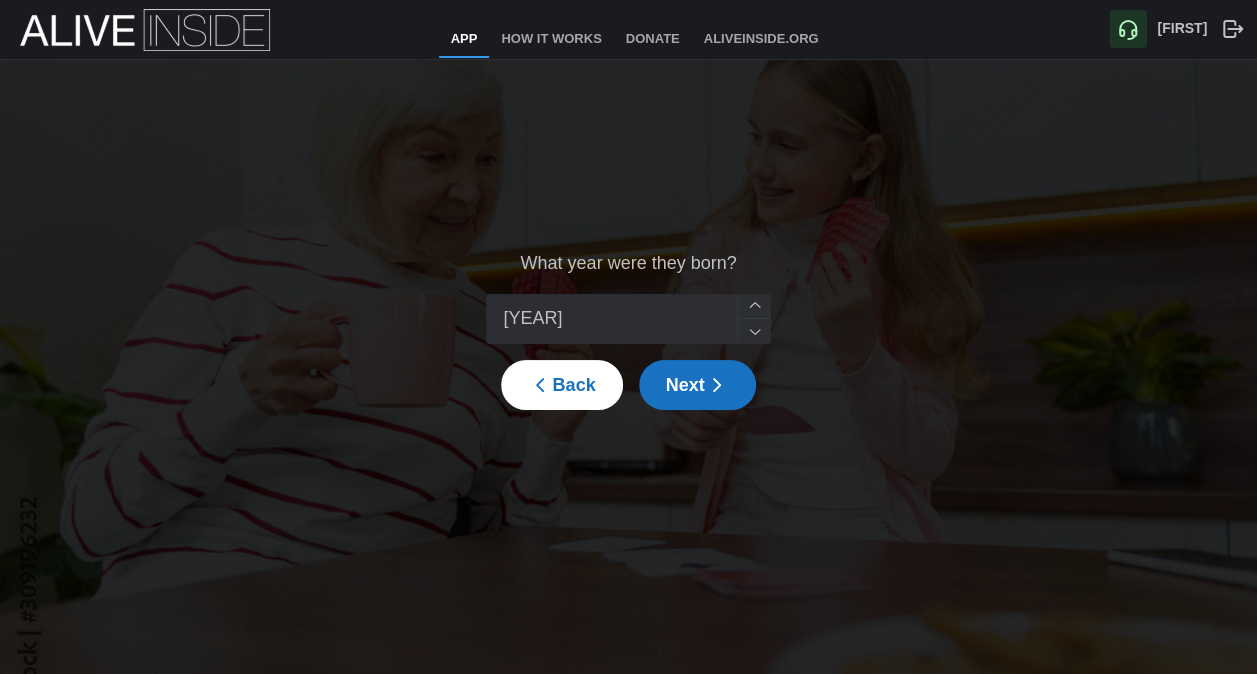 type on "[YEAR]" 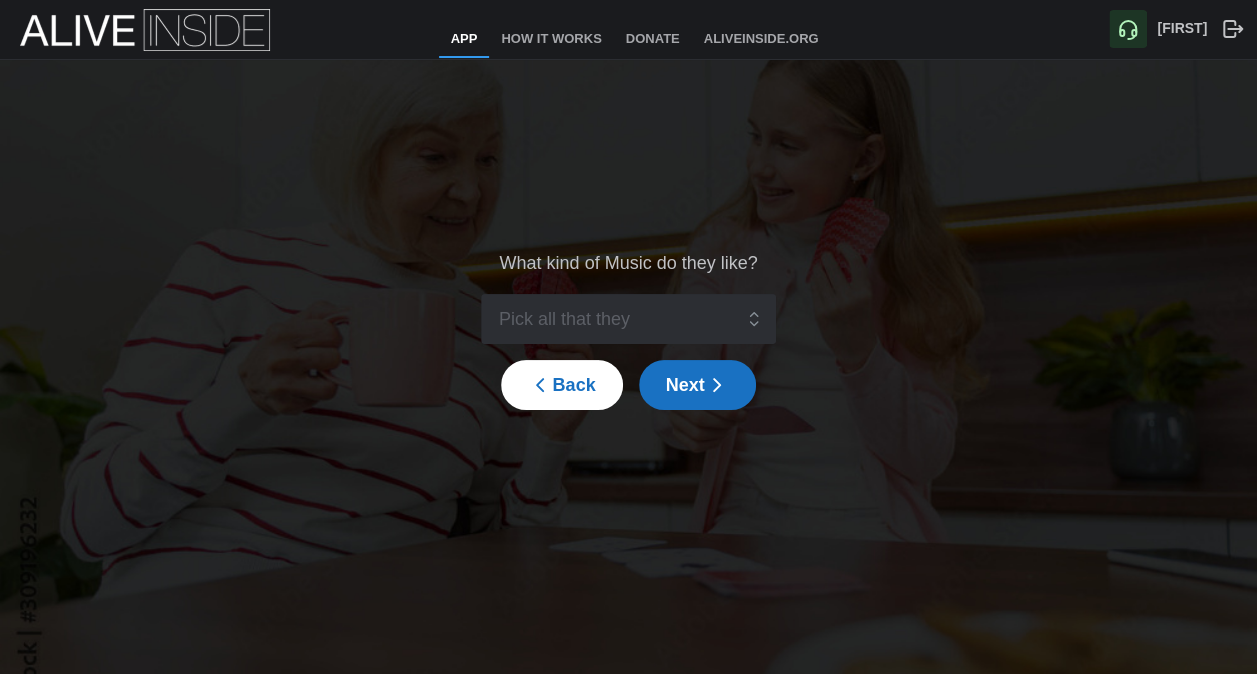 click on "Next" at bounding box center [697, 385] 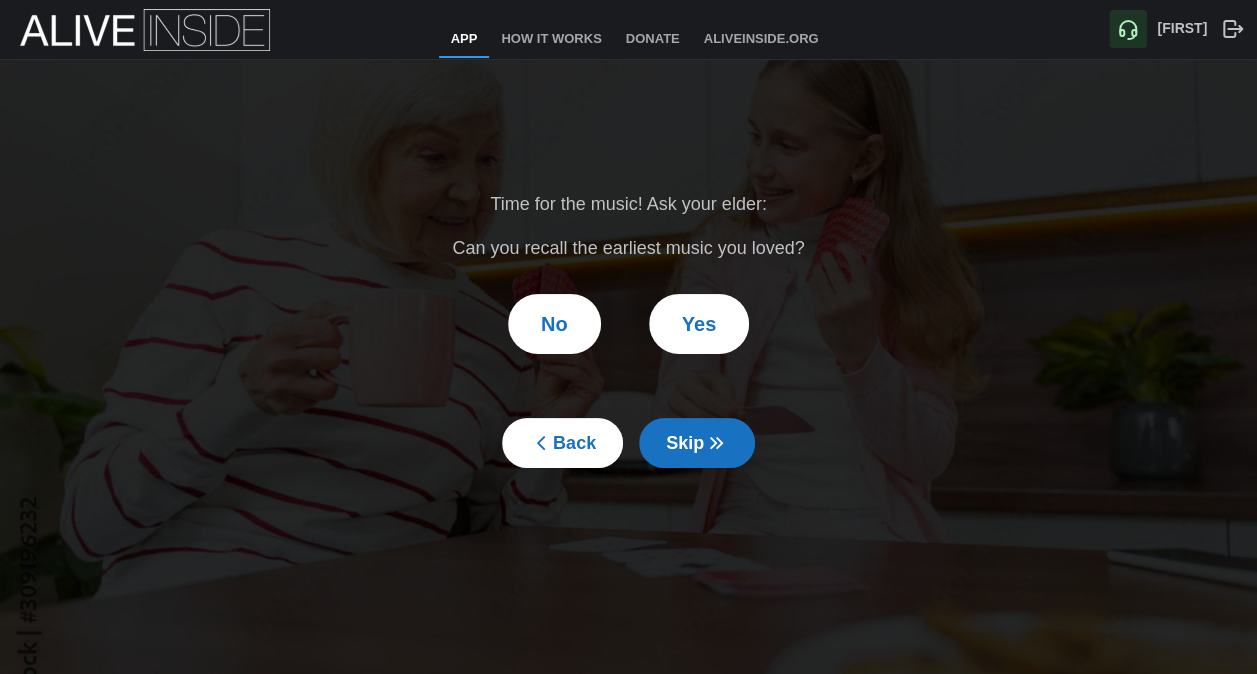 click on "Skip" at bounding box center [697, 443] 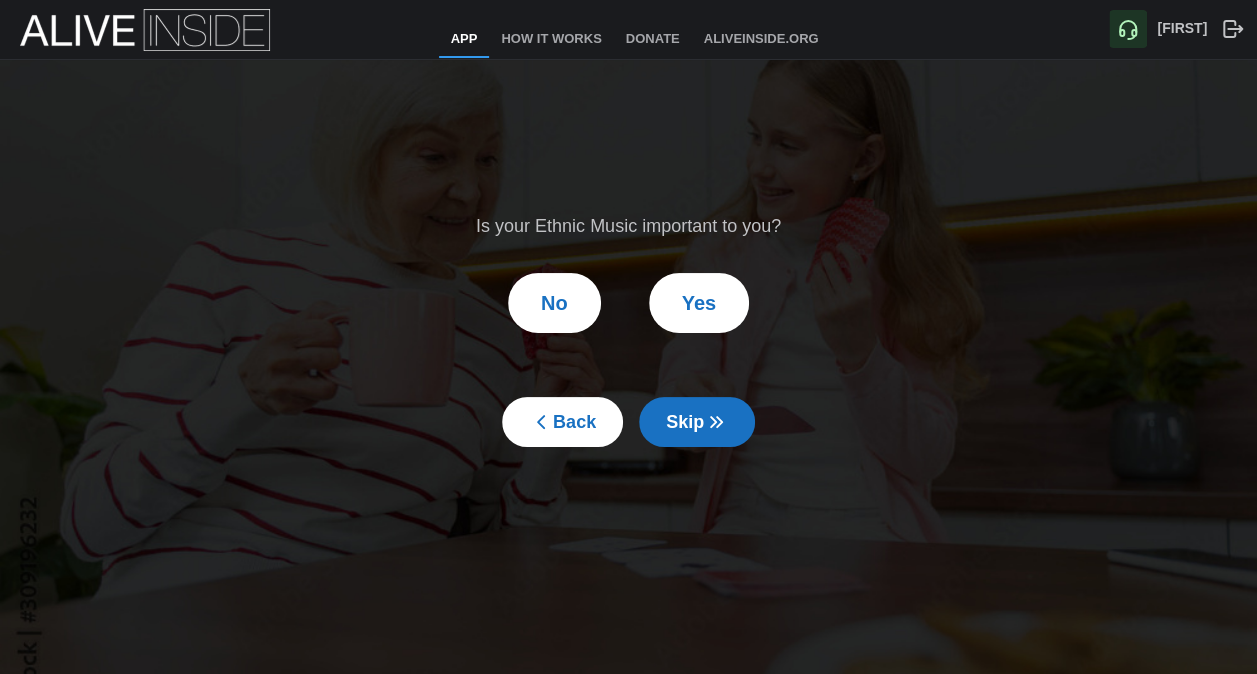 click on "Skip" at bounding box center (697, 422) 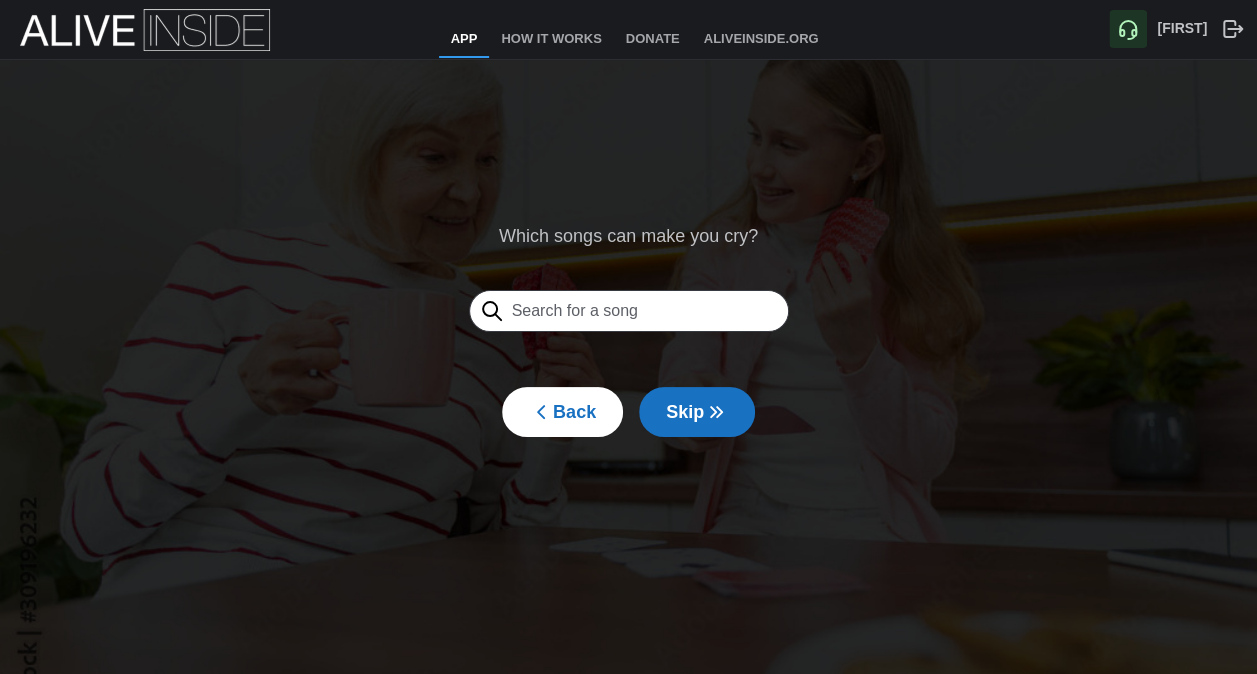 click on "Skip" at bounding box center [697, 412] 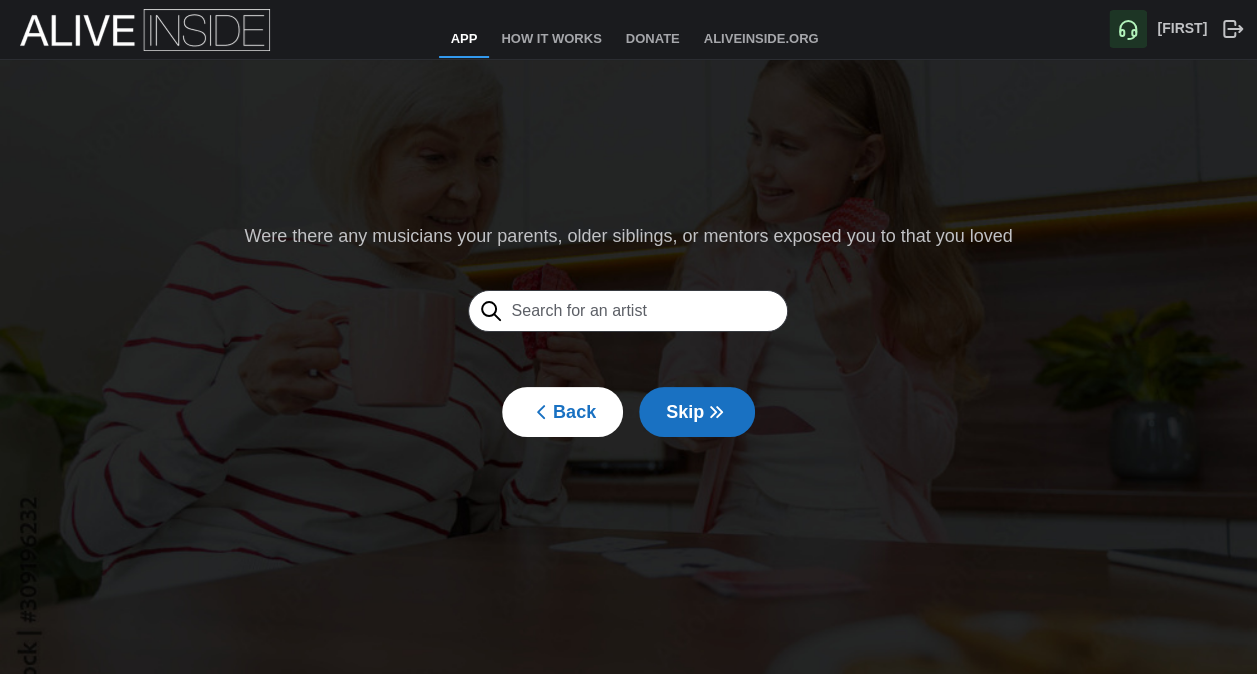 click on "Skip" at bounding box center [697, 412] 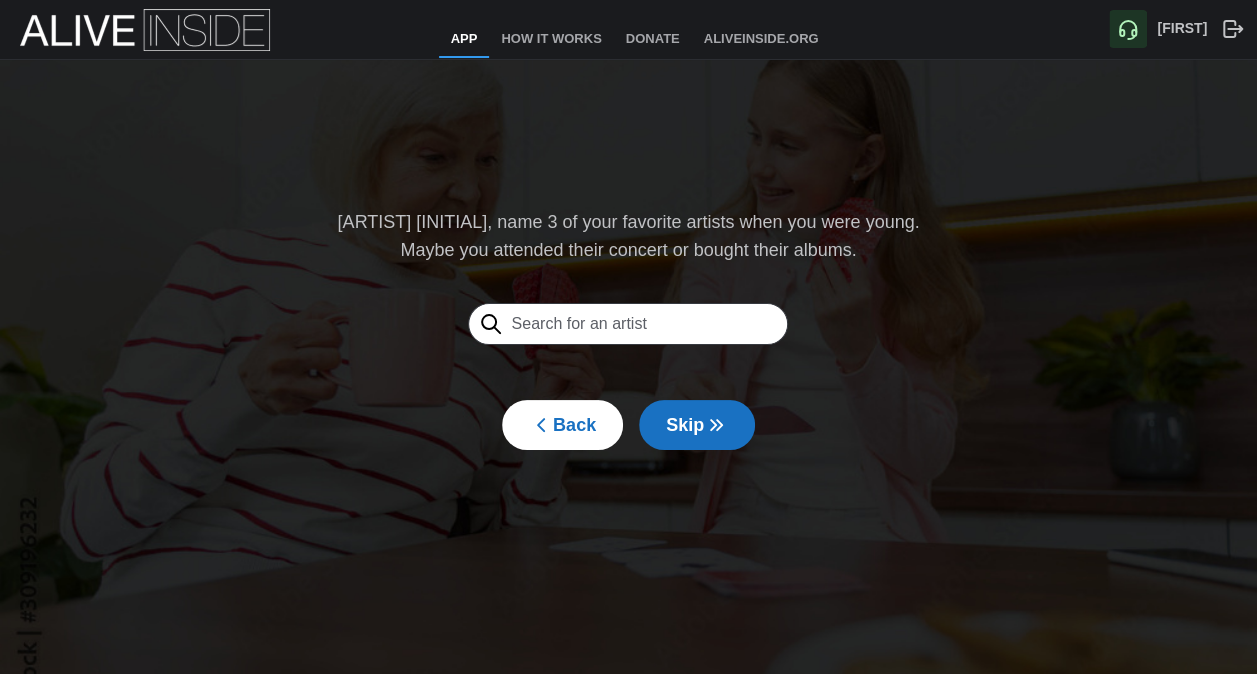 click on "Skip" at bounding box center (697, 425) 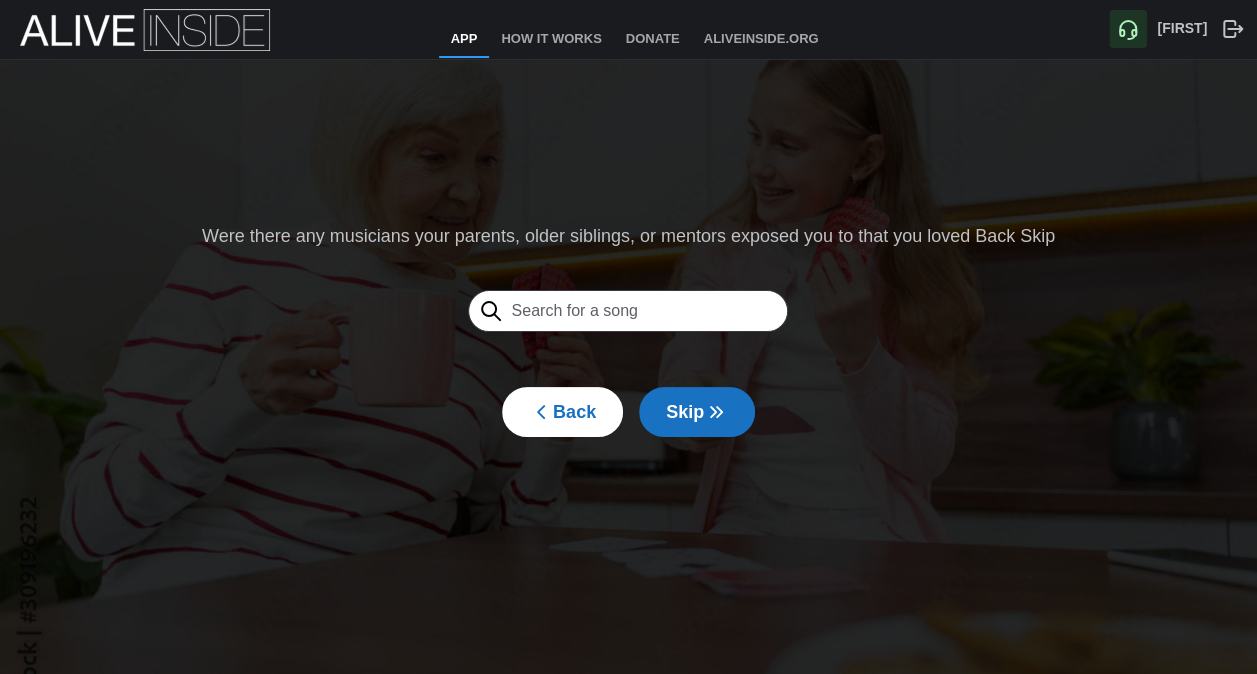 click at bounding box center (628, 311) 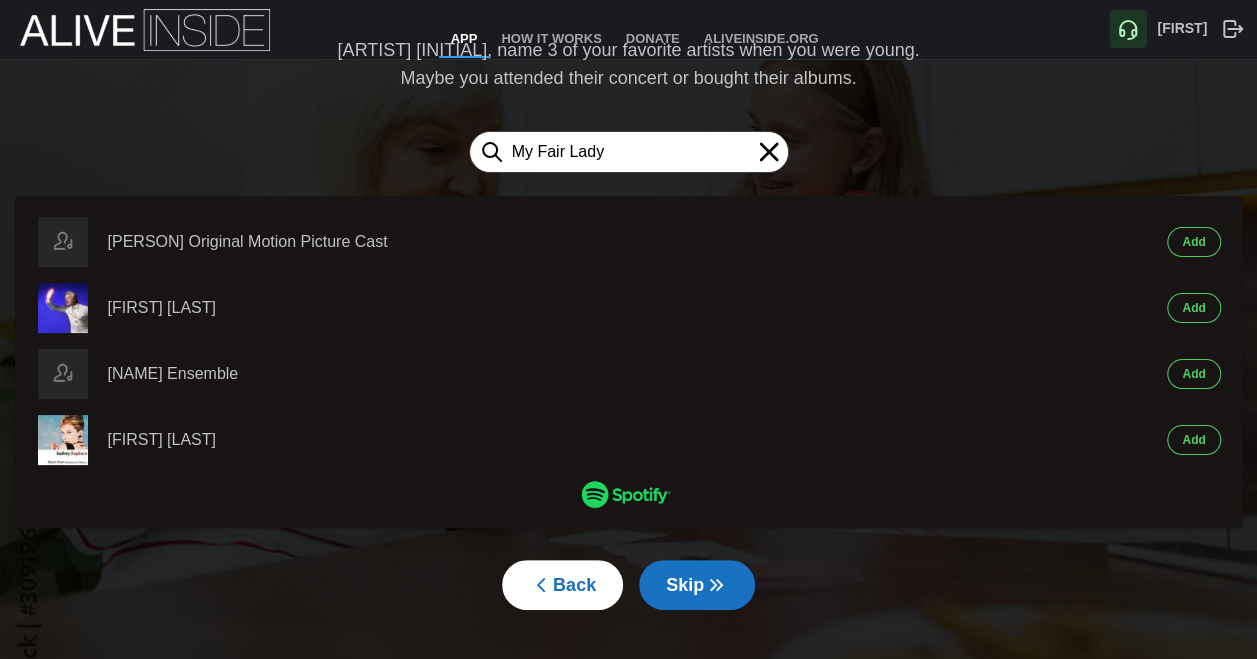 type on "My Fair Lady" 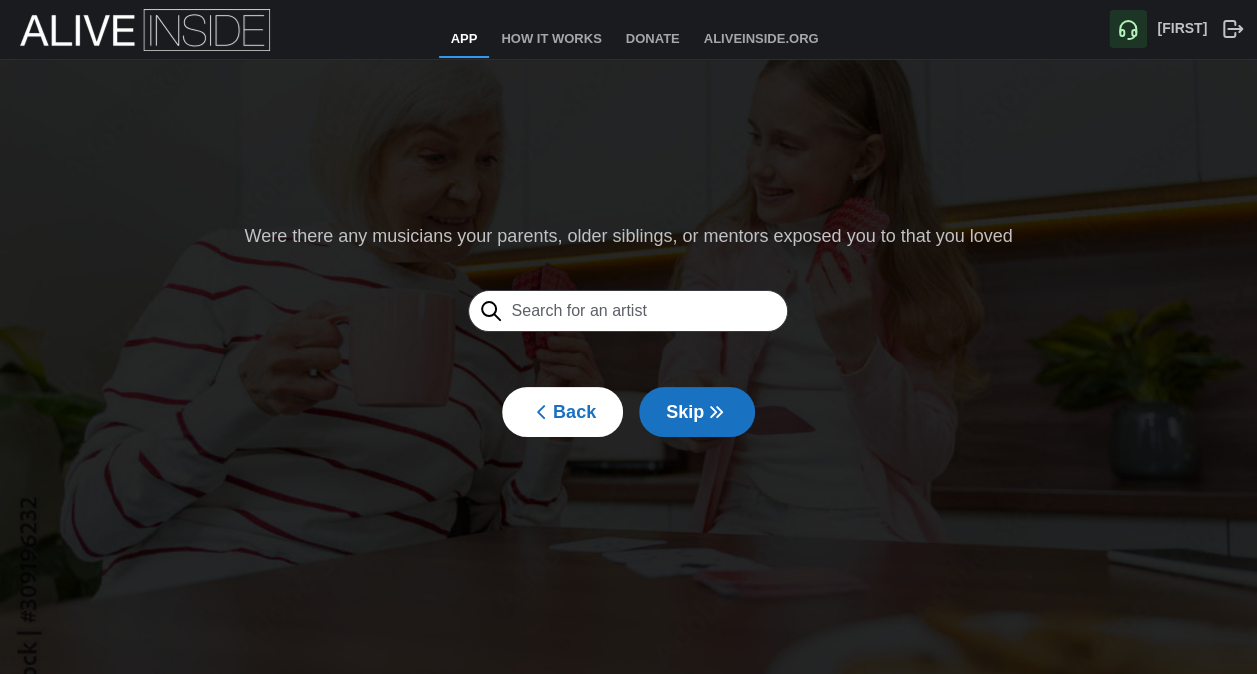 click on "Were there any musicians your parents, older siblings, or mentors exposed you to that you loved Back Skip" at bounding box center [628, 329] 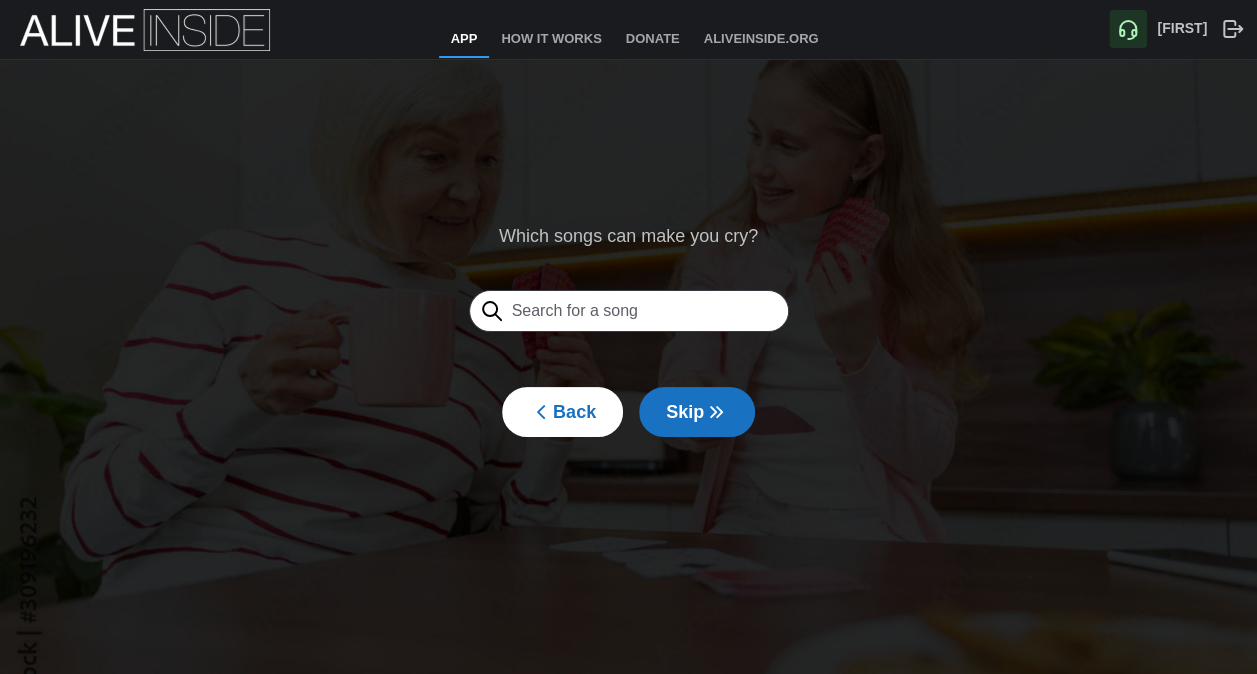 click at bounding box center (716, 412) 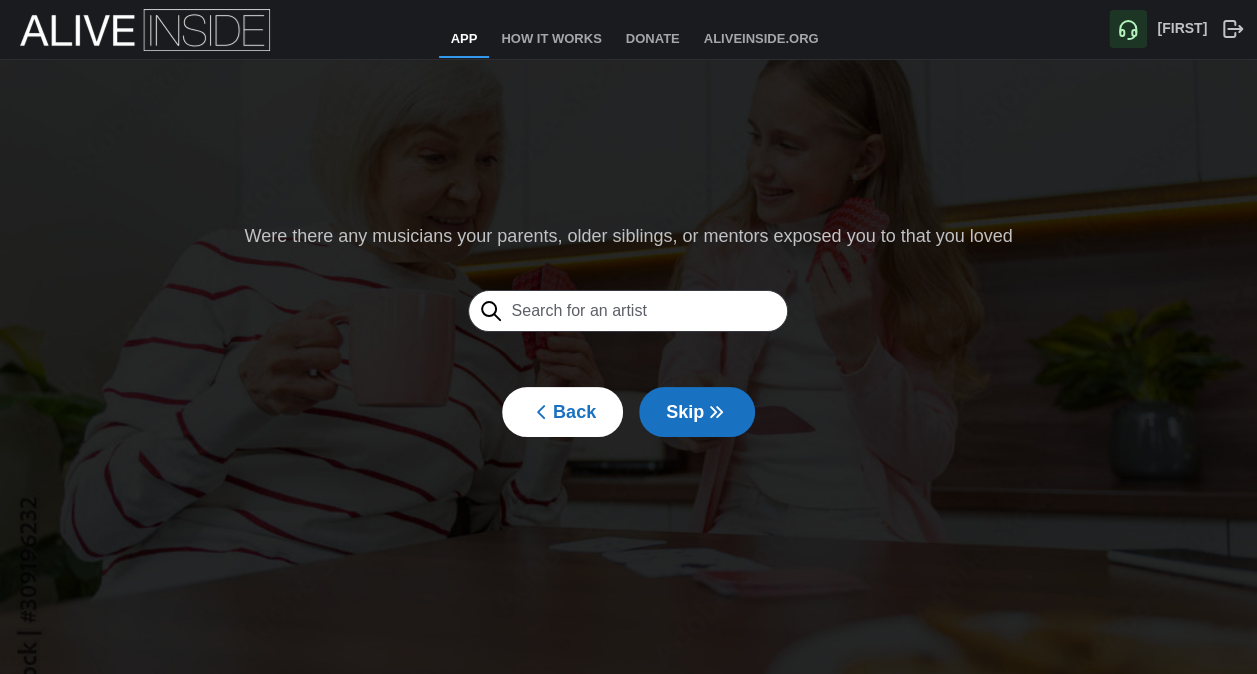 click at bounding box center [719, 412] 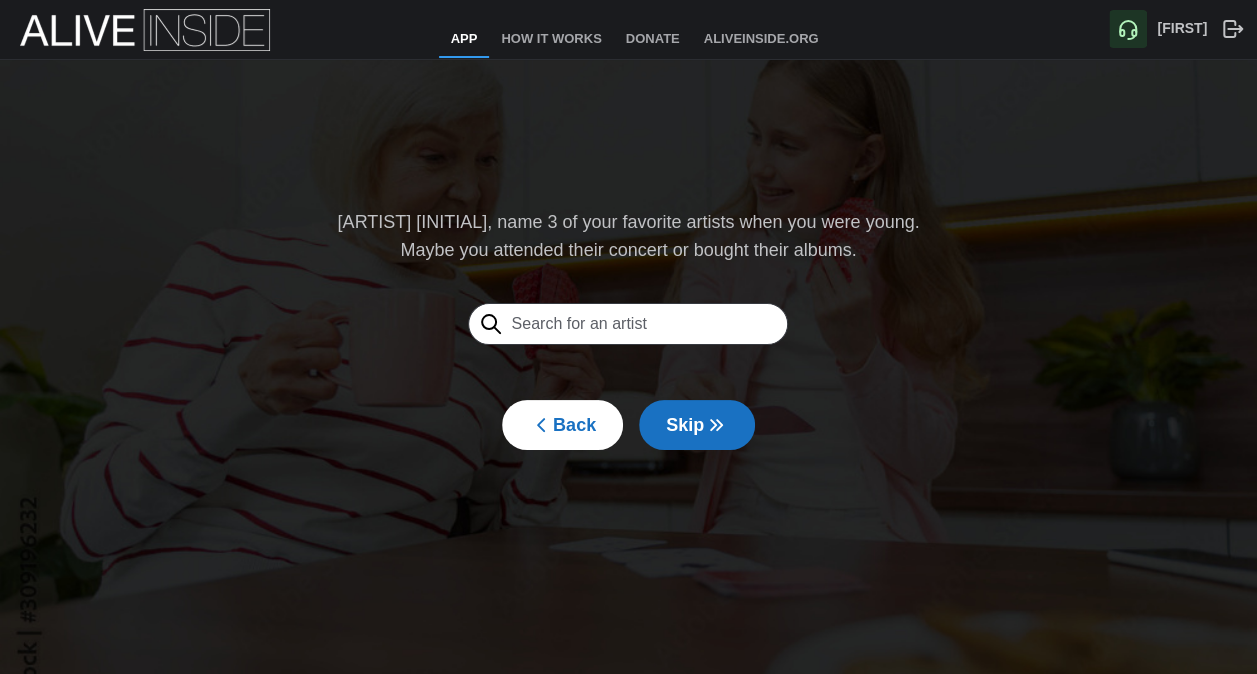 click at bounding box center (628, 324) 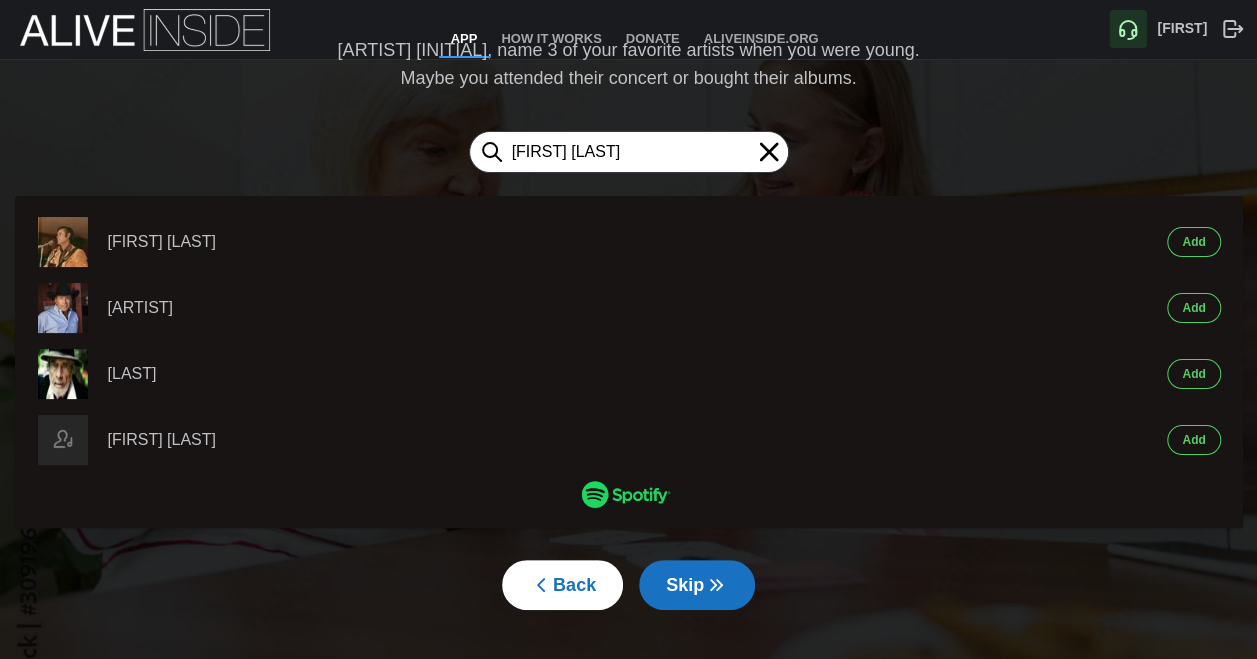 click on "Add" at bounding box center (1193, 242) 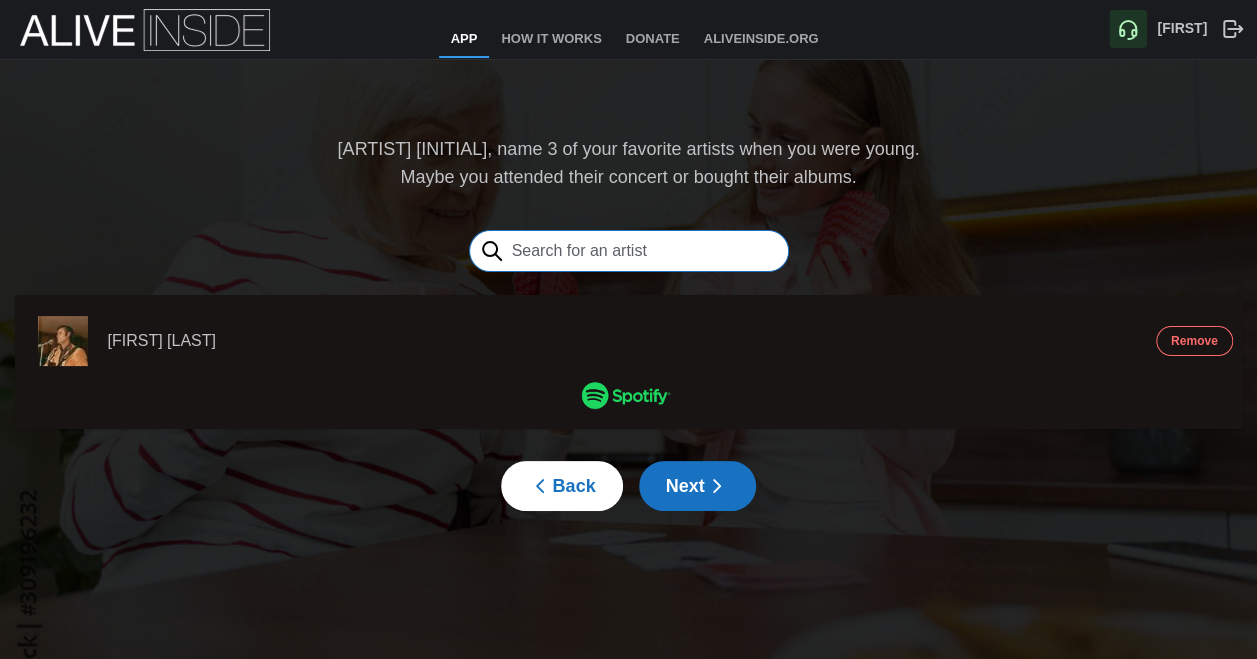 click at bounding box center [629, 251] 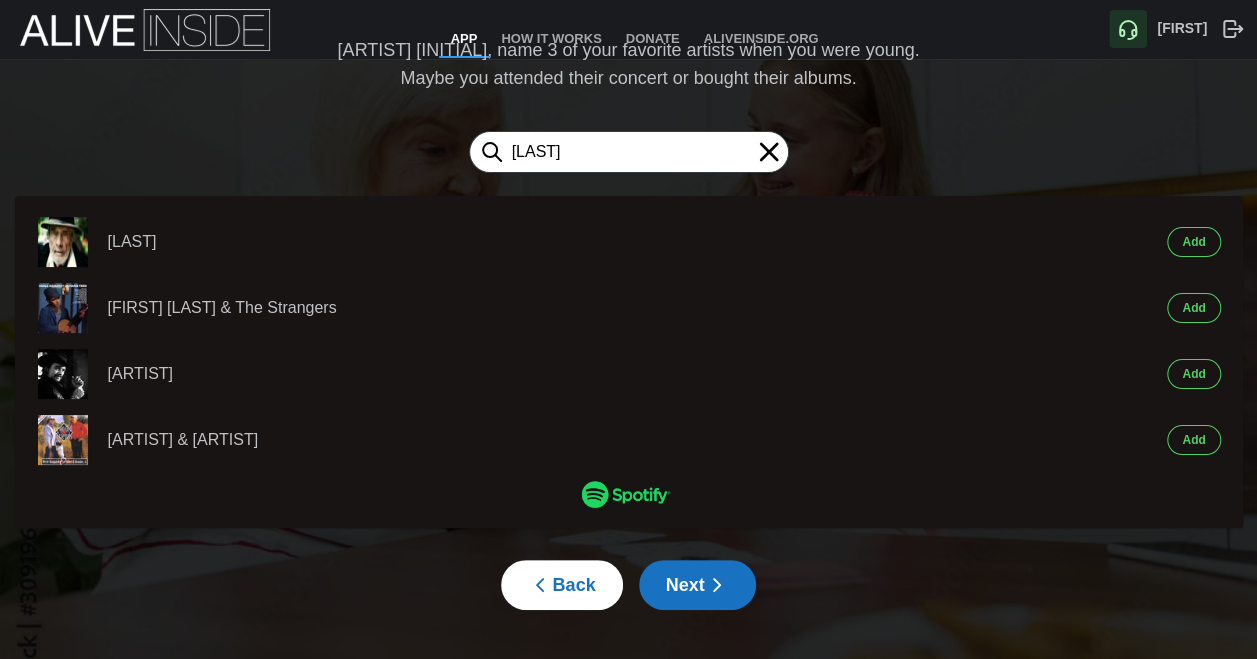 click on "Add" at bounding box center (1193, 242) 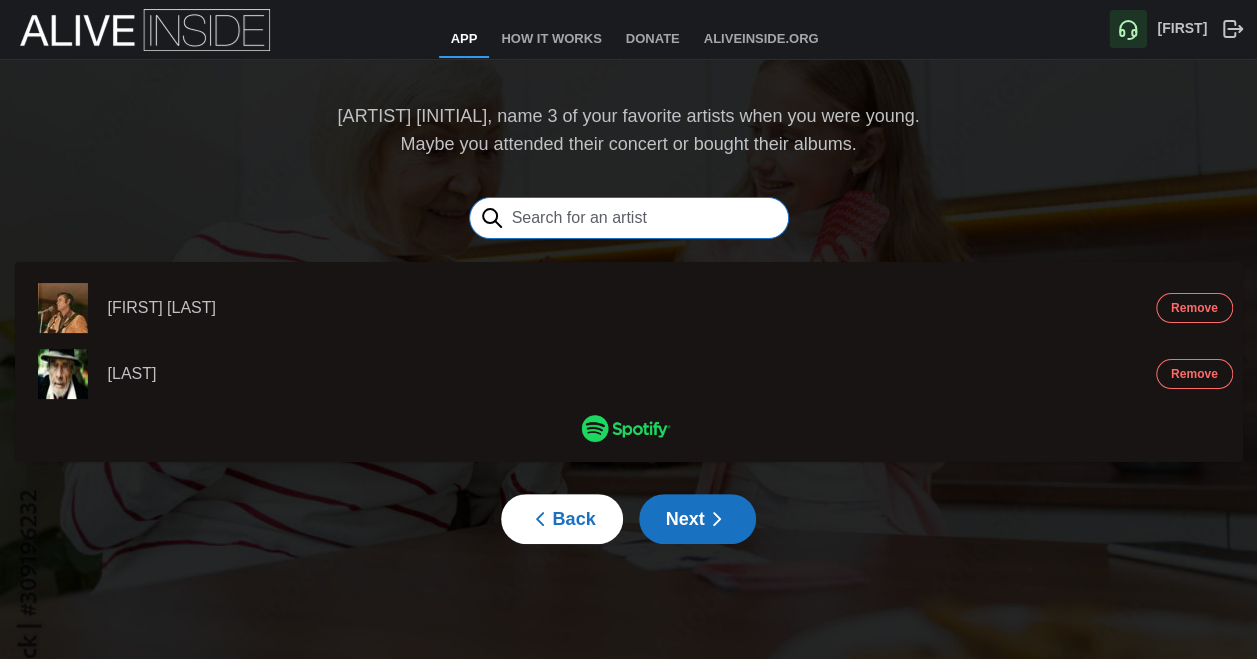 click at bounding box center (629, 218) 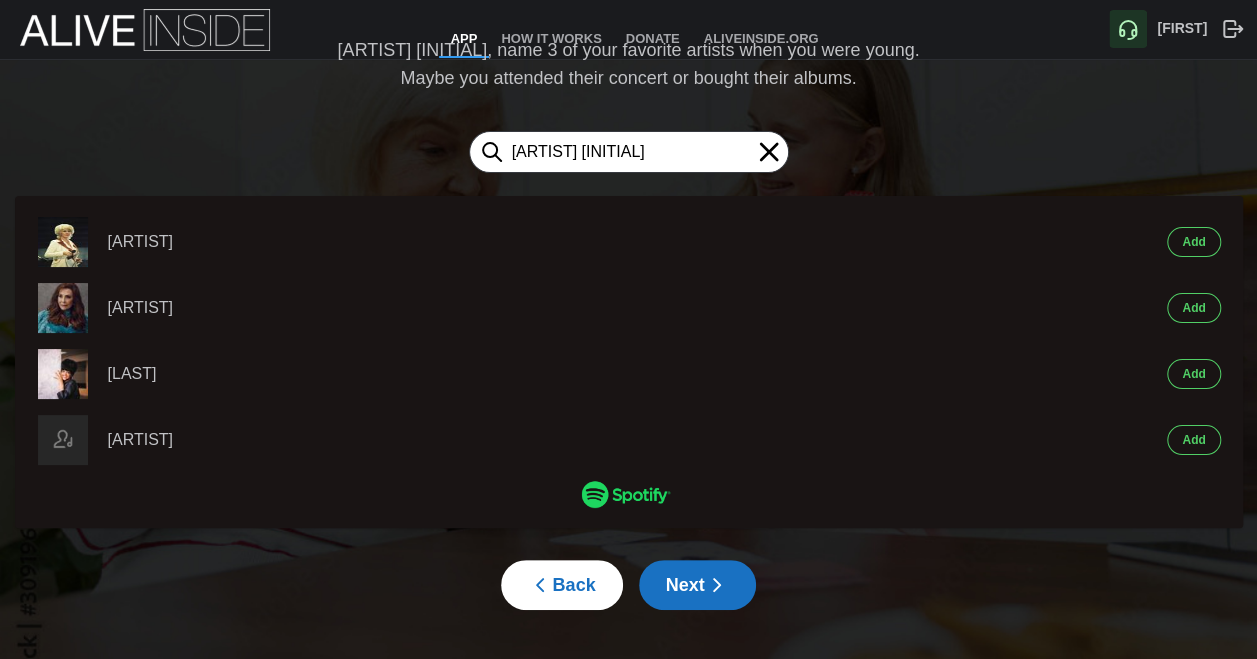 click on "Add" at bounding box center [1193, 242] 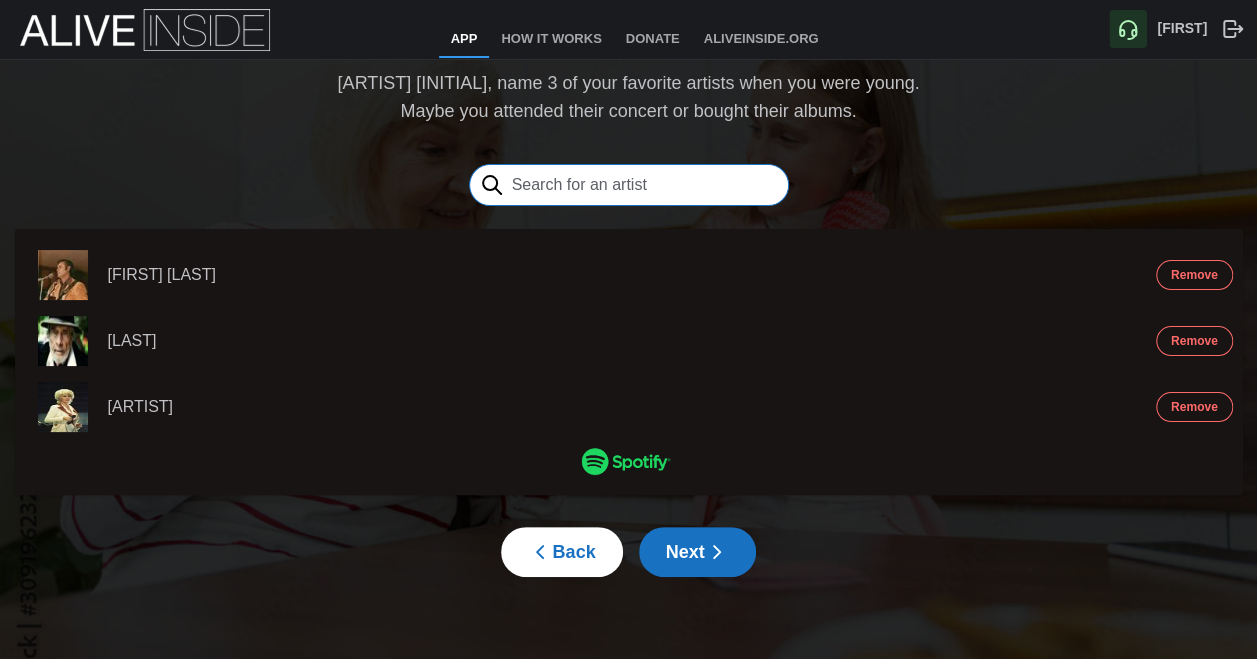 click at bounding box center [629, 185] 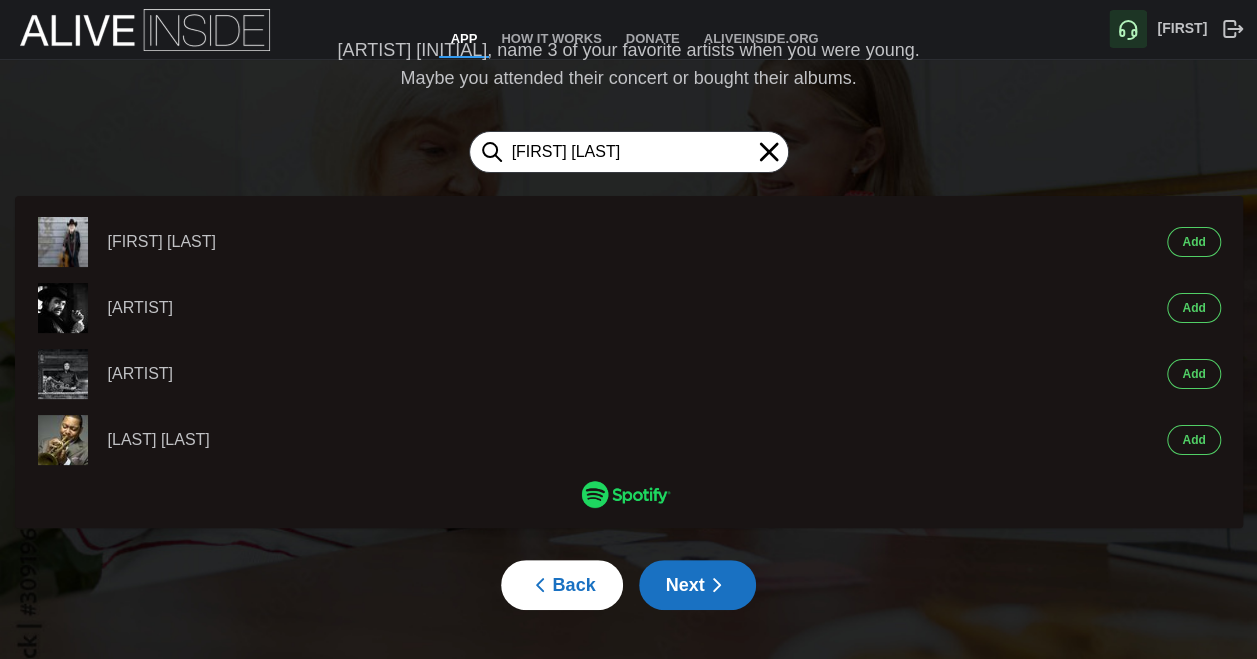 click on "Add" at bounding box center [1193, 242] 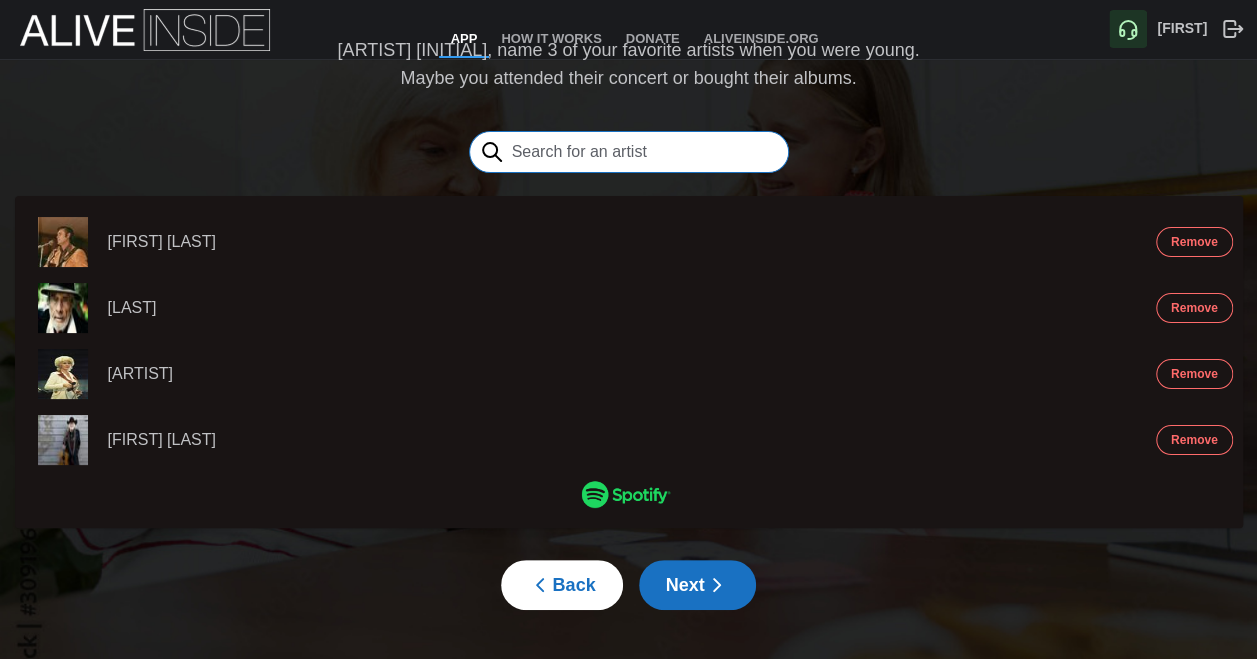click at bounding box center (629, 152) 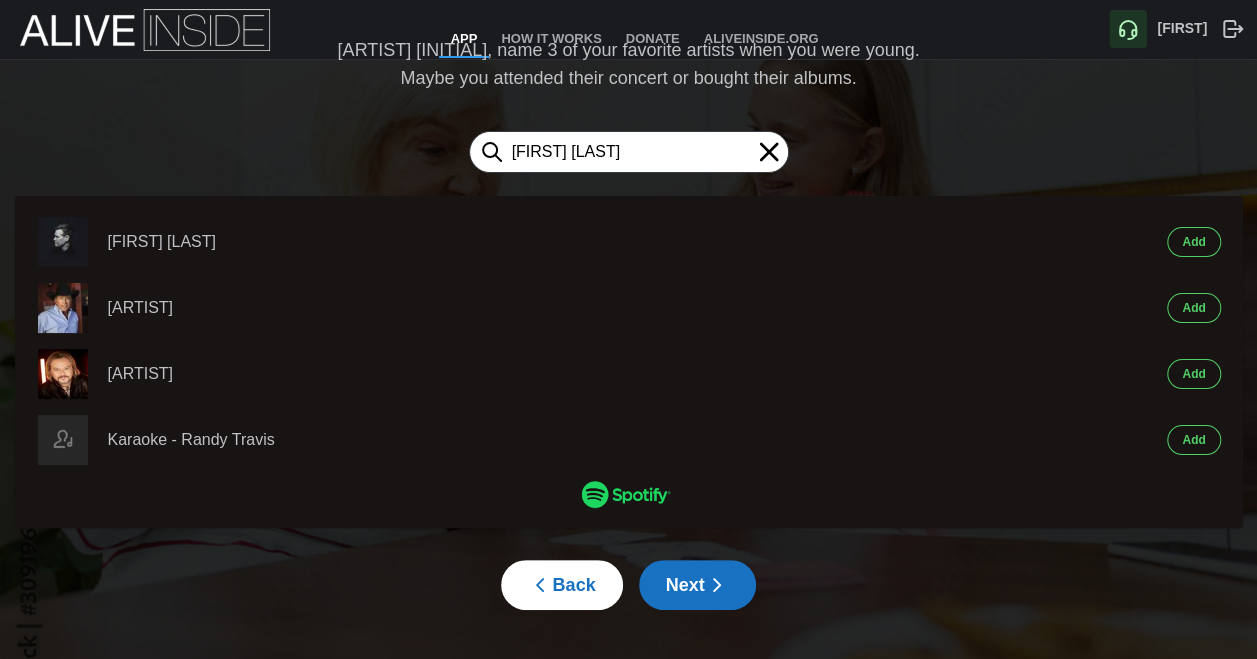 click on "Add" at bounding box center (1193, 242) 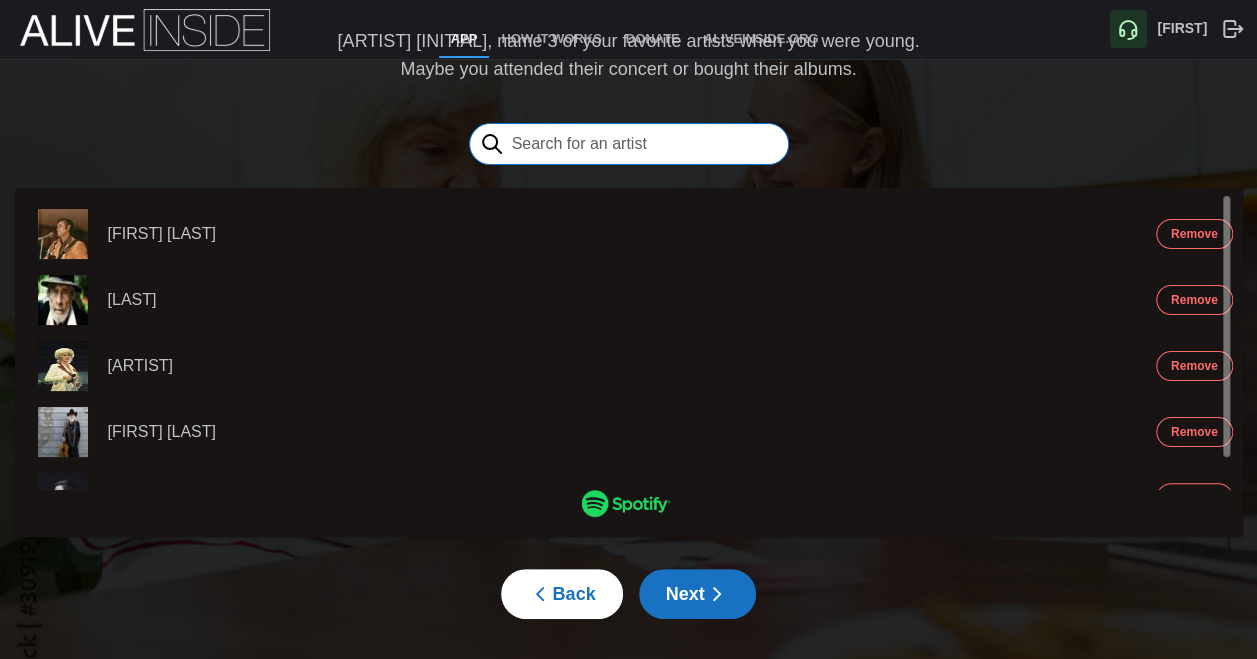 click at bounding box center (629, 144) 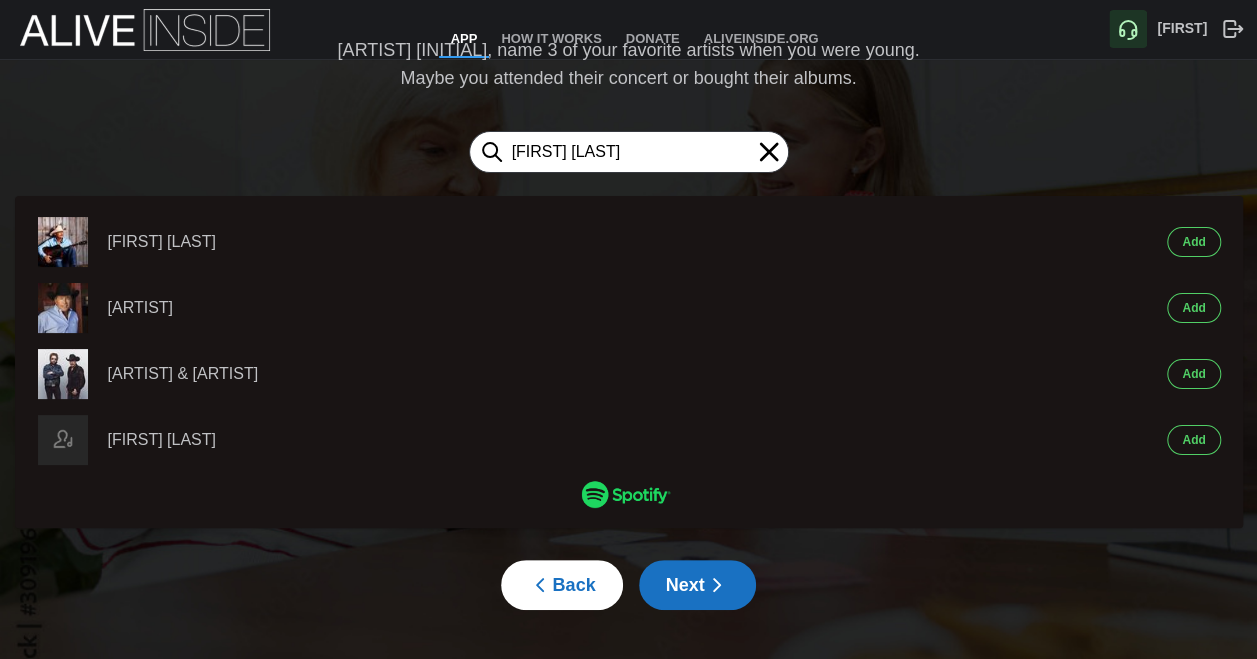 click on "Add" at bounding box center (1193, 242) 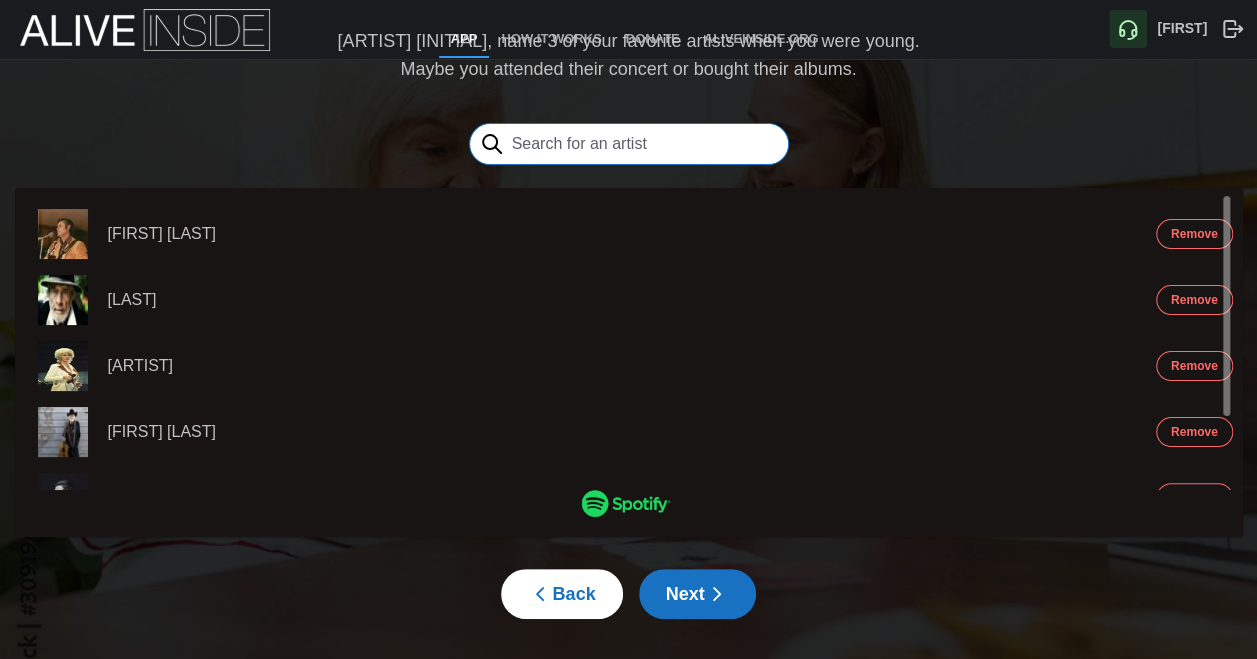 click at bounding box center [629, 144] 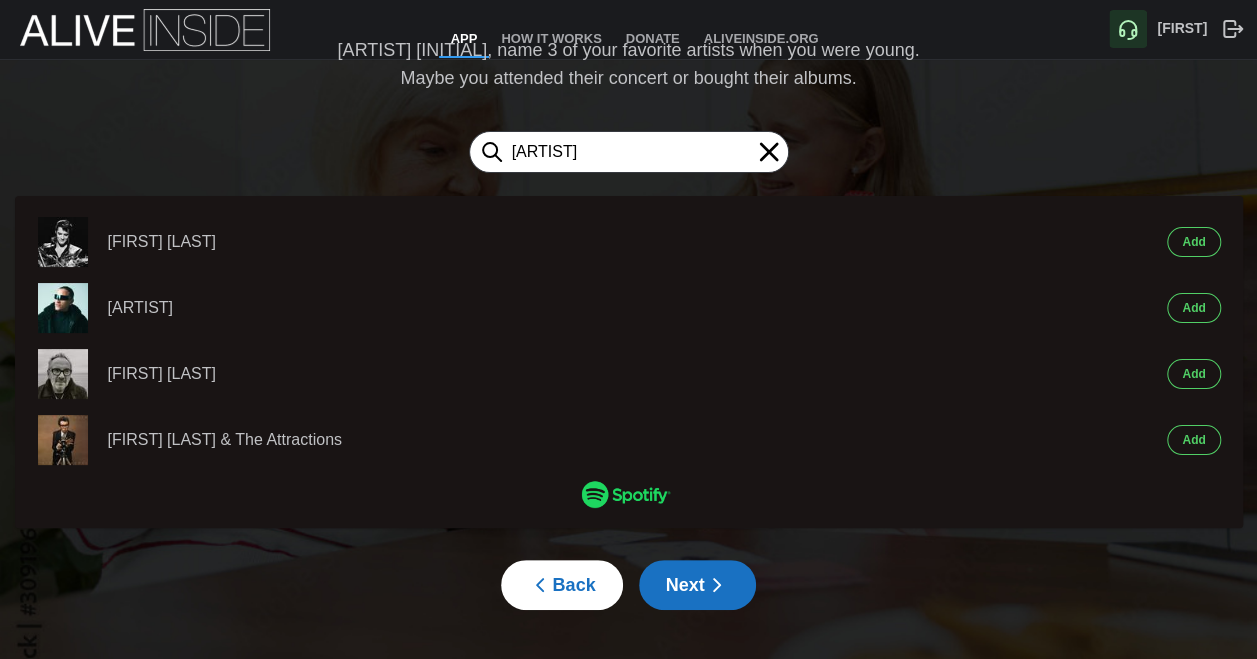 click on "Add" at bounding box center [1193, 242] 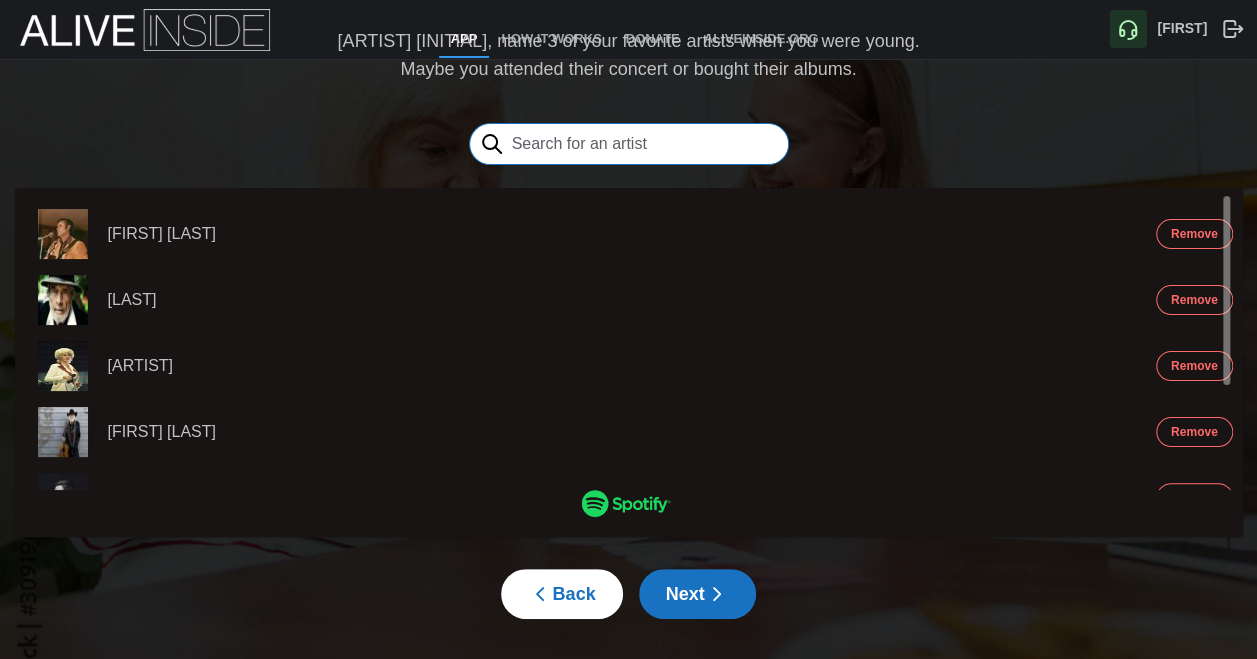 click at bounding box center [629, 144] 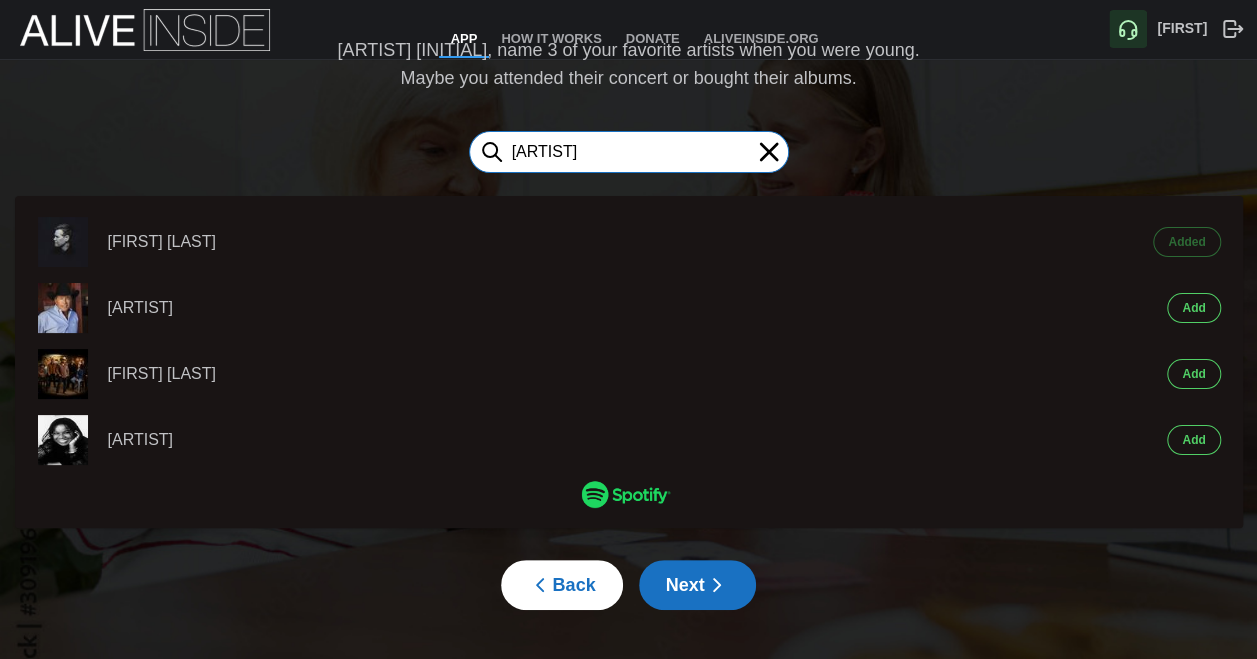 type on "[ARTIST]" 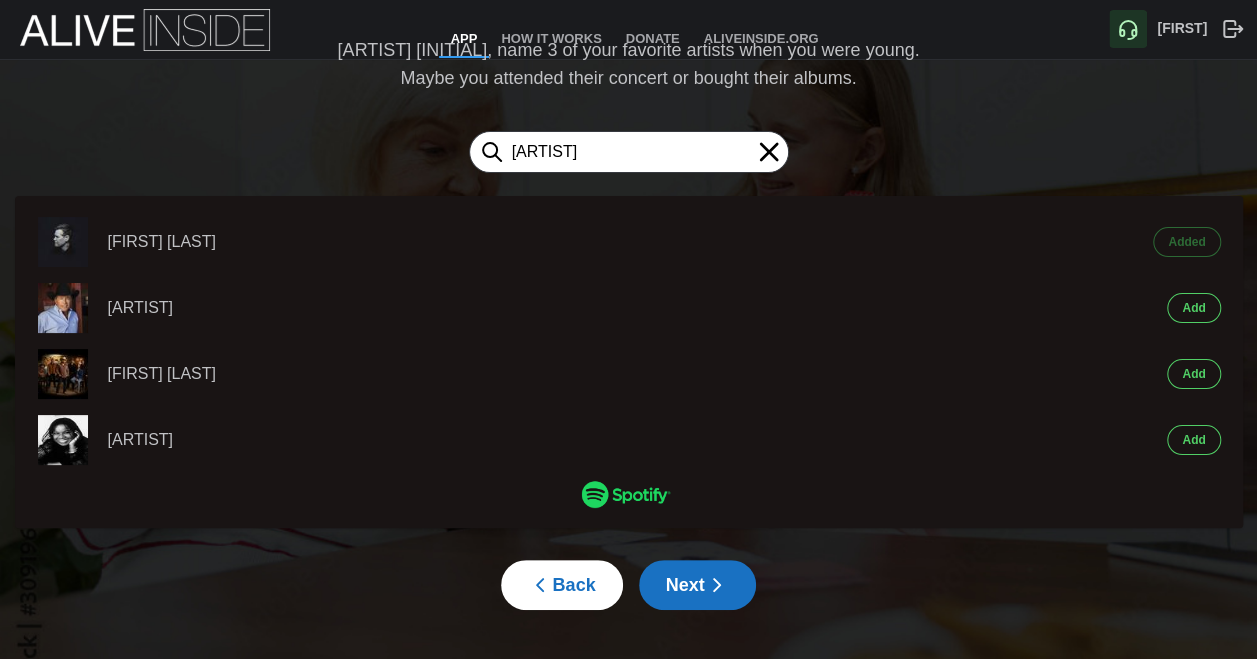 click on "Next" at bounding box center [697, 585] 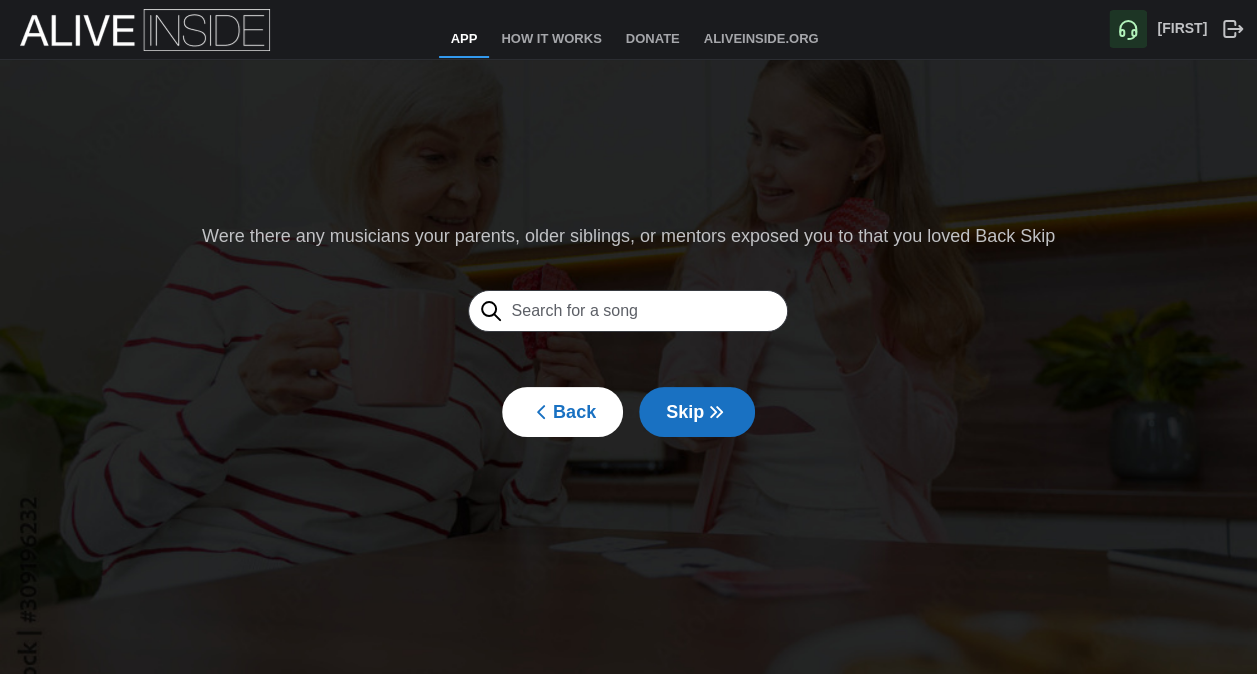 click on "Skip" at bounding box center (697, 412) 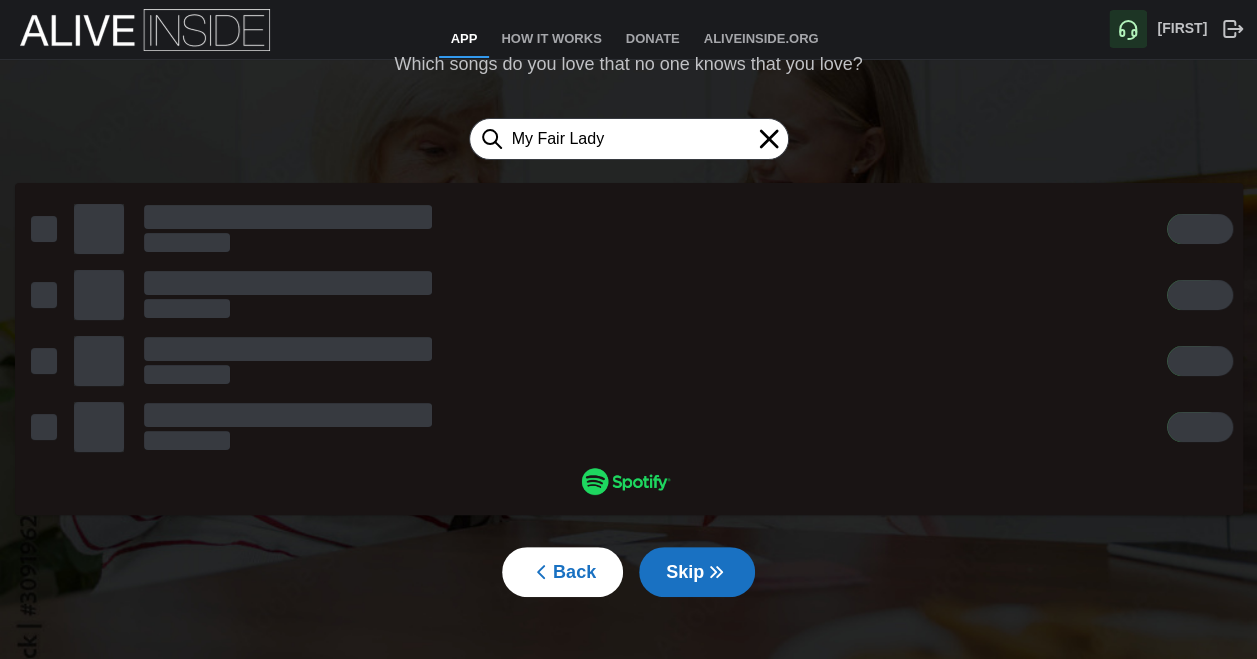 click on "Fake title  •  Fake name Fake artist Add Fake title  •  Fake name Fake artist Add Fake title  •  Fake name Fake artist Add Fake title  •  Fake name Fake artist Add" at bounding box center [626, 328] 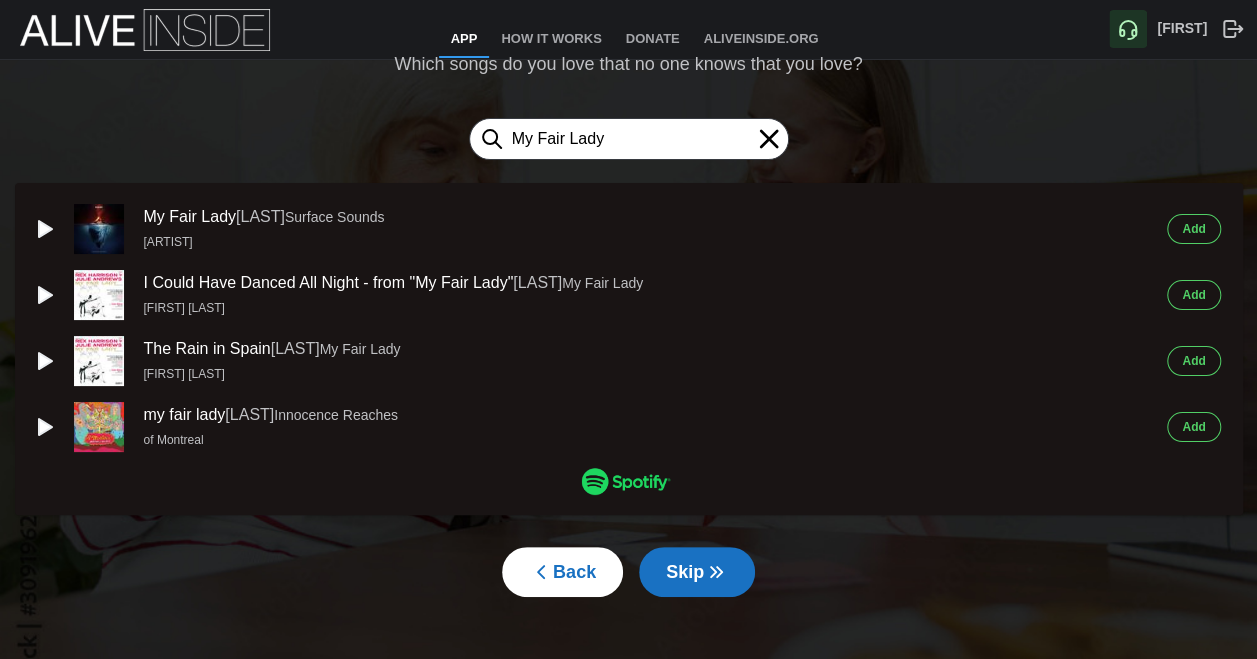 click on "Add" at bounding box center (1193, 229) 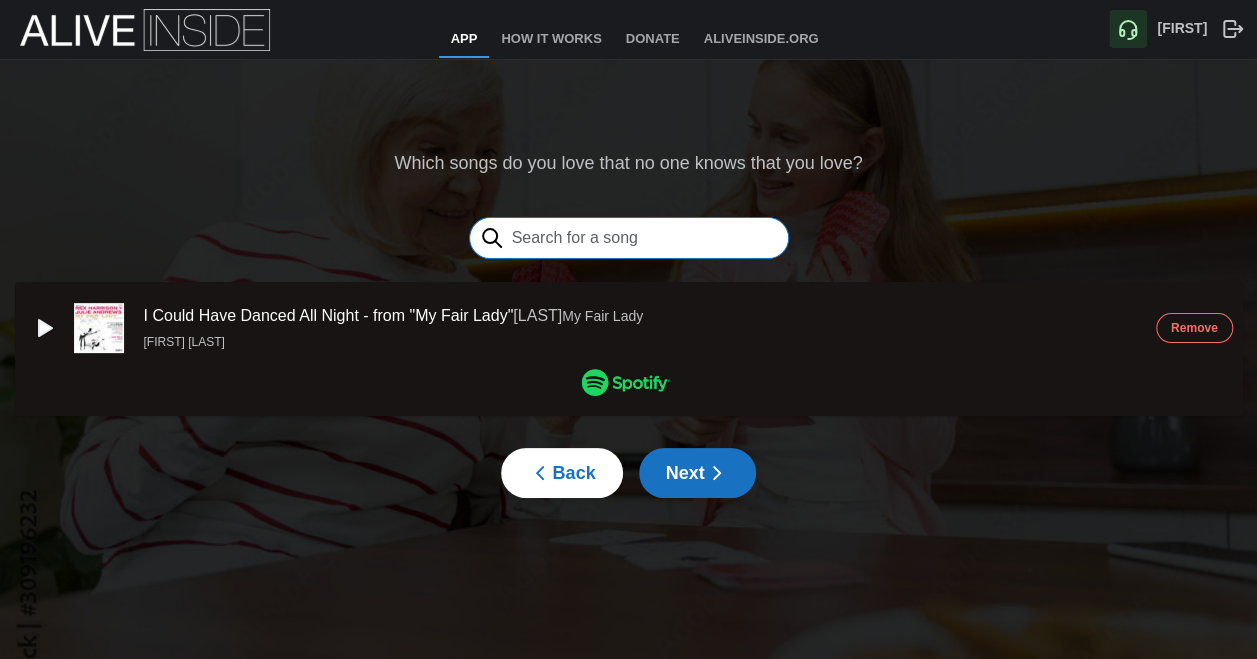 click at bounding box center (629, 238) 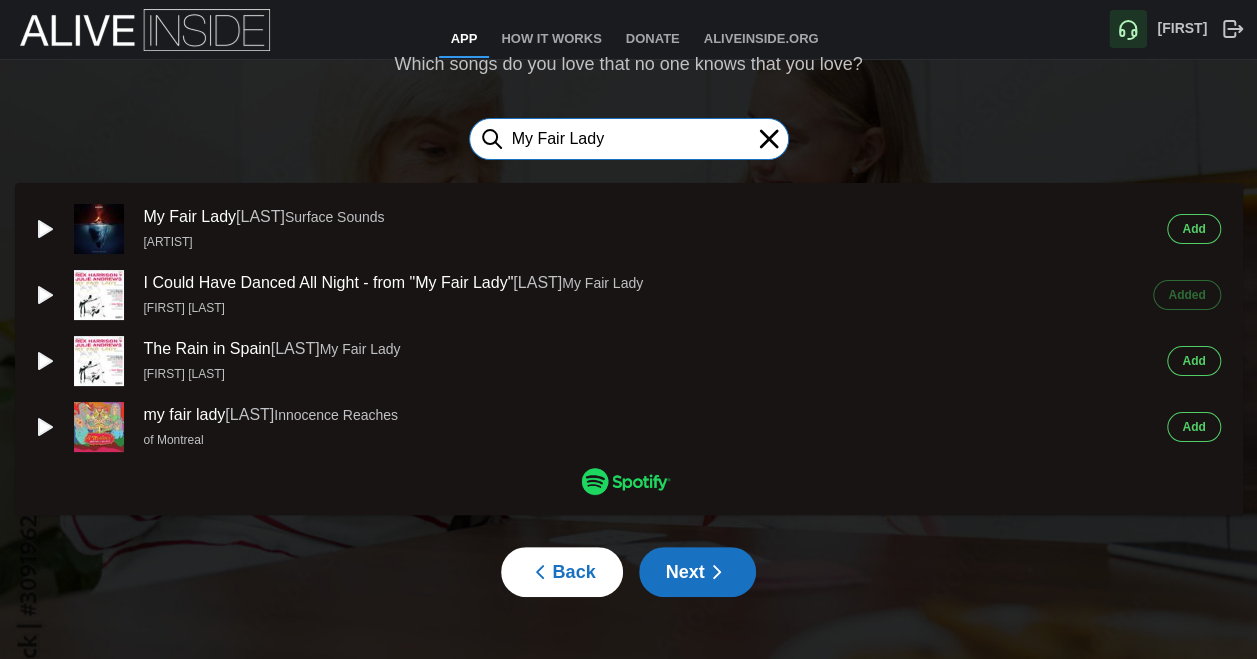 type on "My Fair Lady" 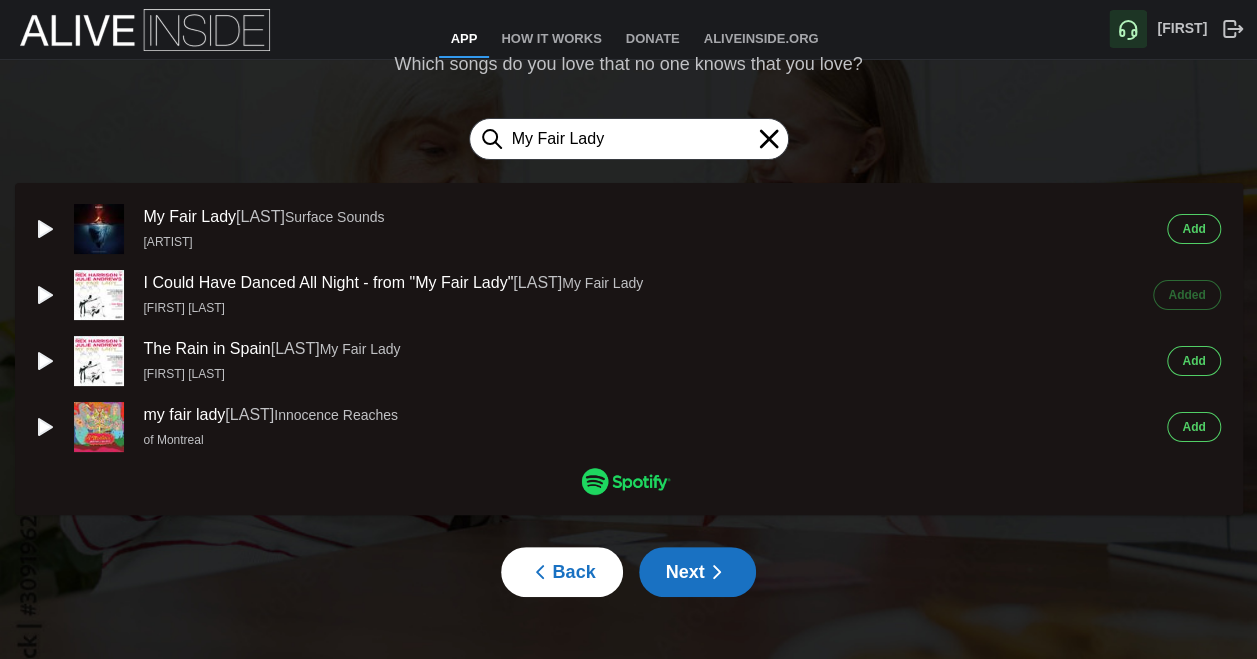 click on "Add" at bounding box center (1193, 229) 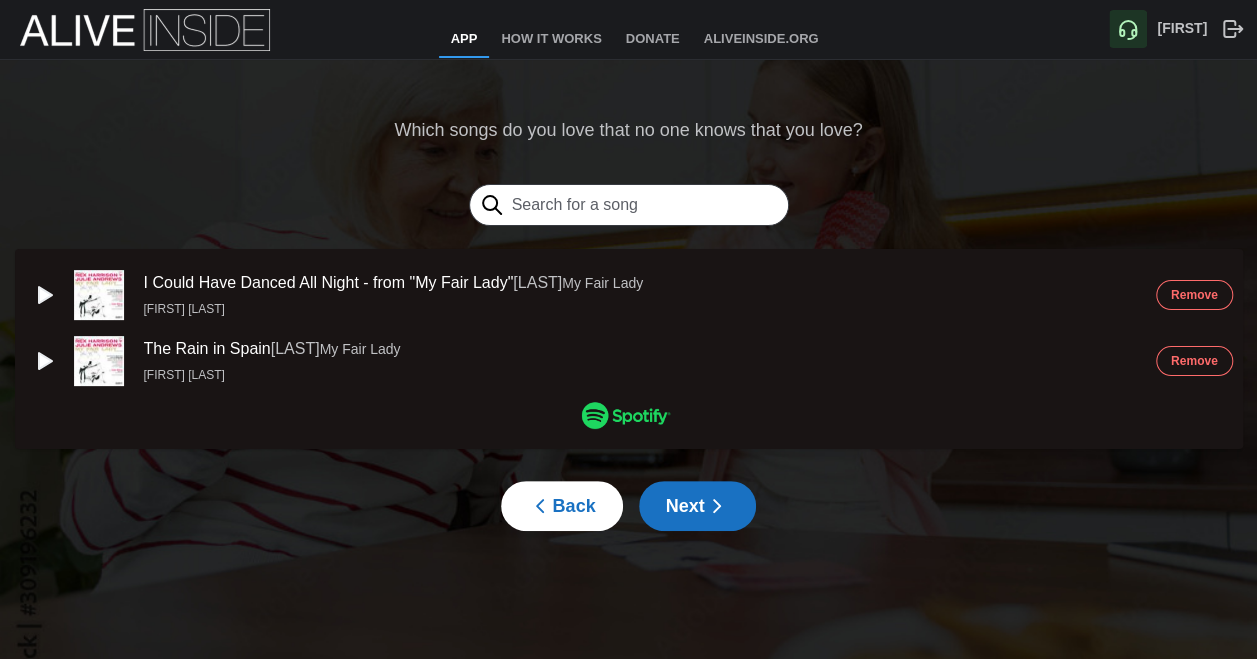 click on "Next" at bounding box center [697, 506] 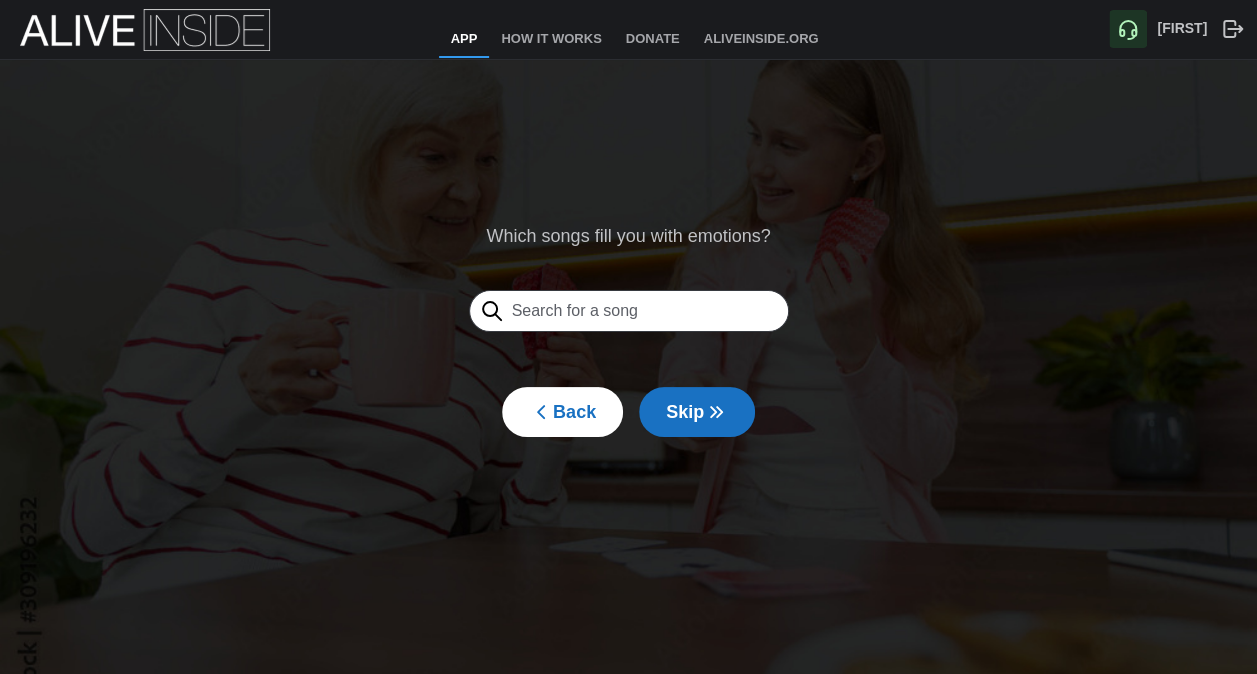 click on "Skip" at bounding box center (697, 412) 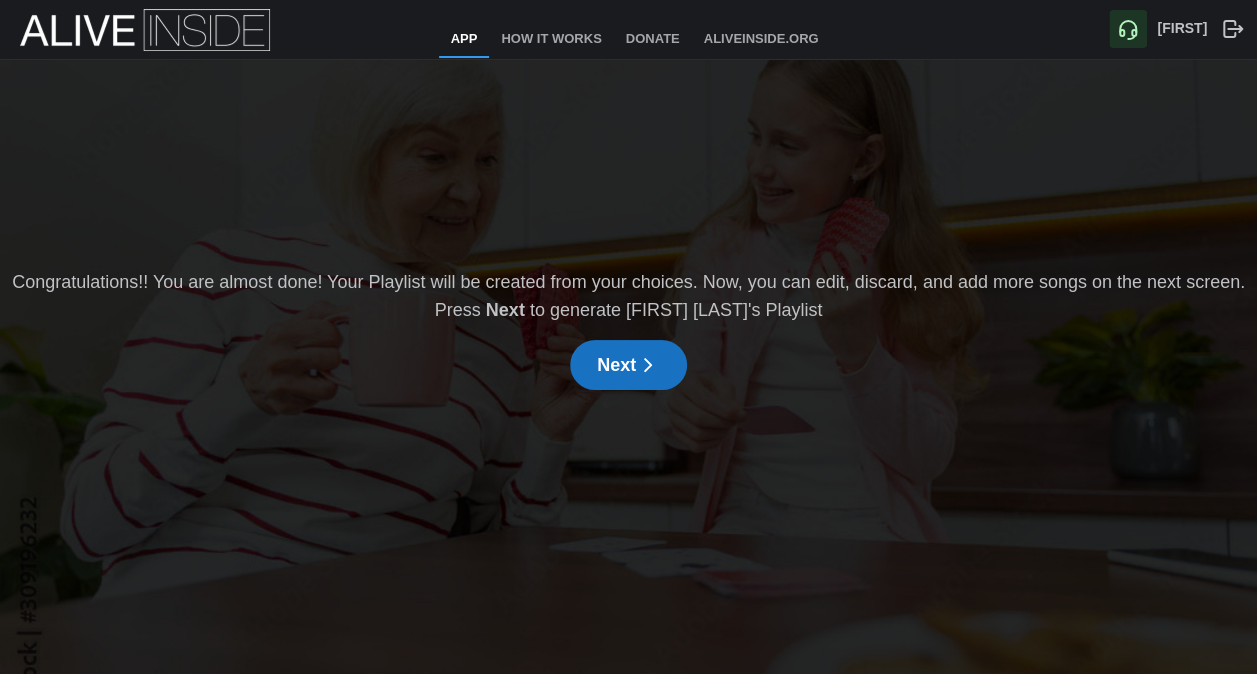 click at bounding box center (648, 365) 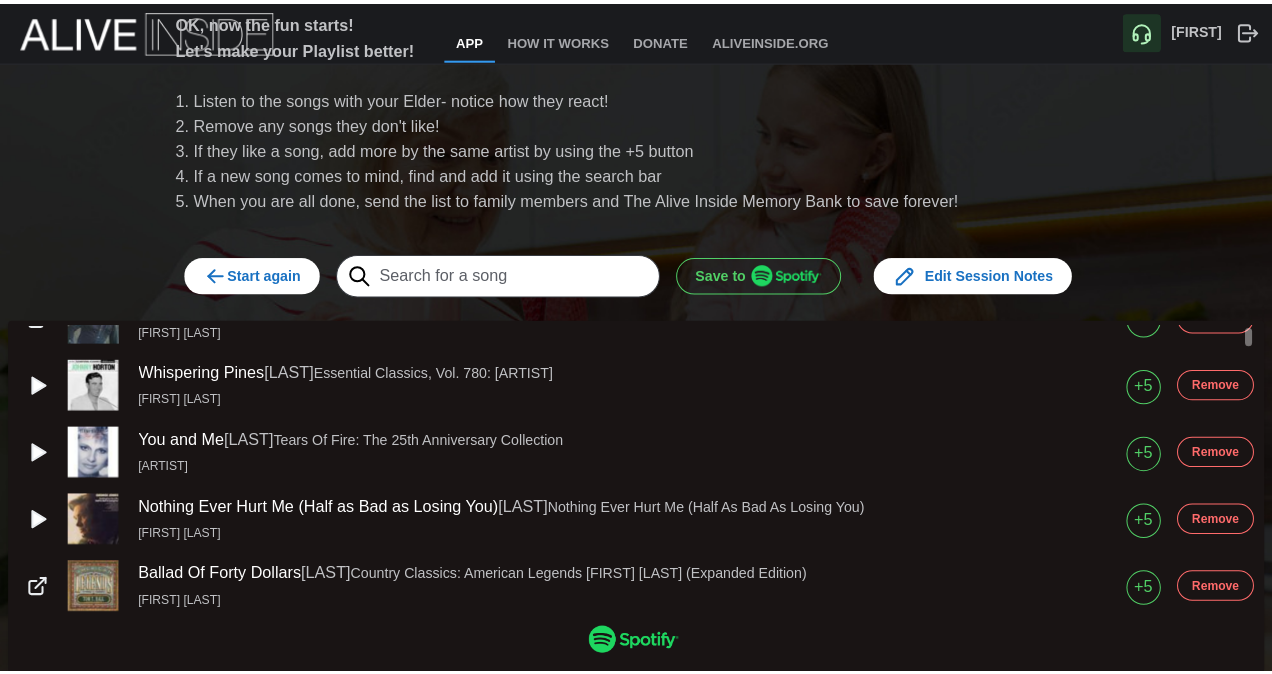 scroll, scrollTop: 0, scrollLeft: 0, axis: both 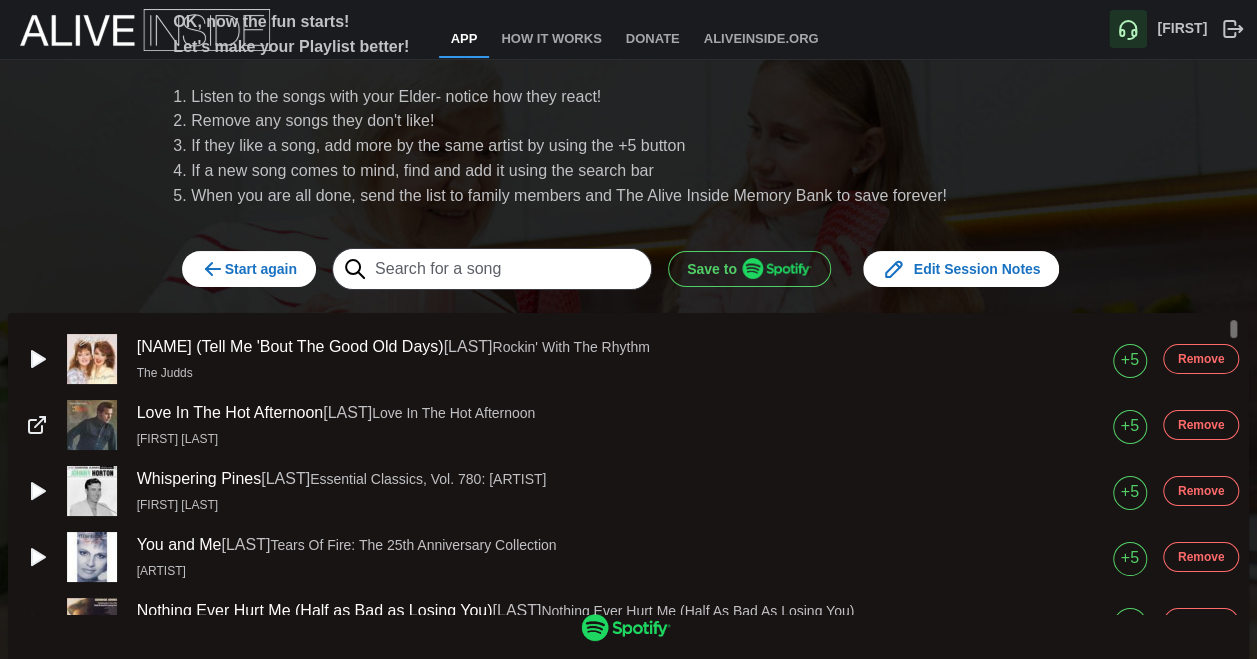 click at bounding box center (777, 268) 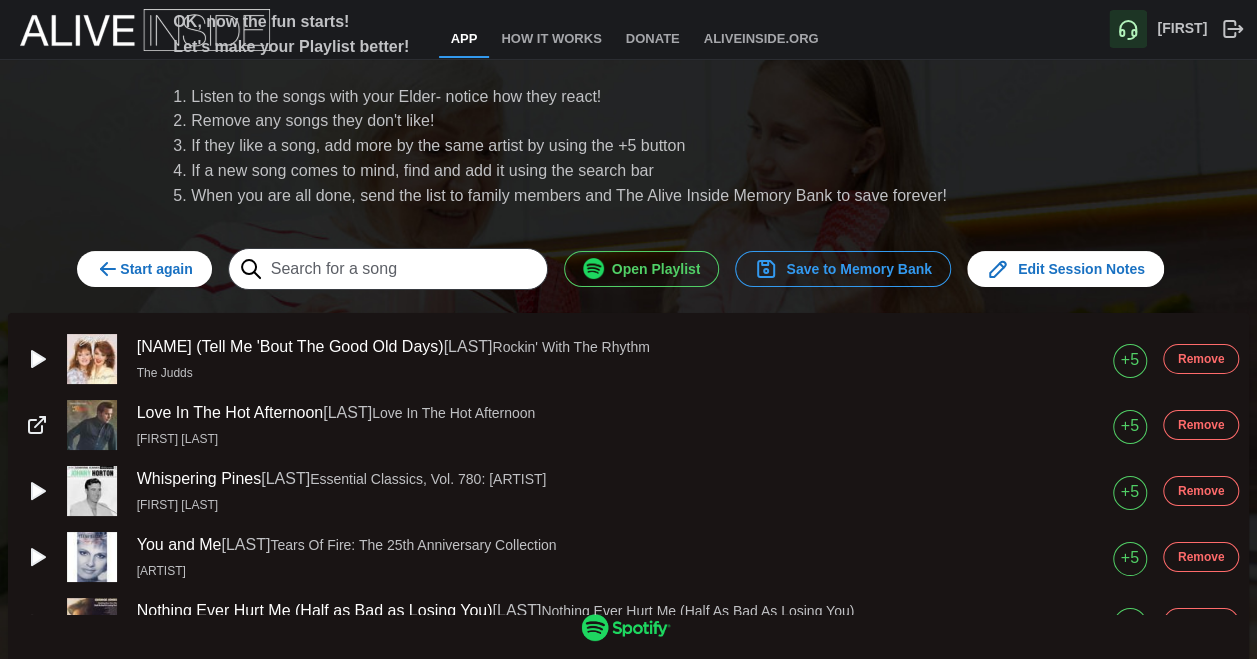 click on "Save to Memory Bank" at bounding box center [843, 269] 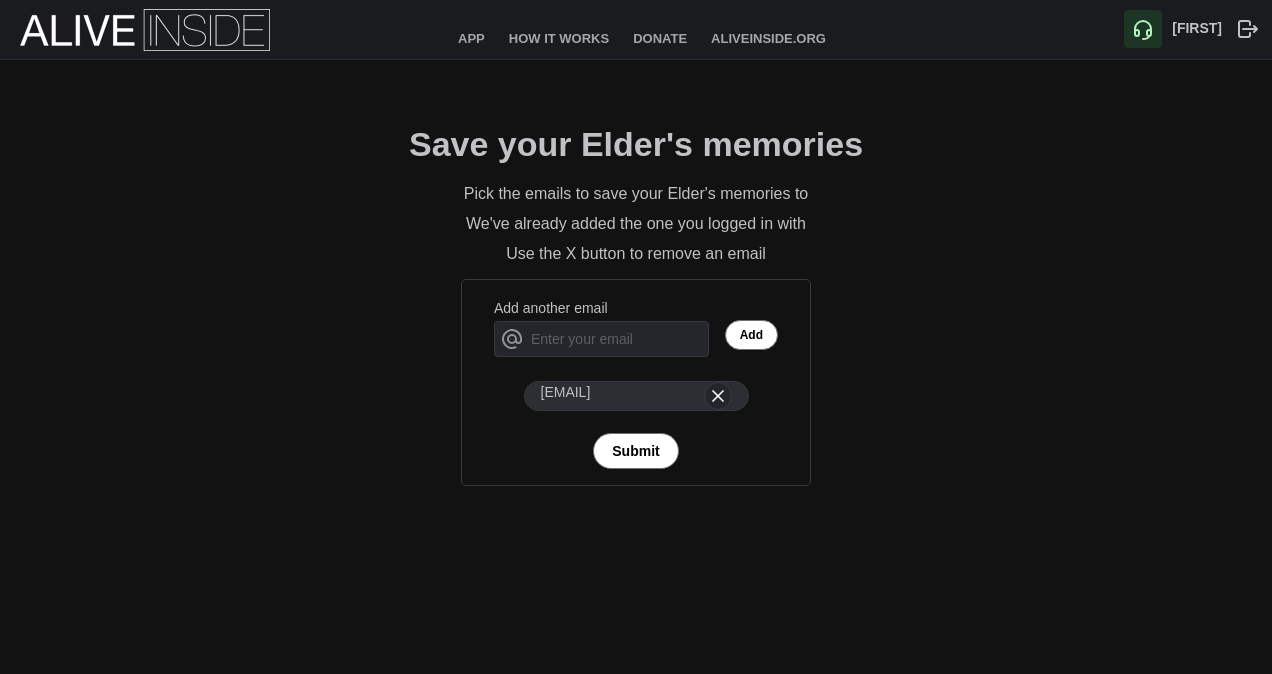 click on "Submit" at bounding box center (635, 451) 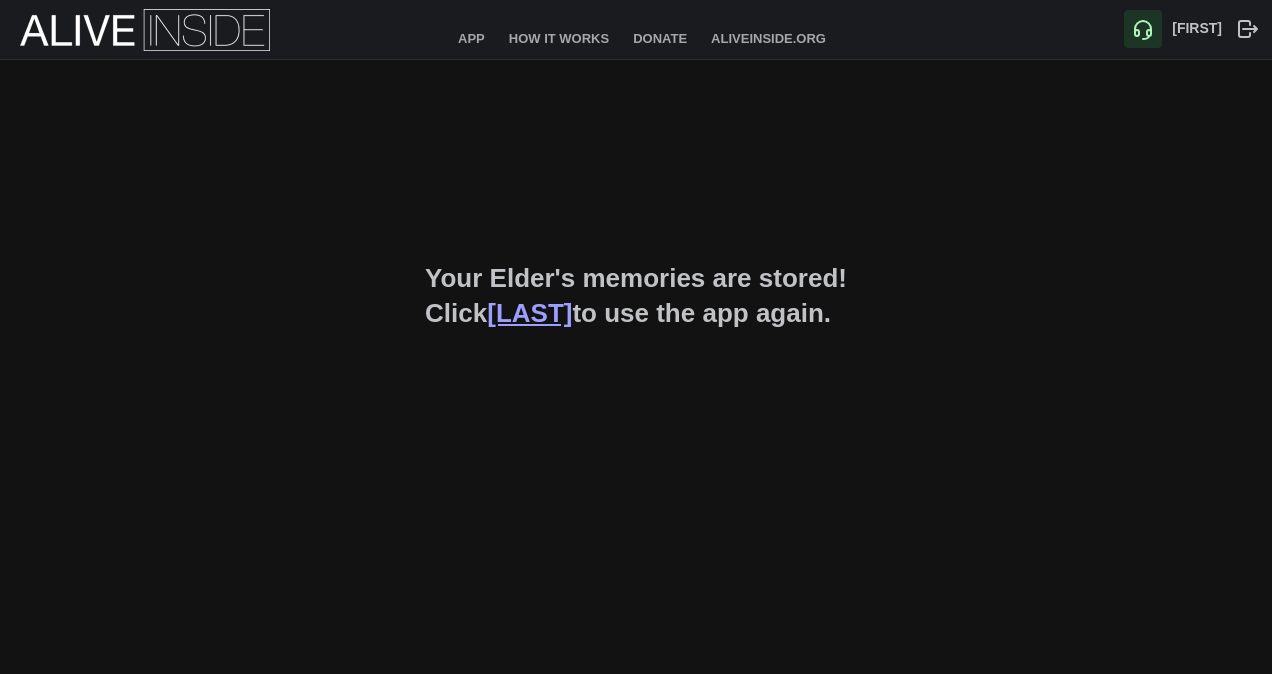 click on "[LAST]" at bounding box center (529, 313) 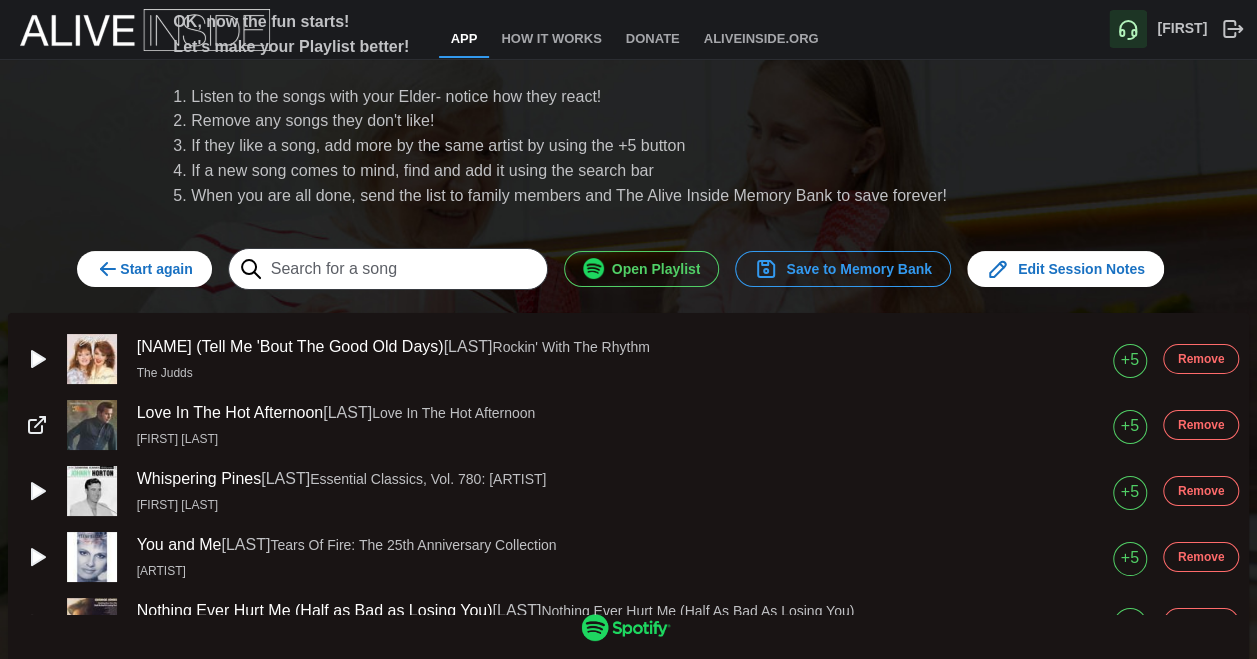 click on "Start again" at bounding box center (144, 269) 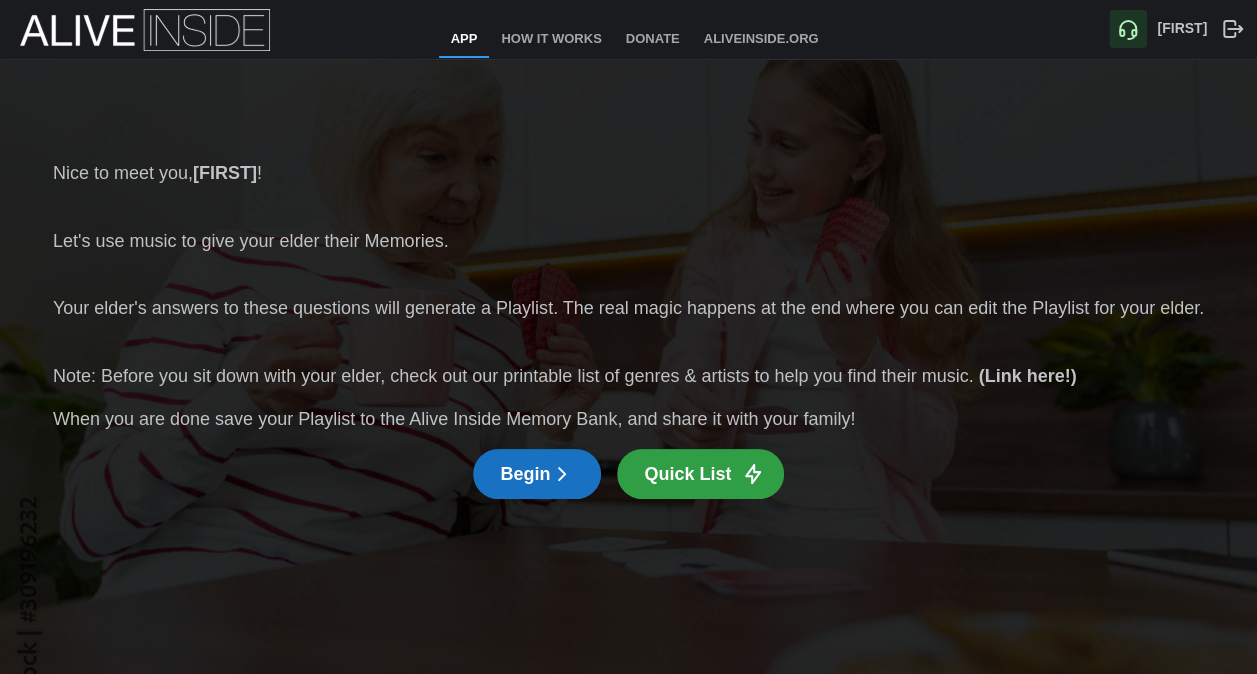 click on "Begin" at bounding box center [537, 474] 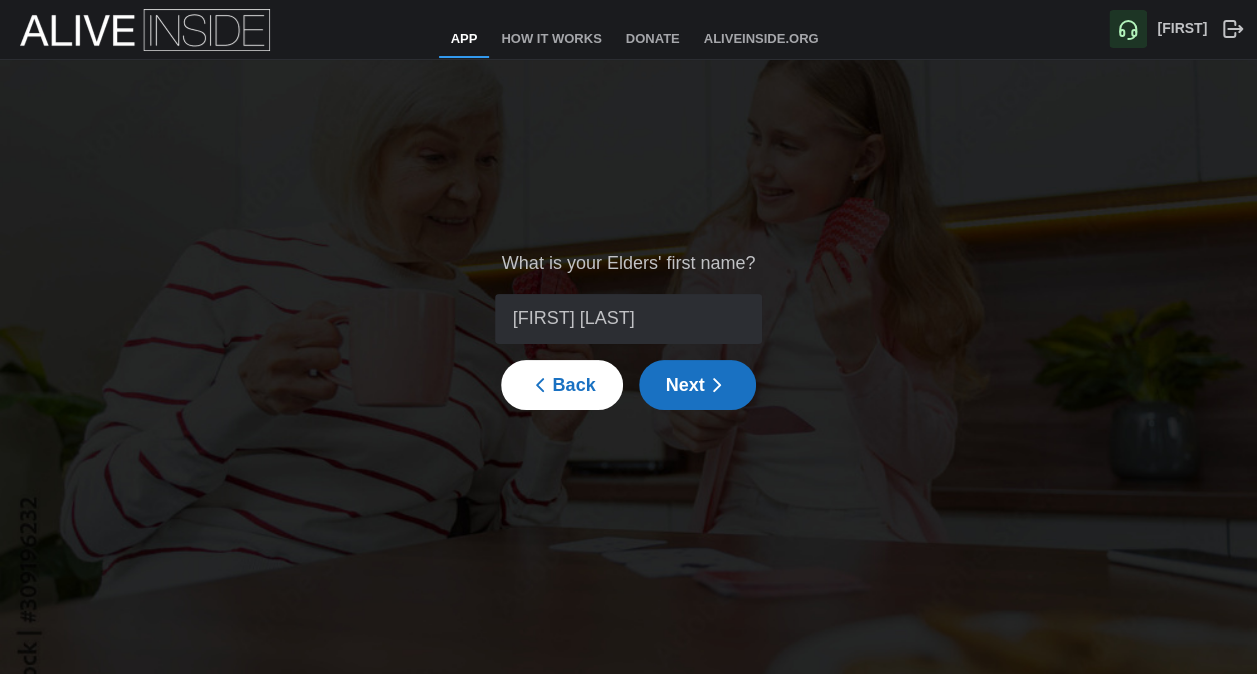 type on "[FIRST] [LAST]" 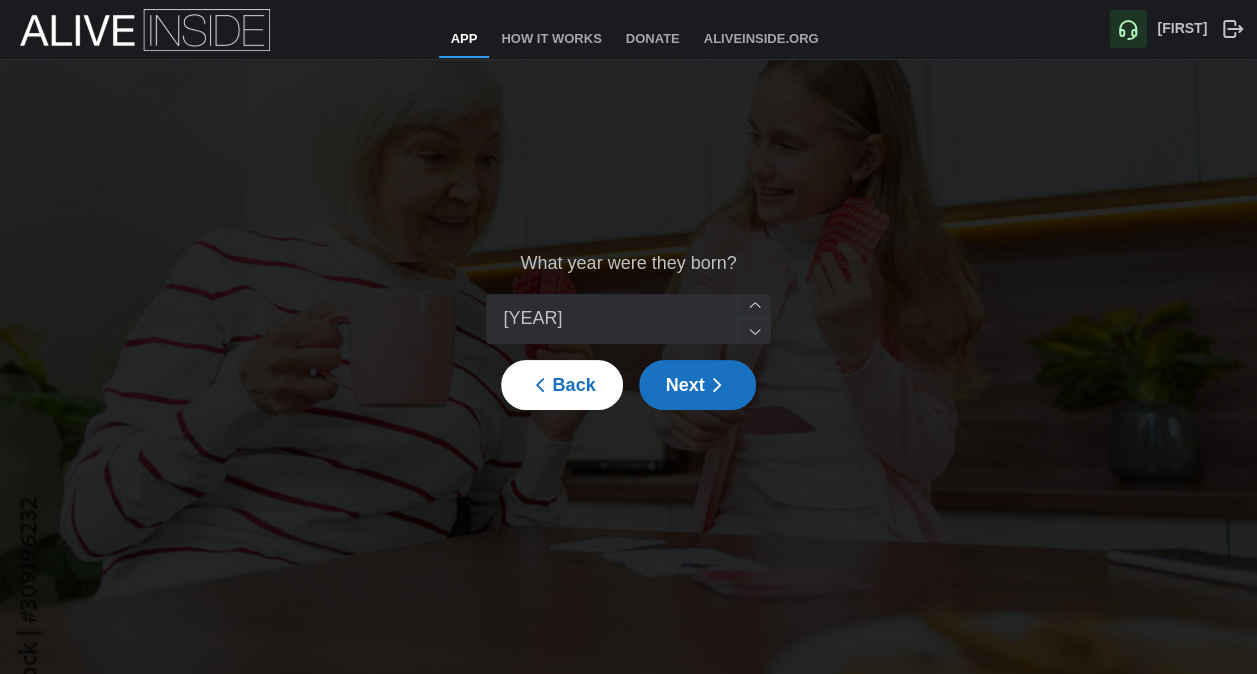 type on "[YEAR]" 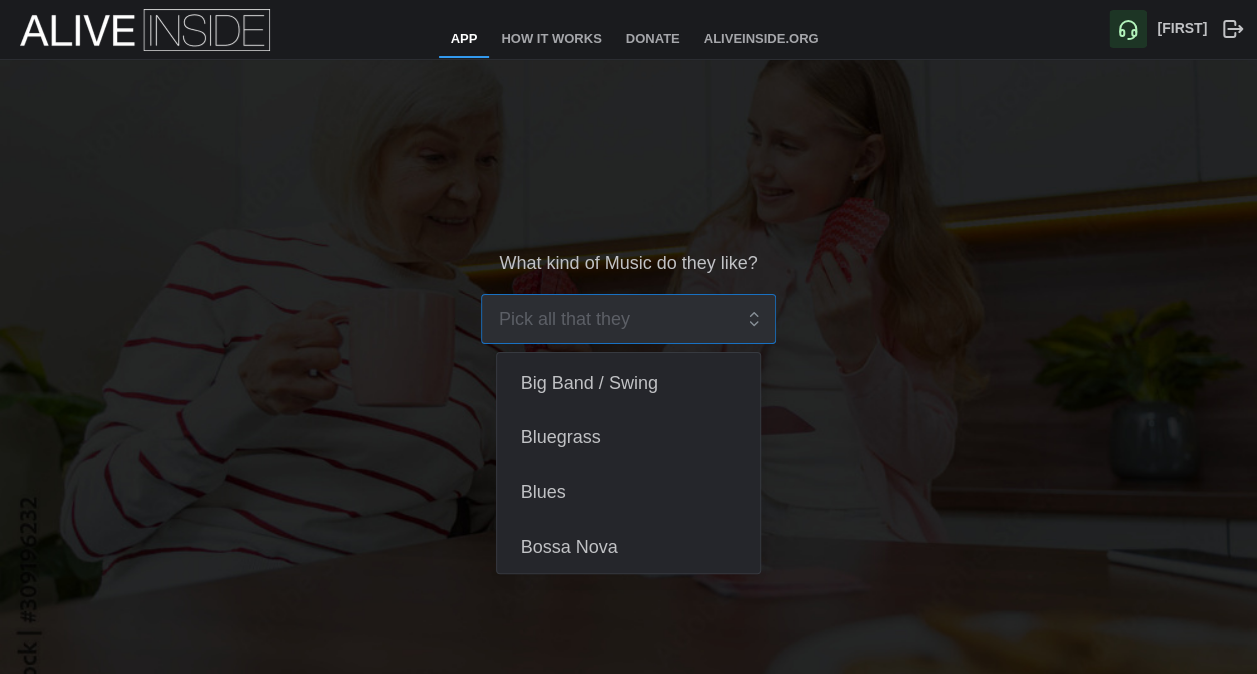 click at bounding box center (615, 319) 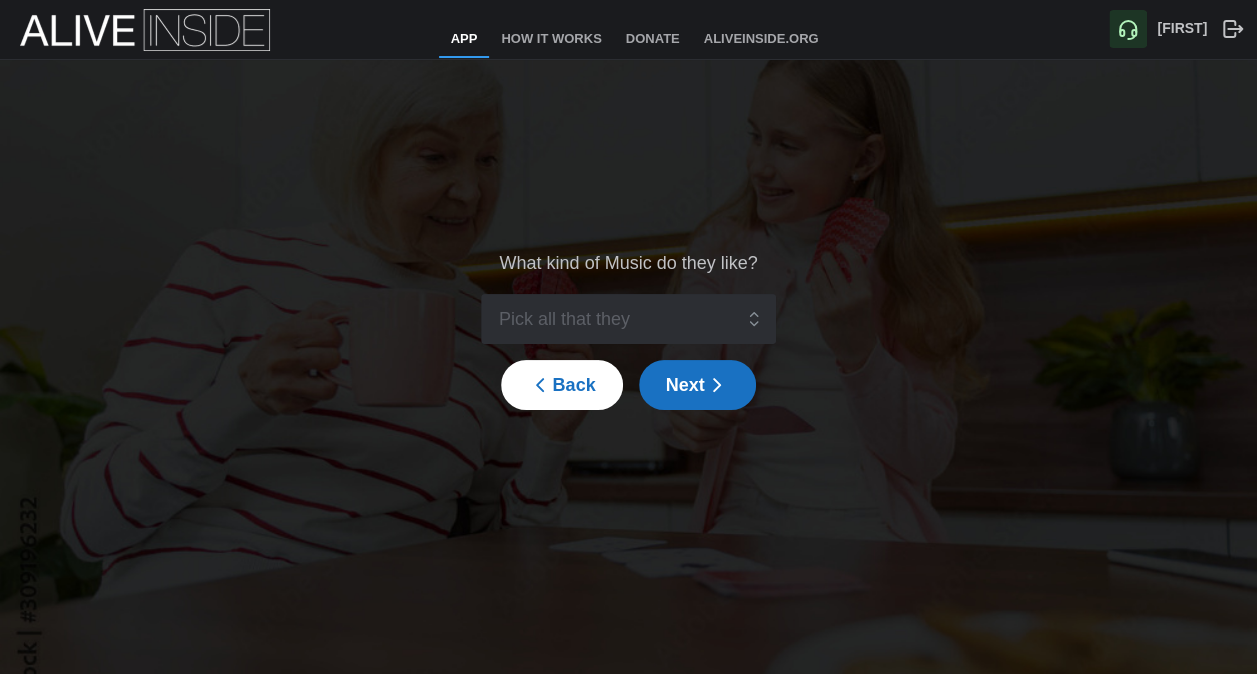 click on "What kind of Music do they like? Back Next" at bounding box center (628, 329) 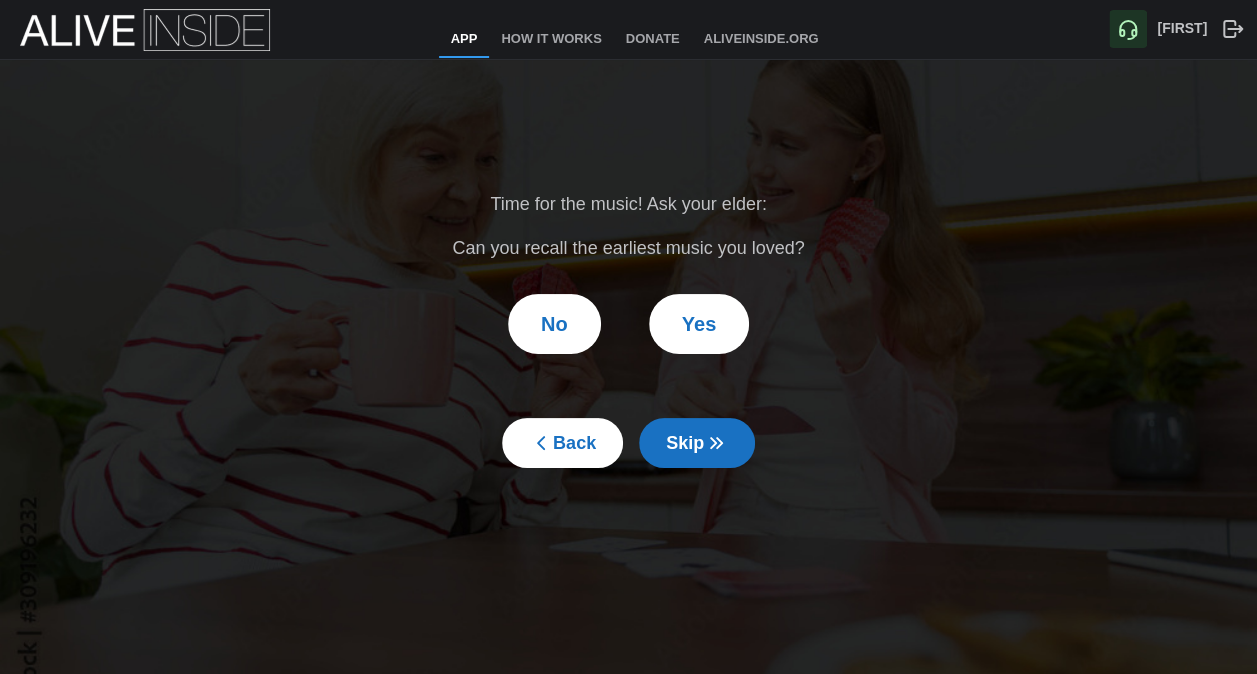 click on "Skip" at bounding box center (697, 443) 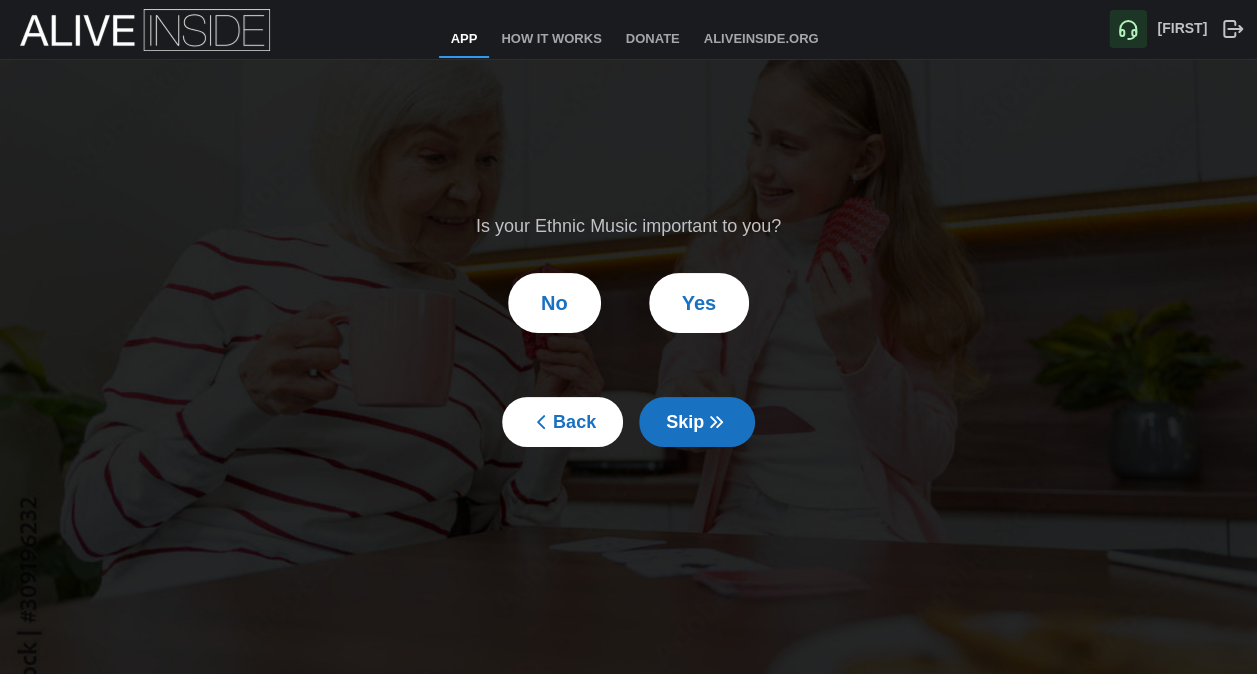 click on "Skip" at bounding box center (697, 422) 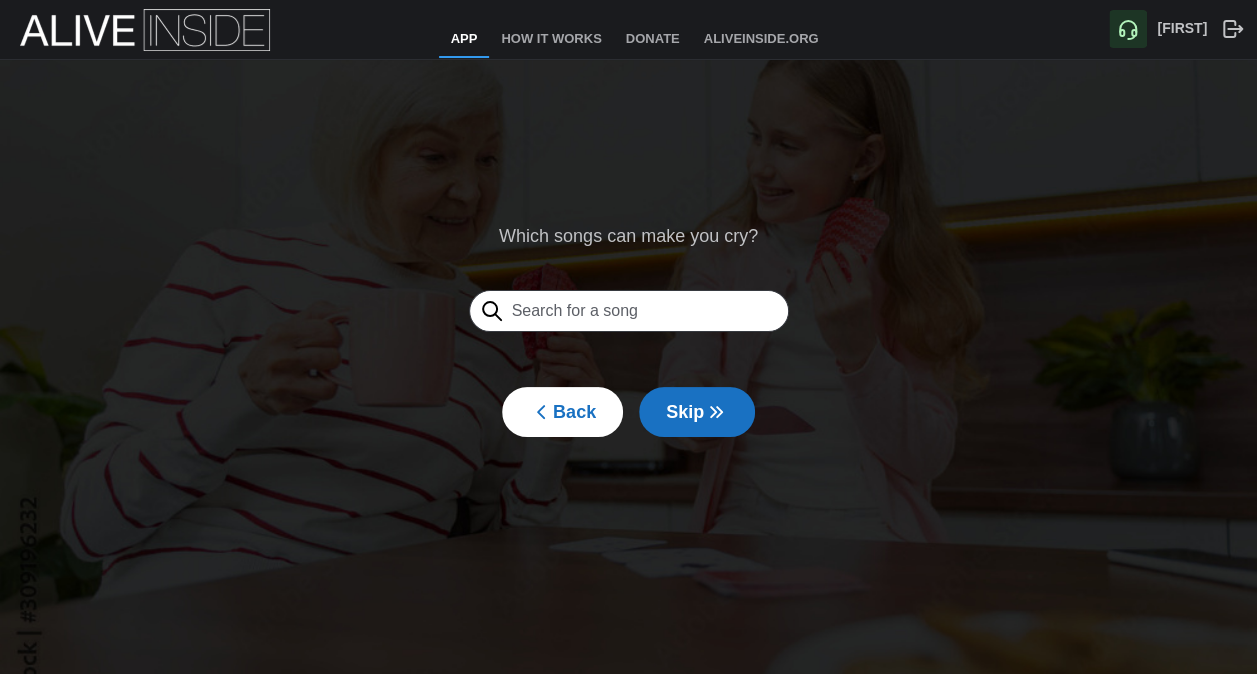 click on "Which songs can make you cry?   Back Skip" at bounding box center (629, 330) 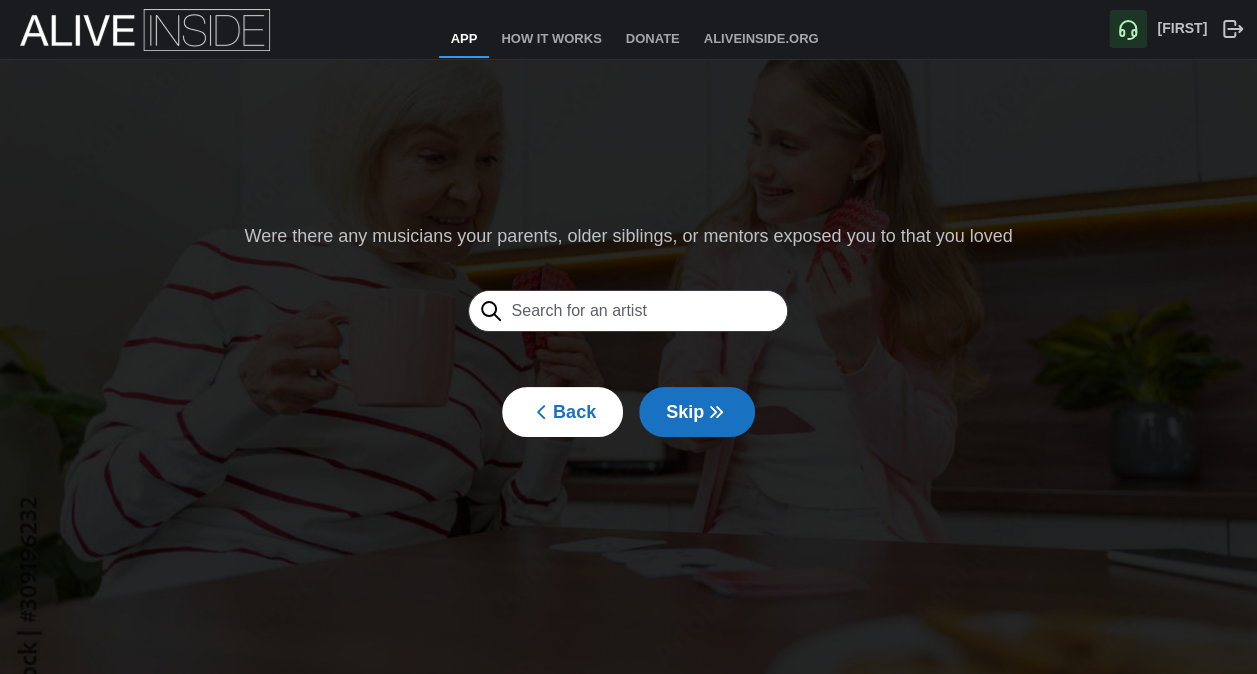 click at bounding box center [628, 311] 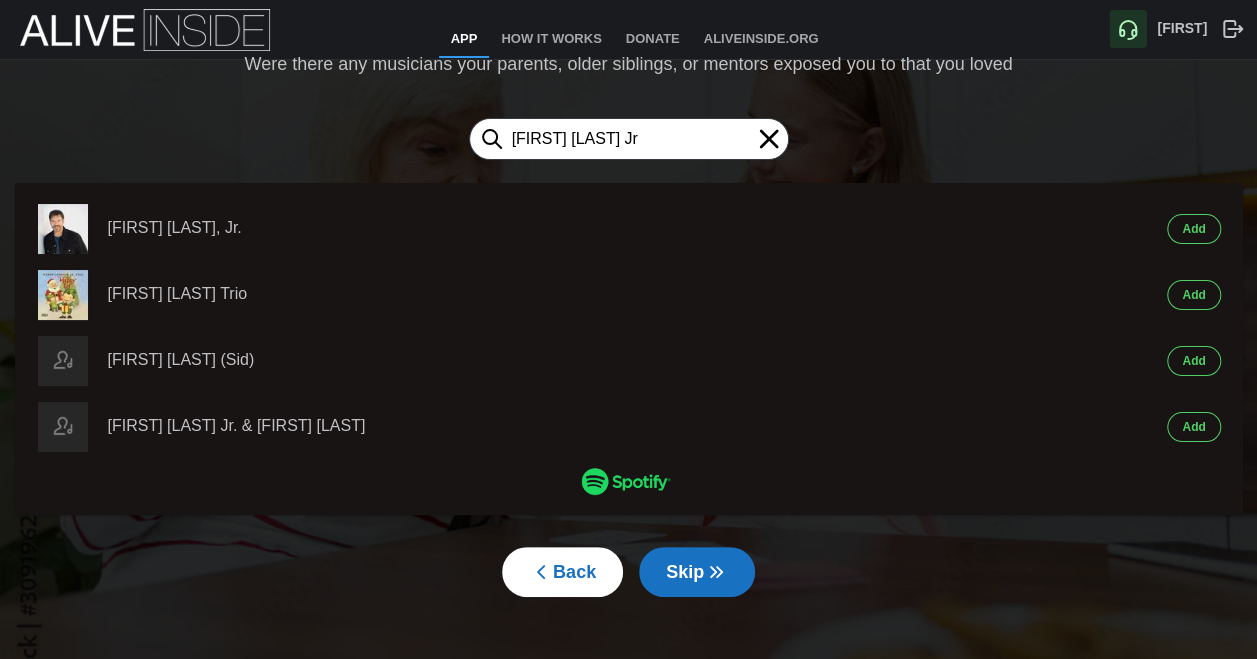 click on "Add" at bounding box center (1193, 229) 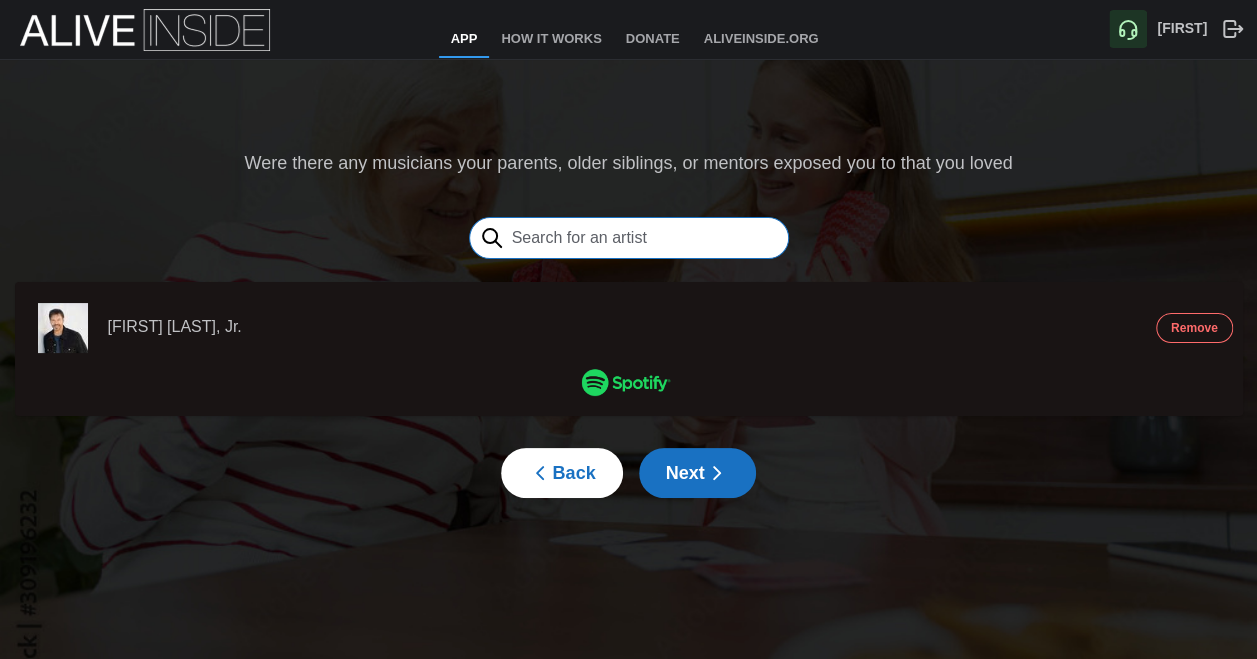 click at bounding box center (629, 238) 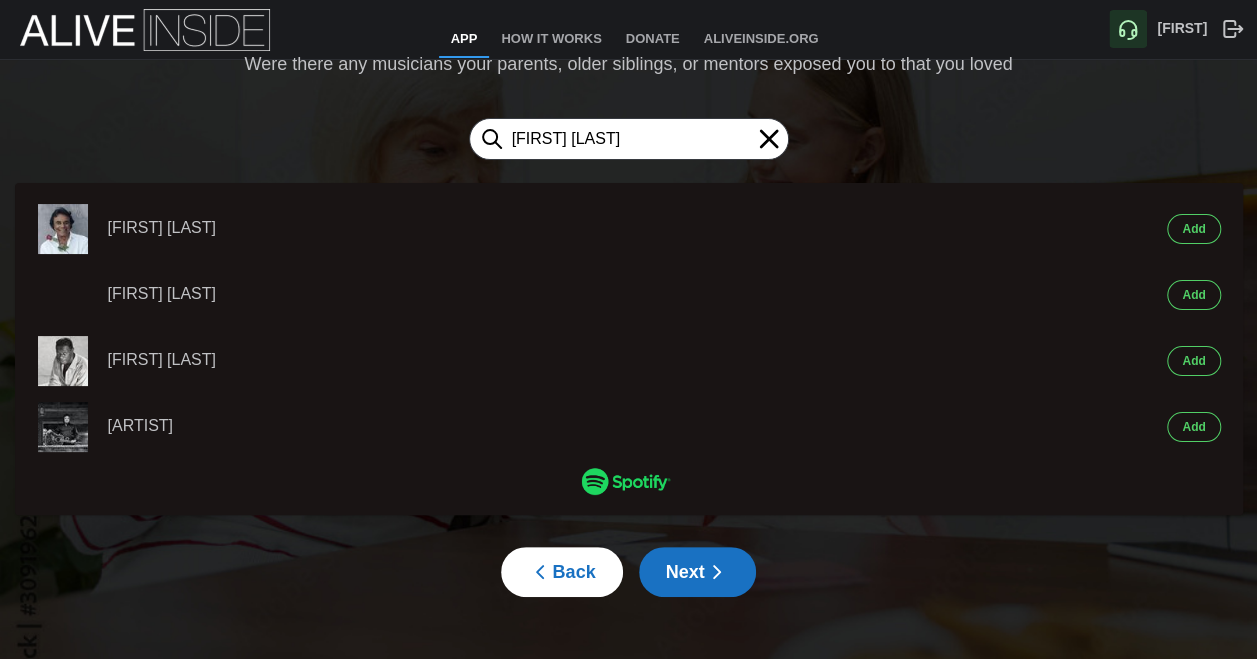 click on "Add" at bounding box center (1193, 229) 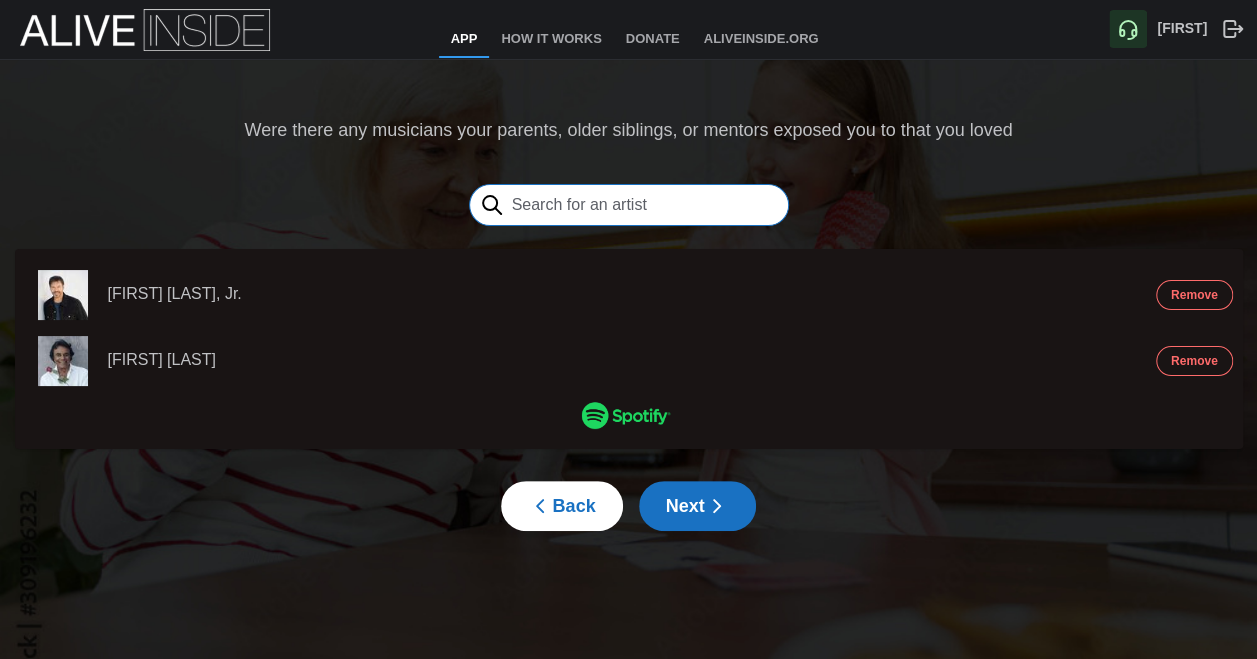 click at bounding box center [629, 205] 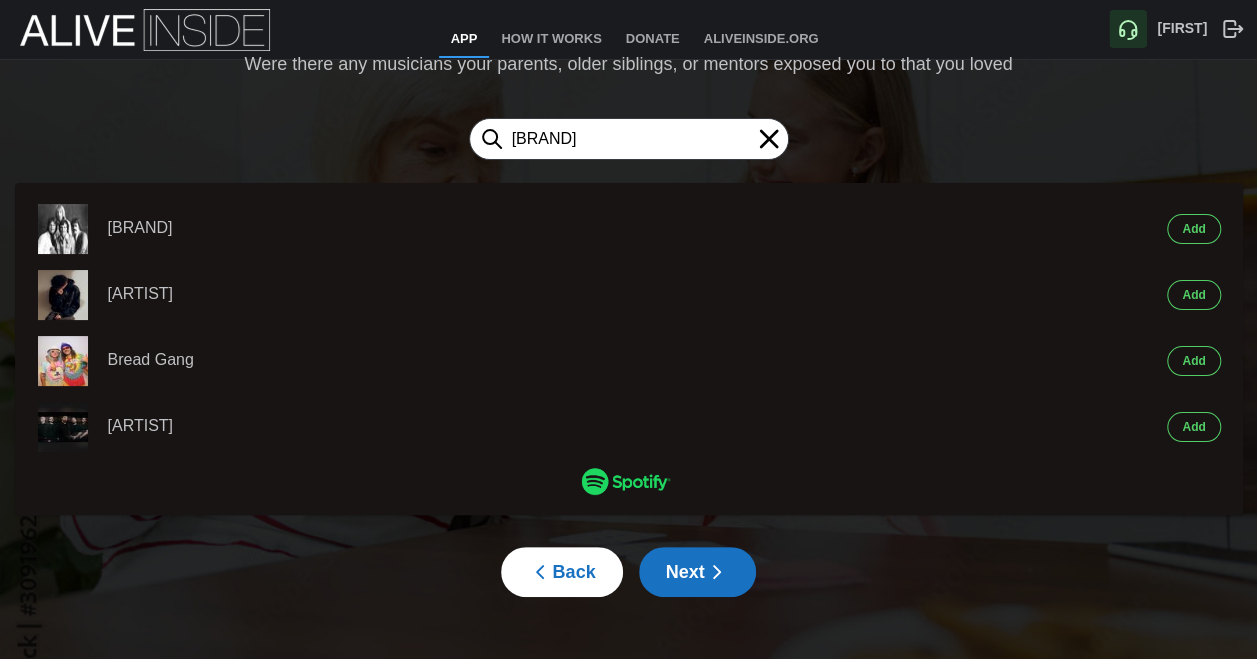 click on "Add" at bounding box center (1193, 229) 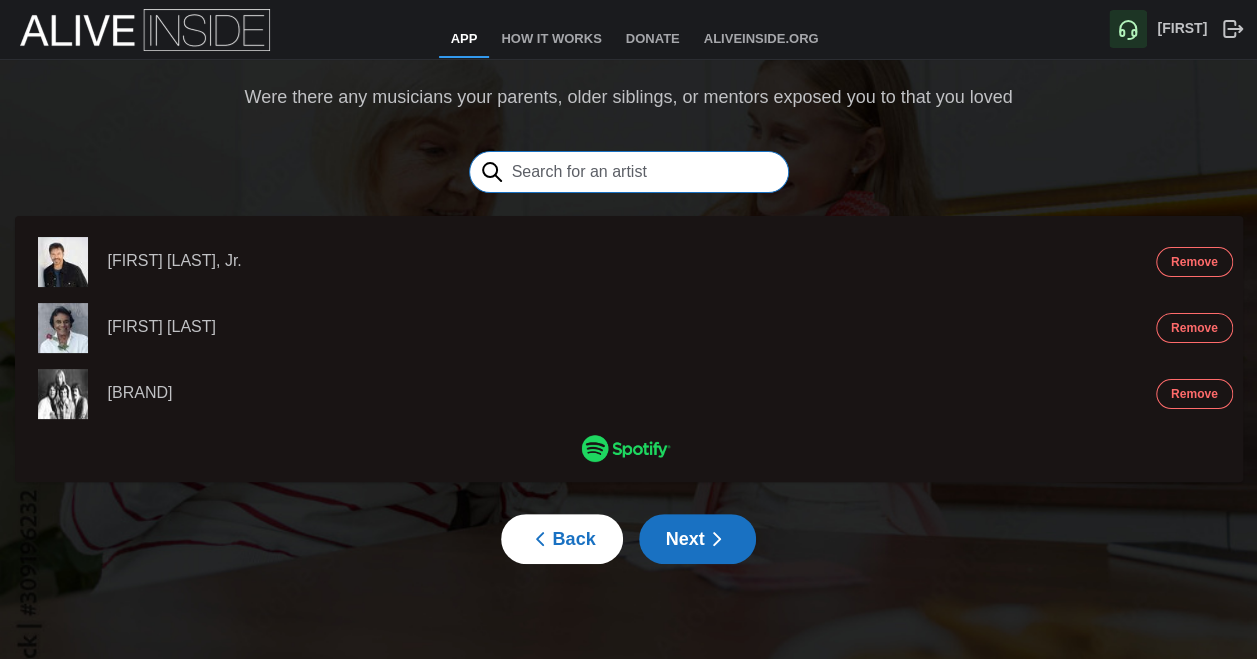 click at bounding box center (629, 172) 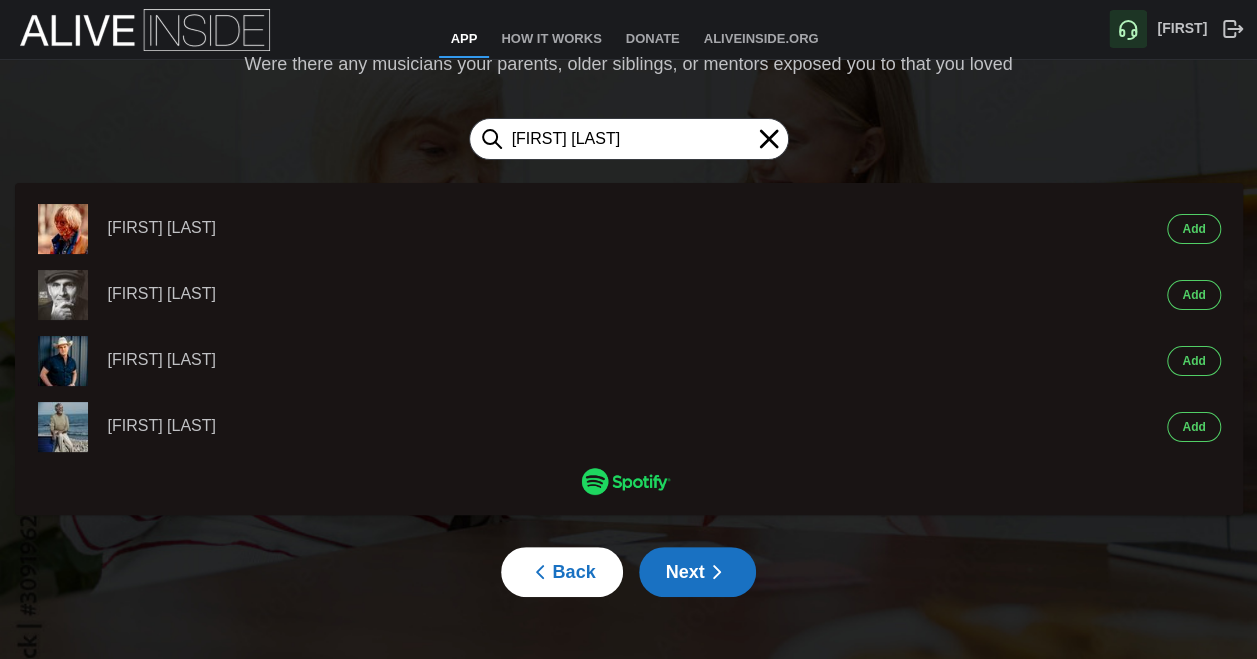 click on "Add" at bounding box center (1193, 229) 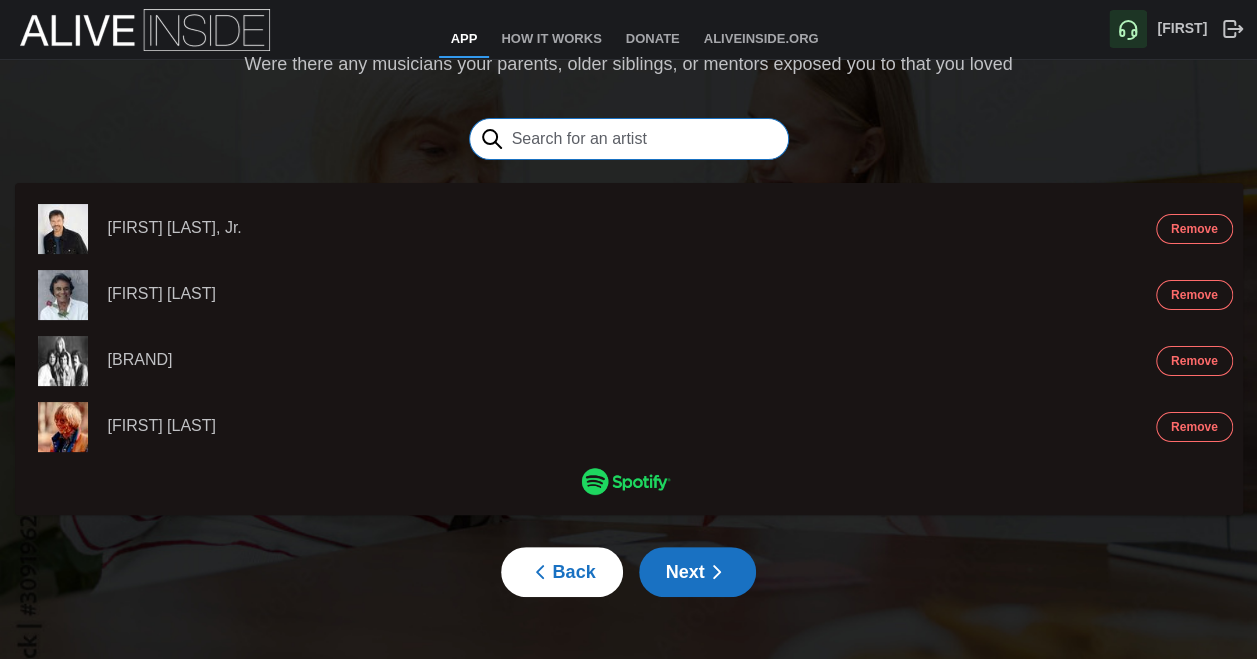 click at bounding box center (629, 139) 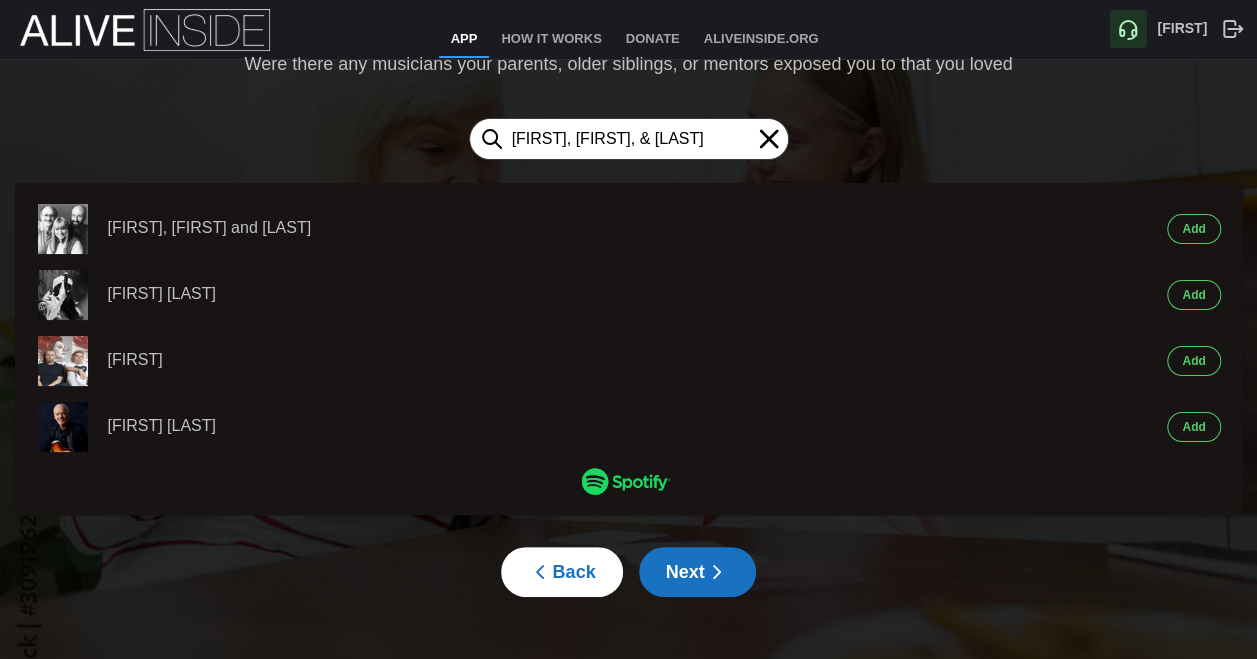 click on "Add" at bounding box center (1193, 229) 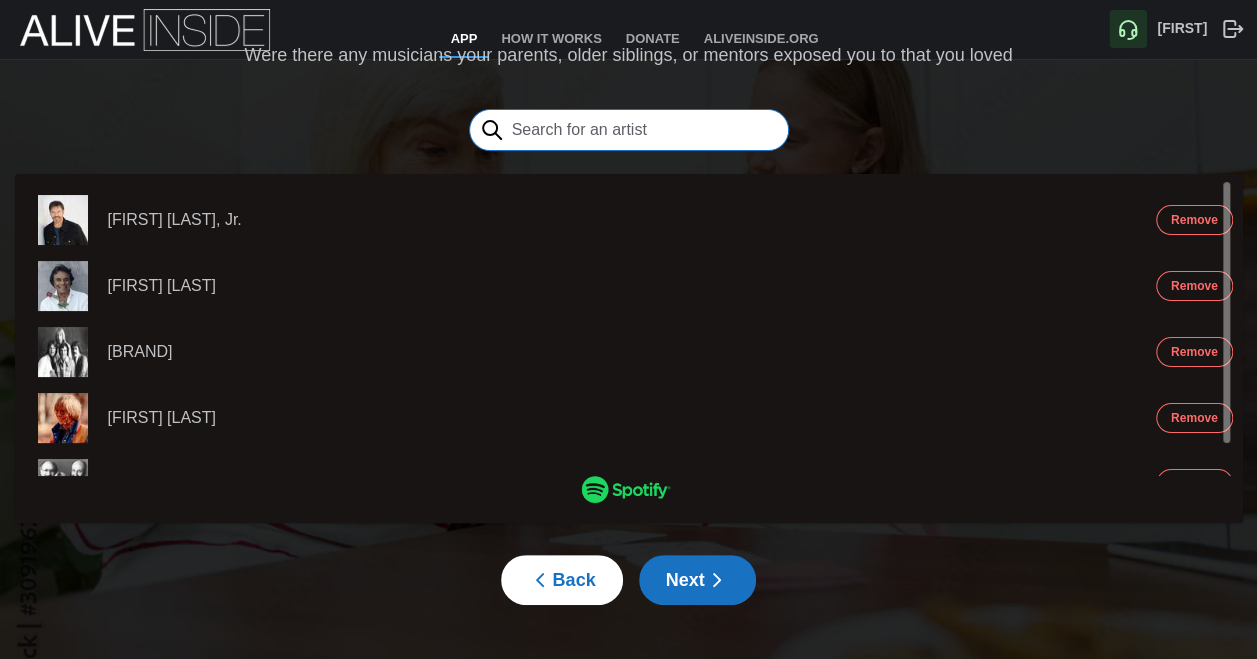 click at bounding box center [629, 130] 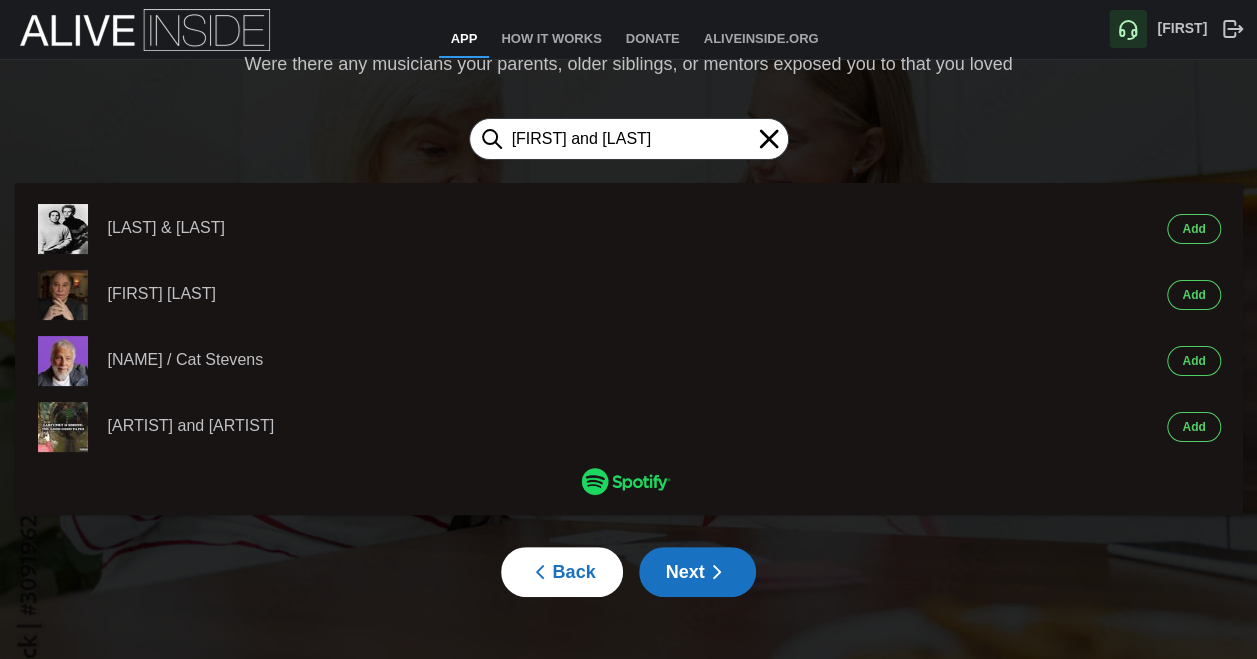 click on "Add" at bounding box center [1193, 229] 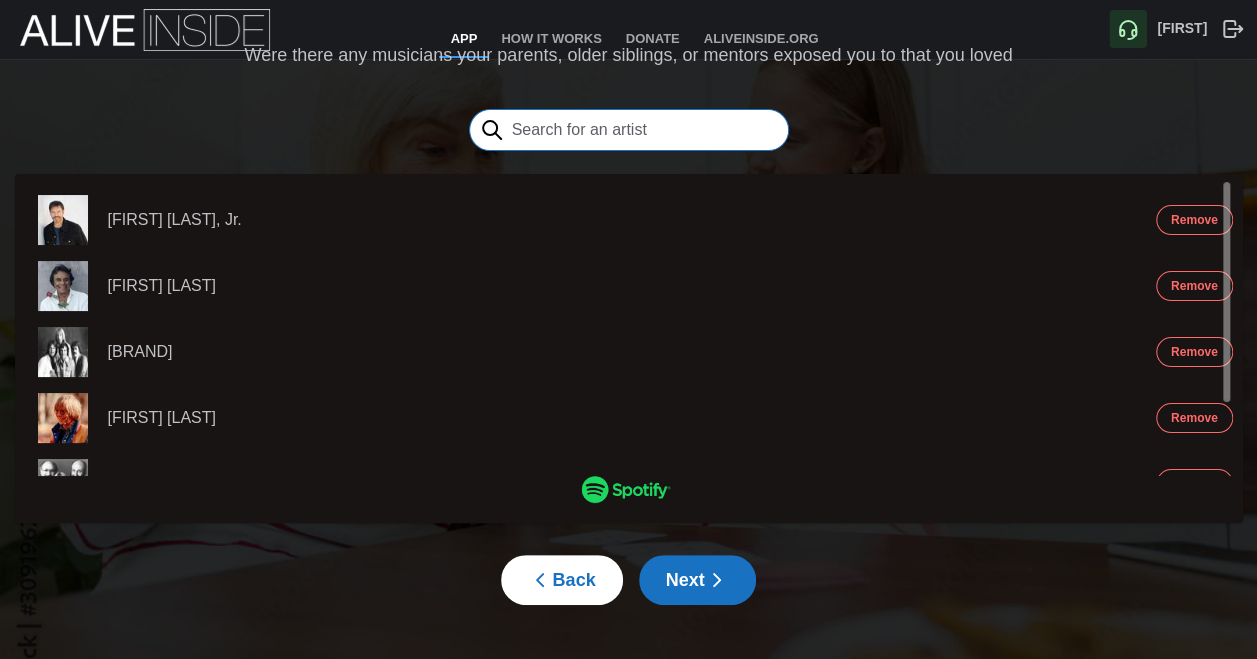 click at bounding box center [629, 130] 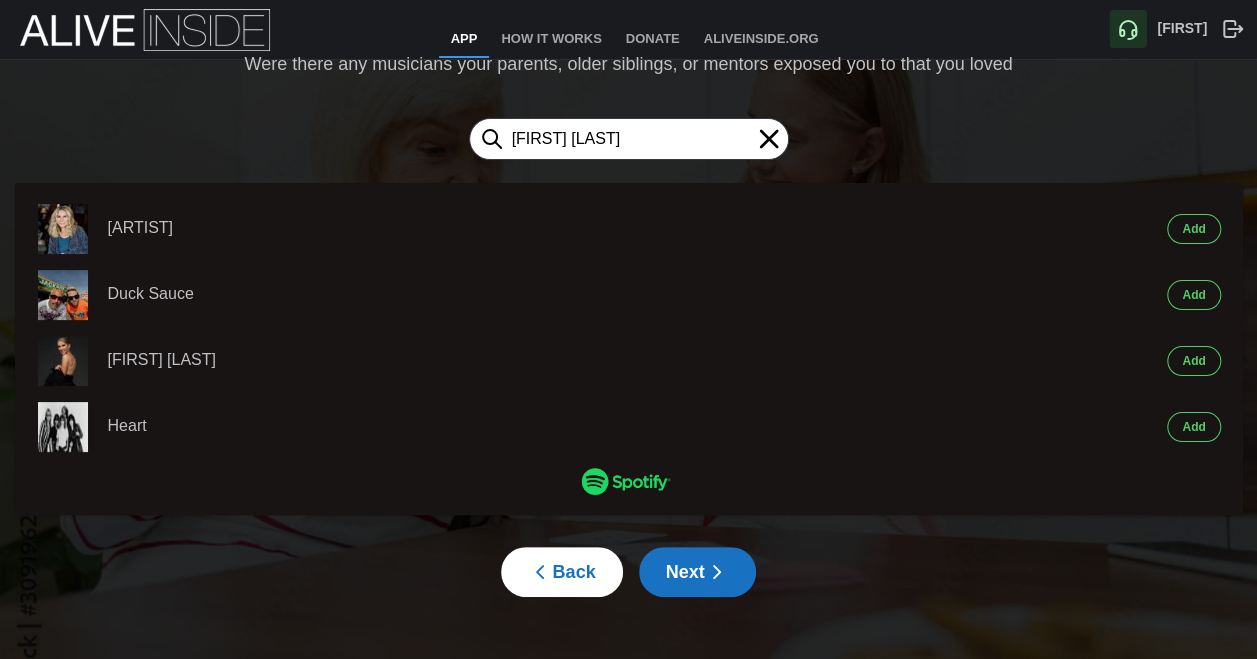 click on "Add" at bounding box center (1193, 229) 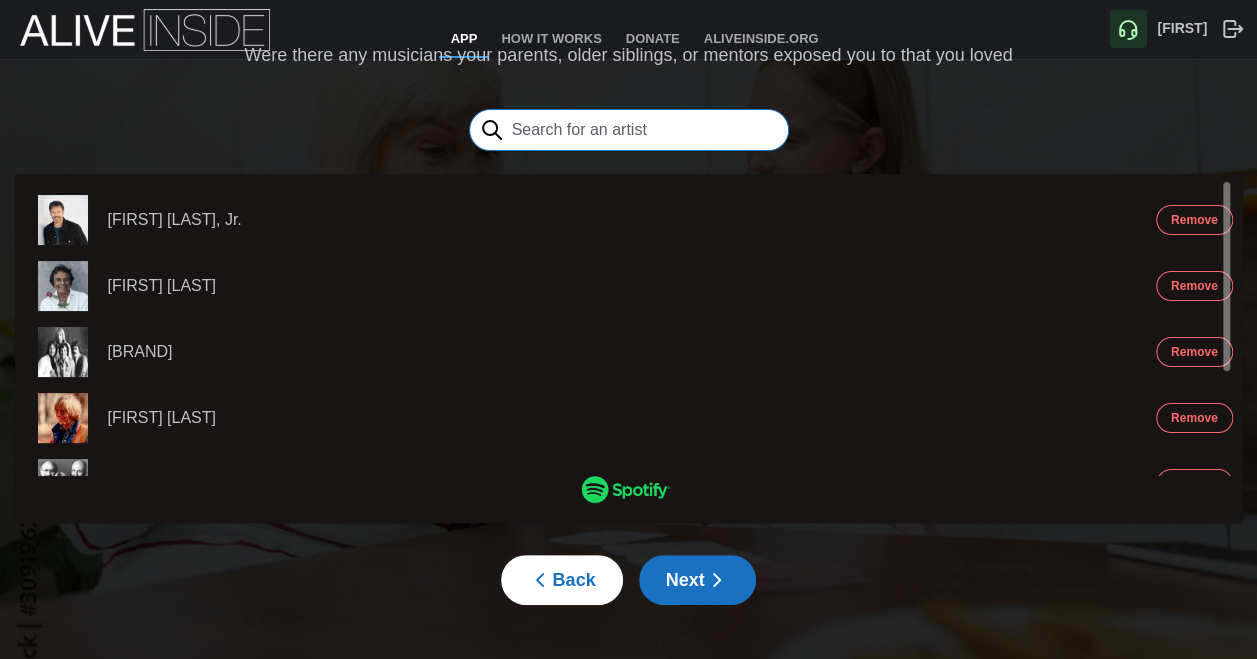 click at bounding box center (629, 130) 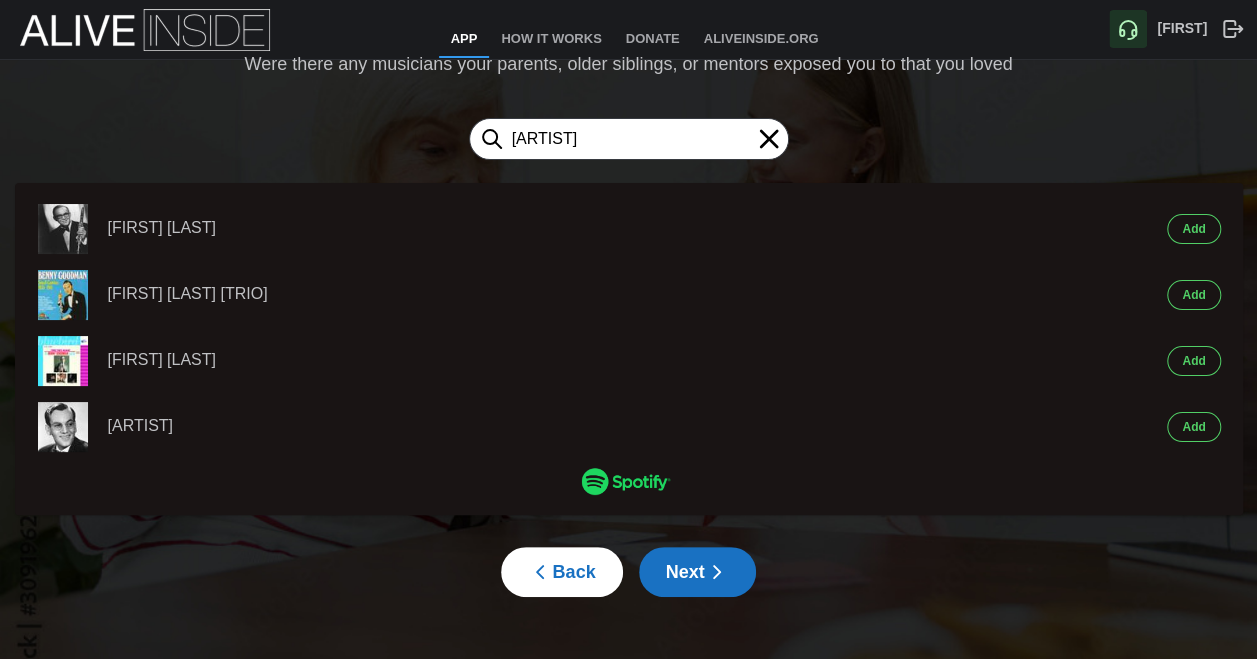 click on "Add" at bounding box center (1193, 229) 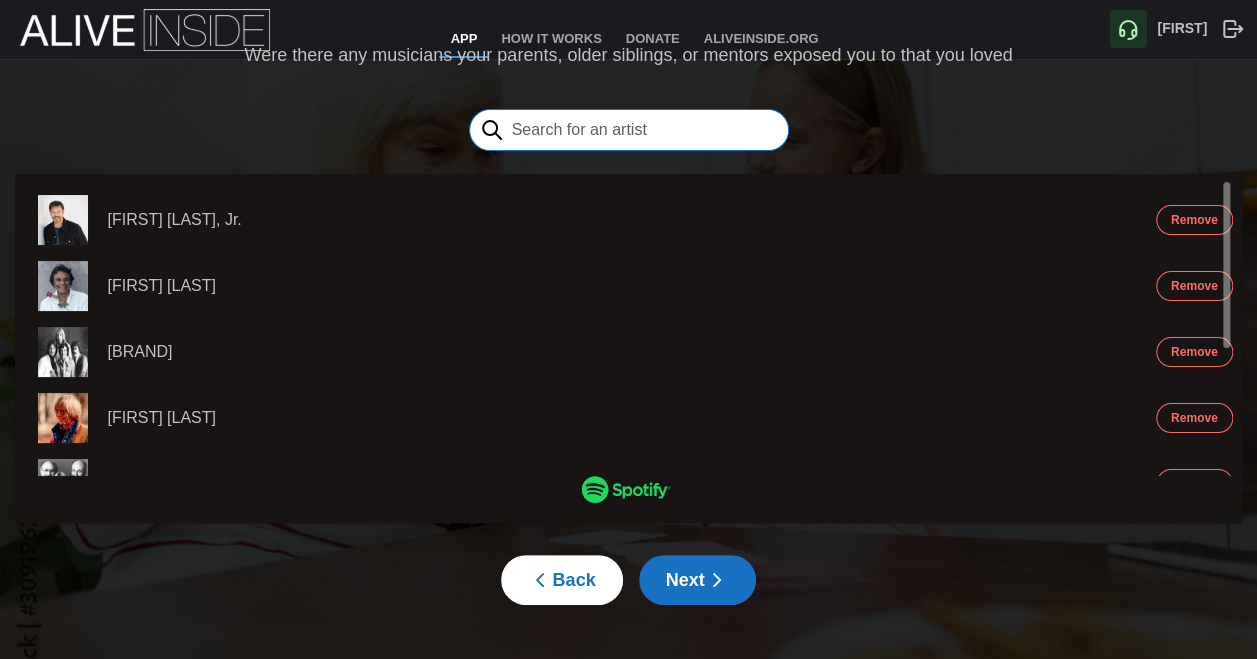 click at bounding box center [629, 130] 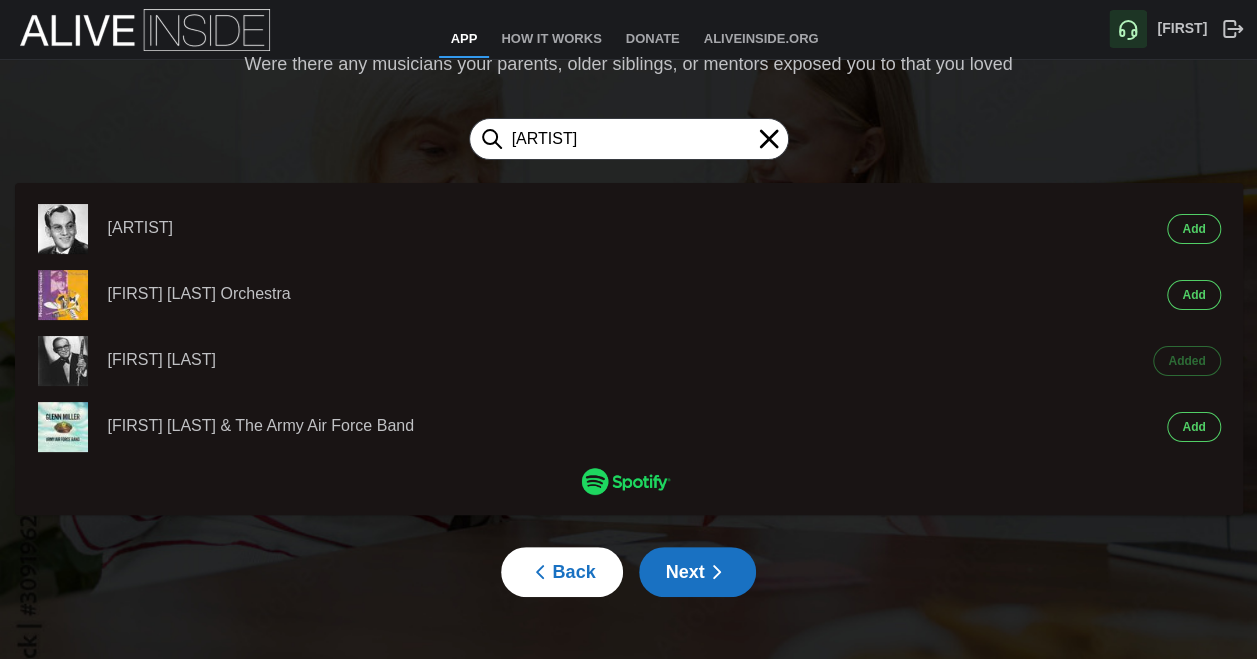 click on "Add" at bounding box center [1193, 229] 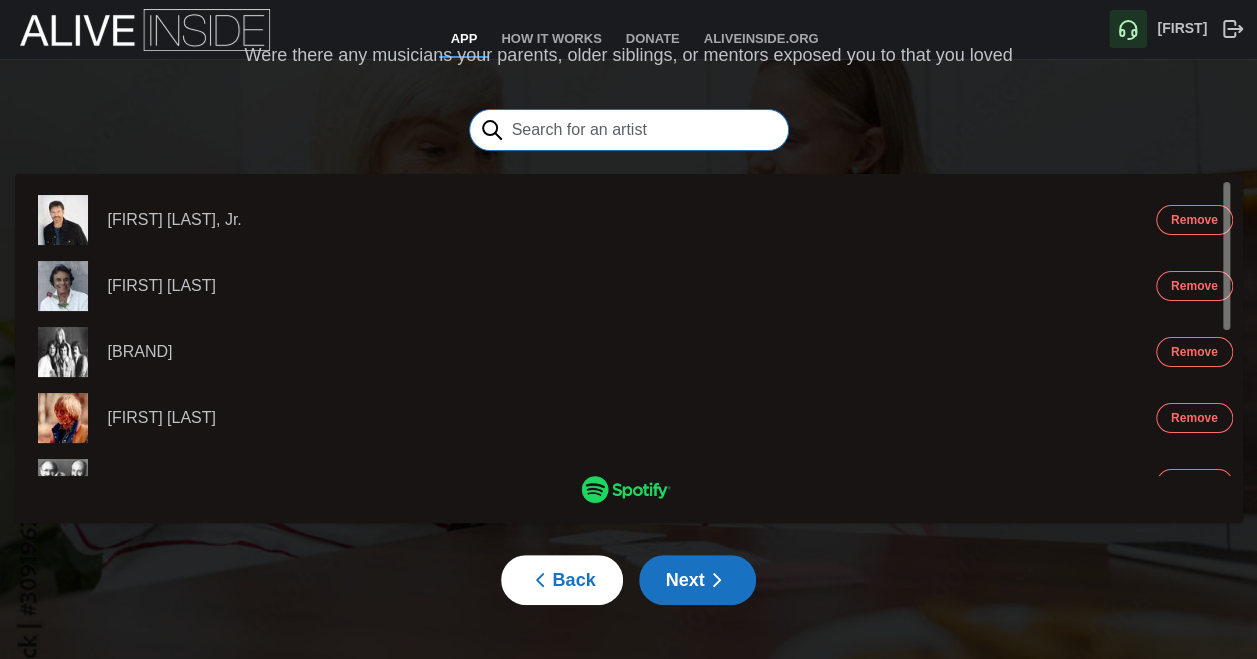 click at bounding box center [629, 130] 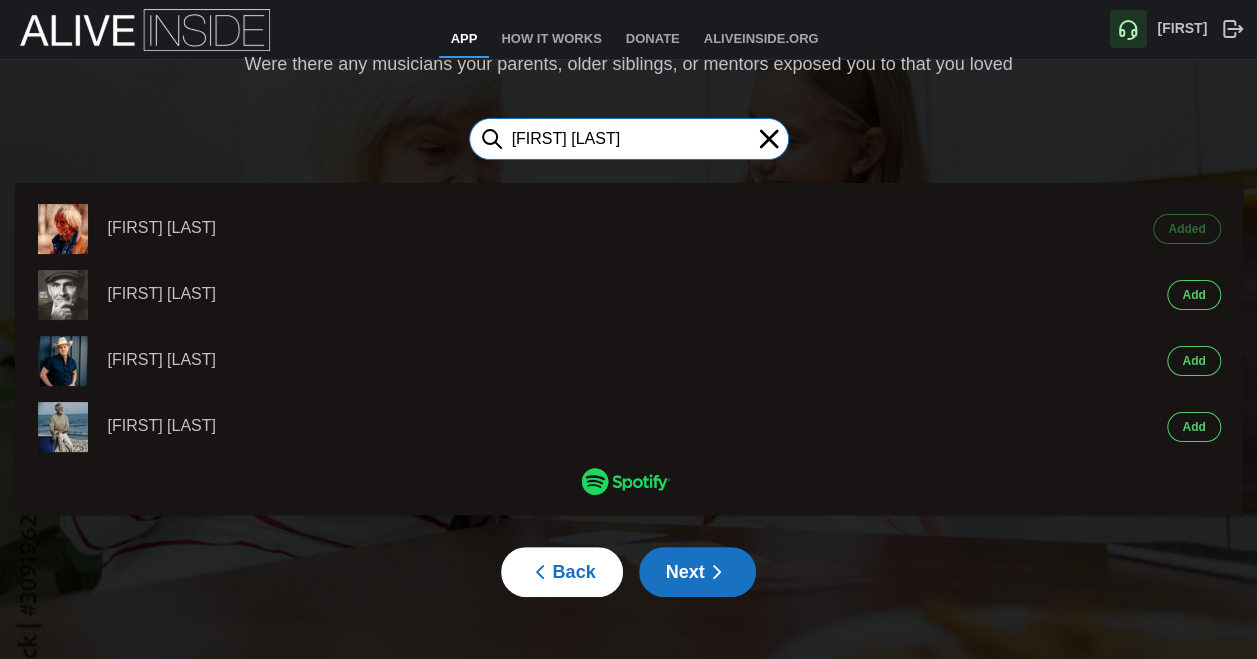 click on "[FIRST] [LAST]" at bounding box center (629, 139) 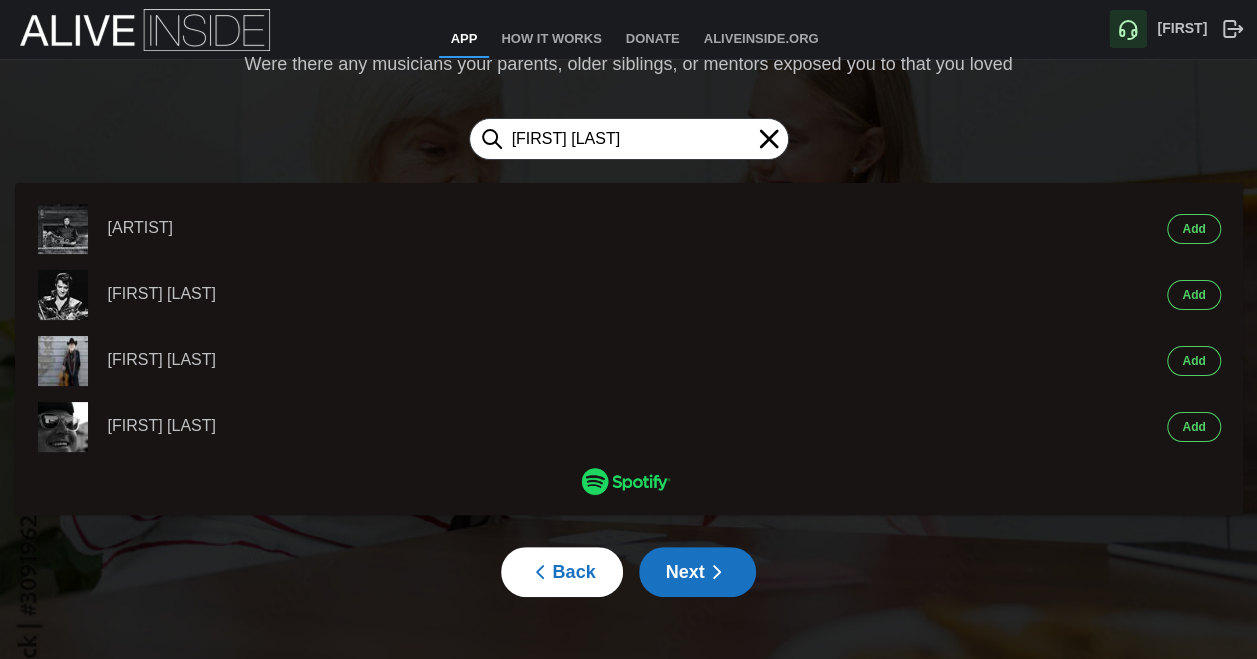 click on "Add" at bounding box center (1193, 229) 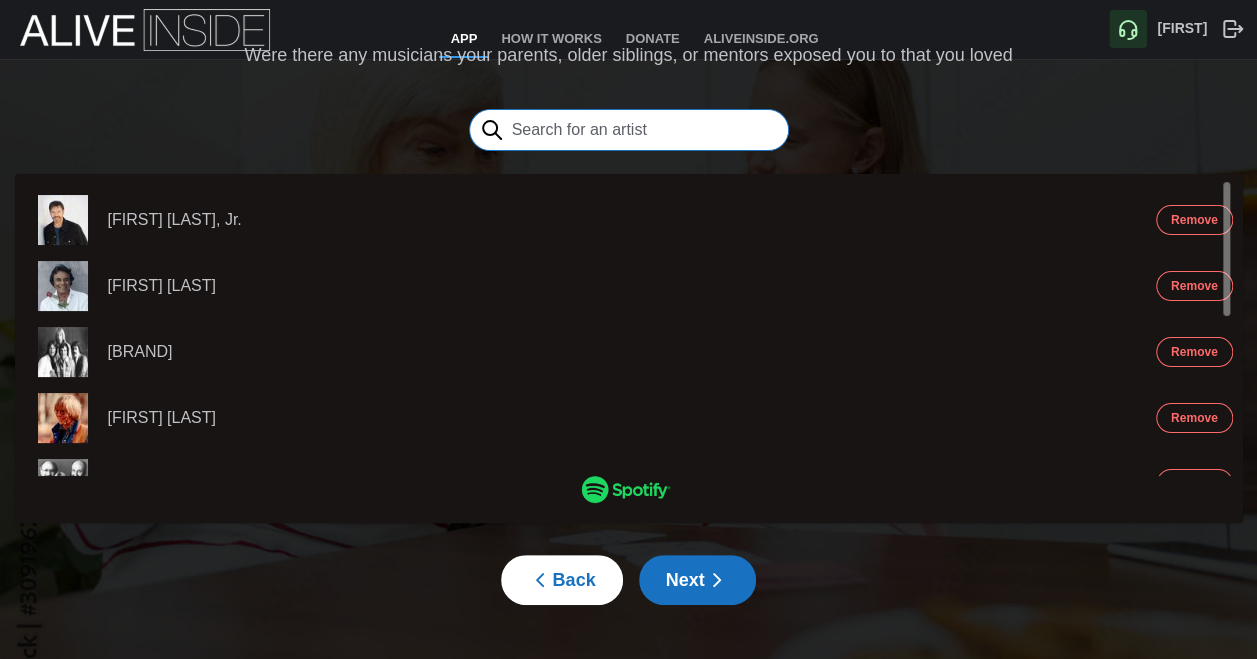 click at bounding box center (629, 130) 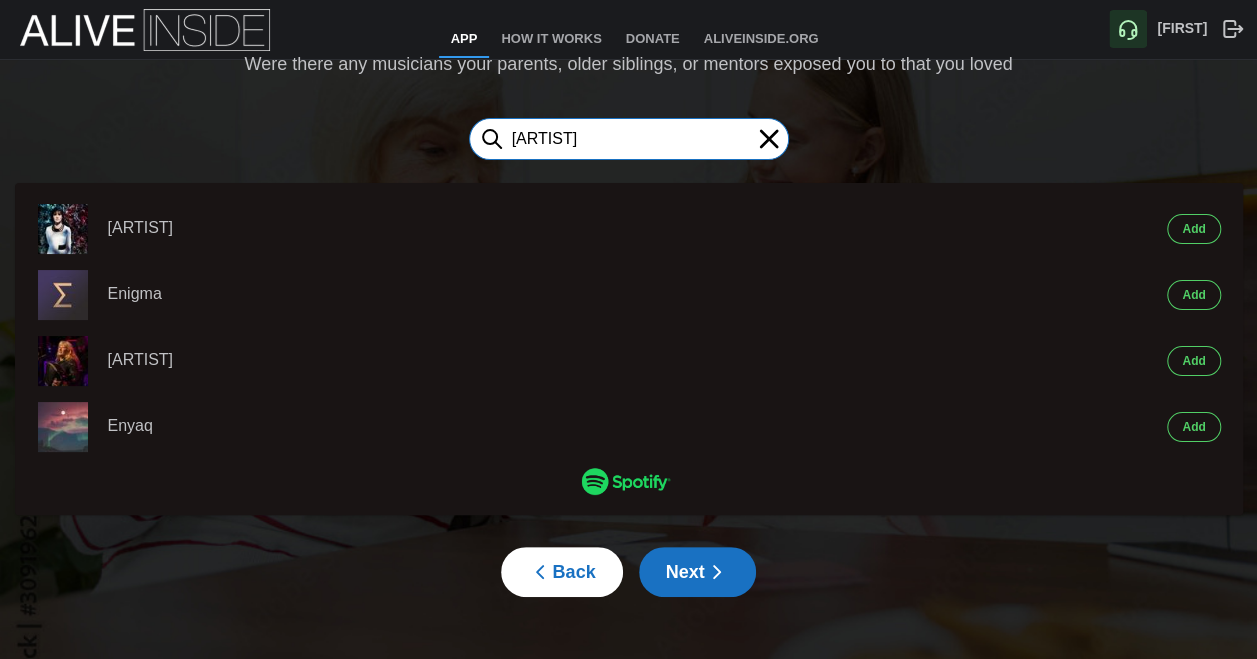 type on "[ARTIST]" 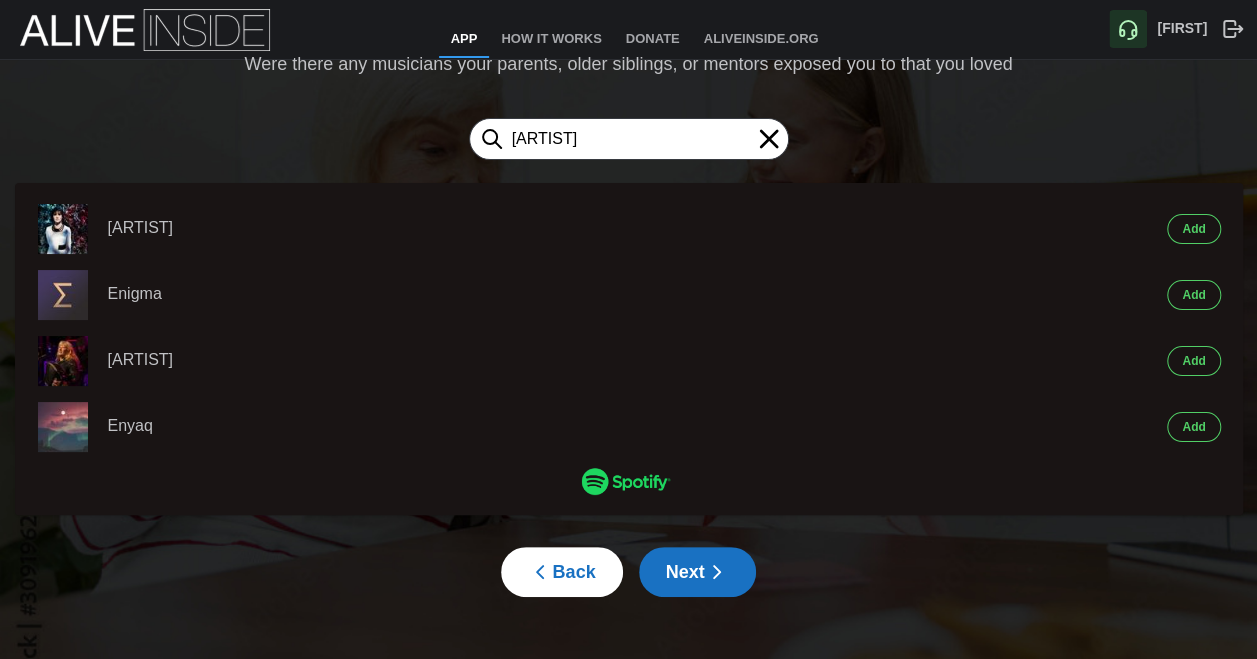 click on "Add" at bounding box center [1193, 229] 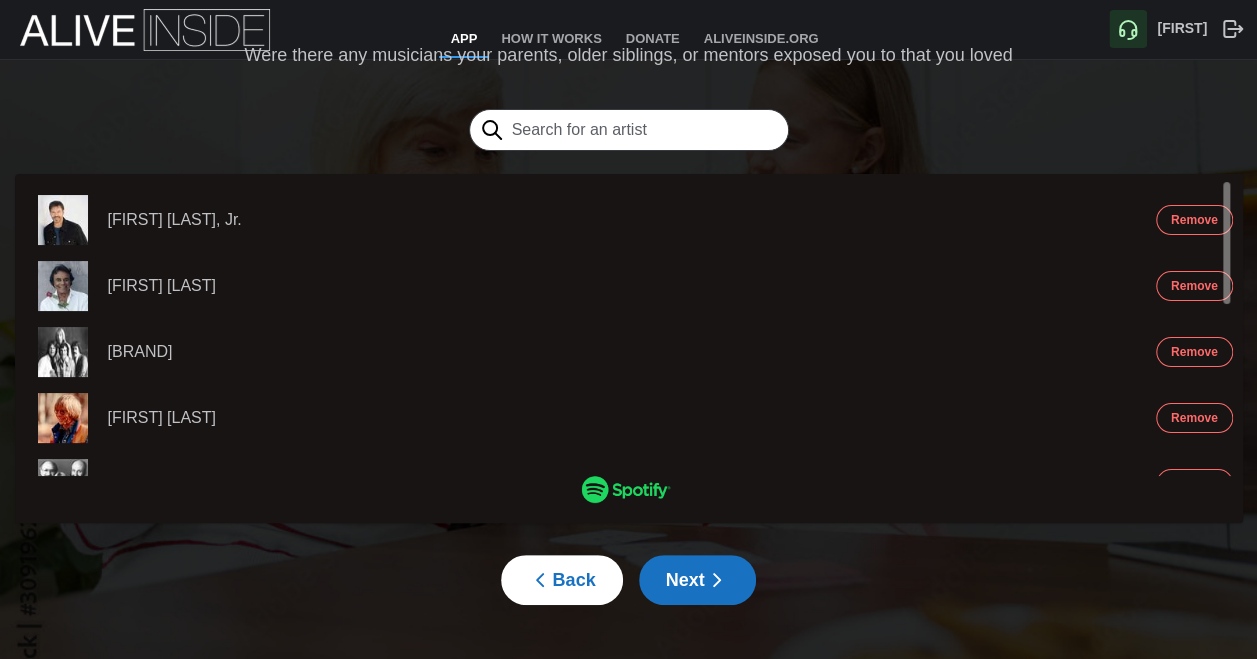 click at bounding box center (717, 580) 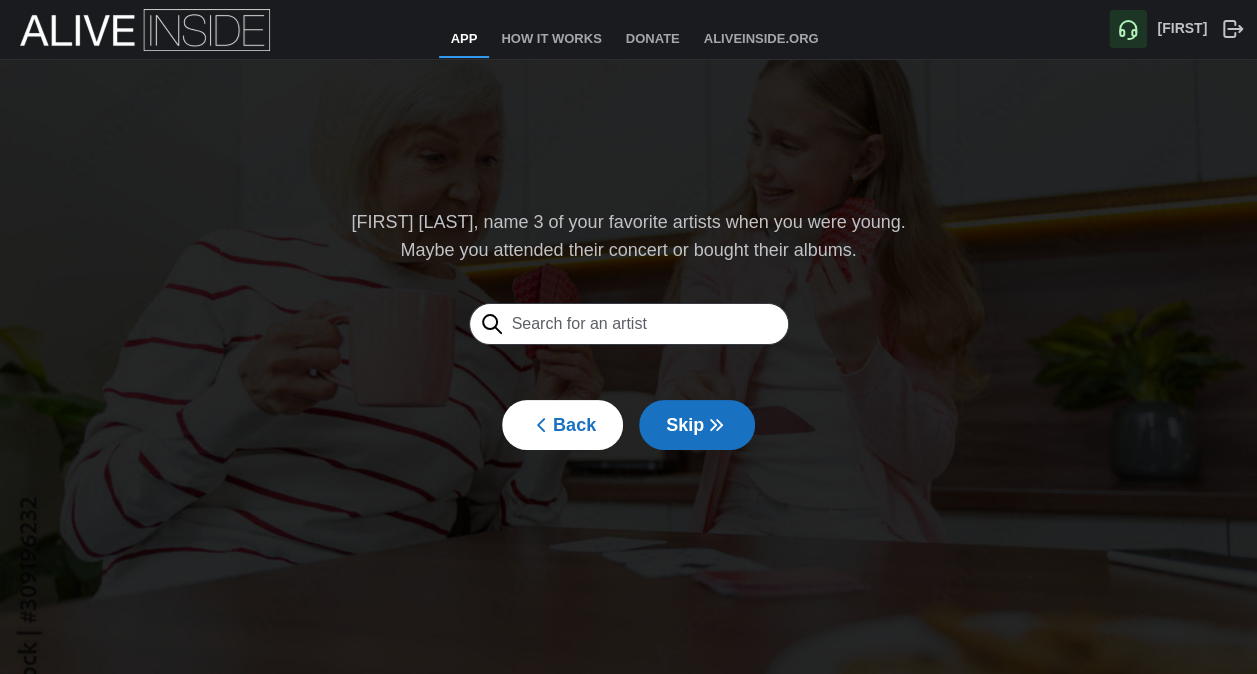 click on "Back" at bounding box center [562, 425] 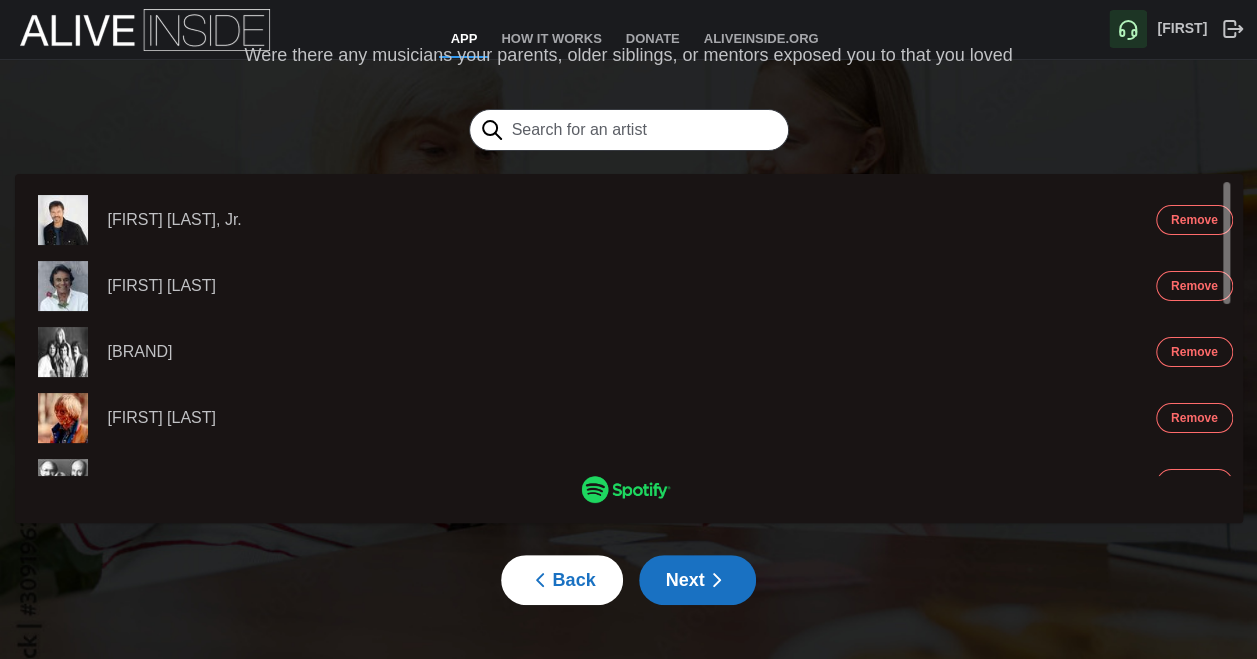 click at bounding box center (540, 580) 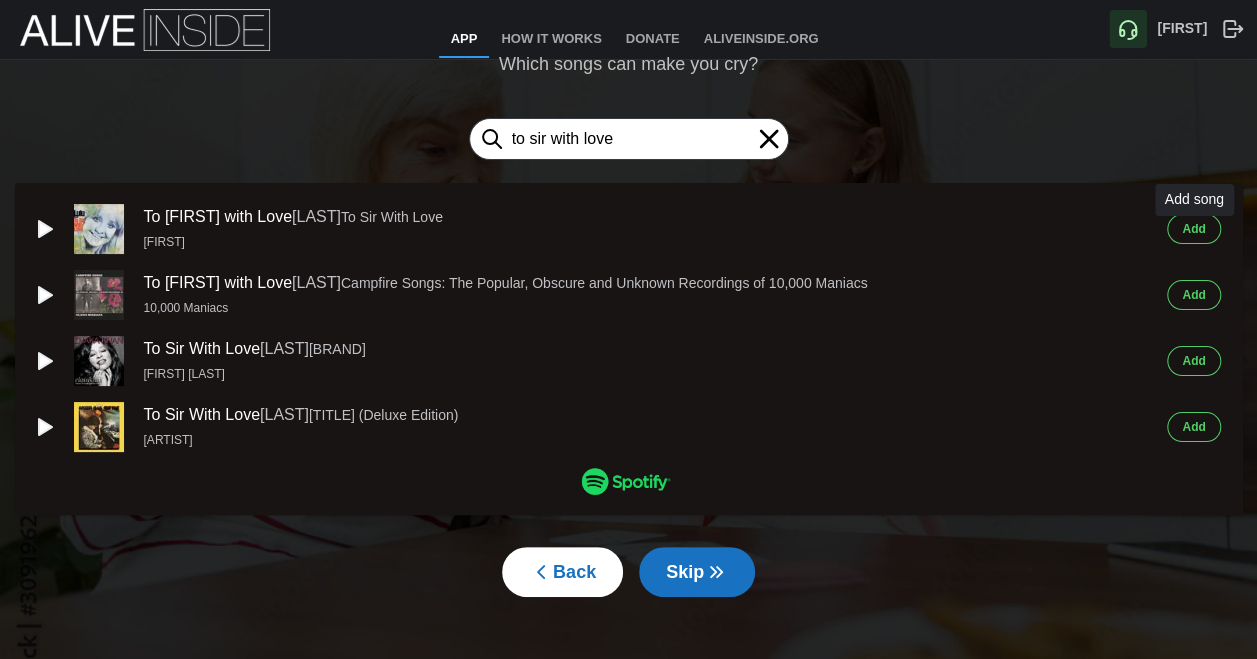 click on "Add" at bounding box center [1193, 229] 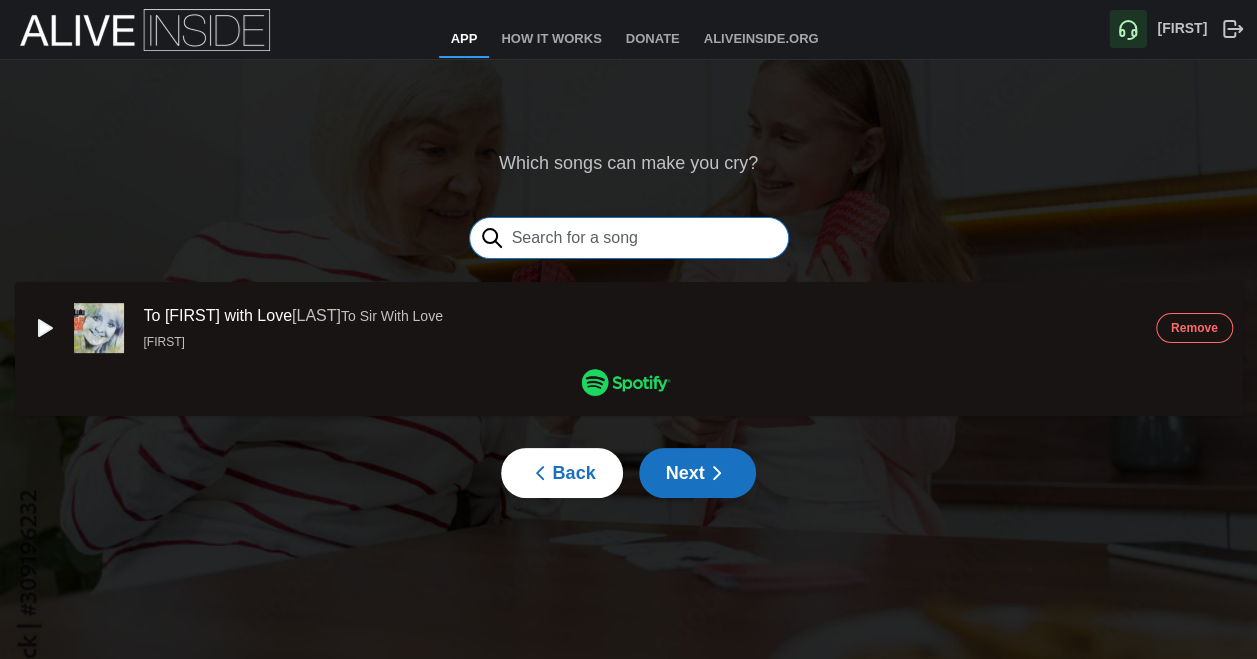 click at bounding box center (629, 238) 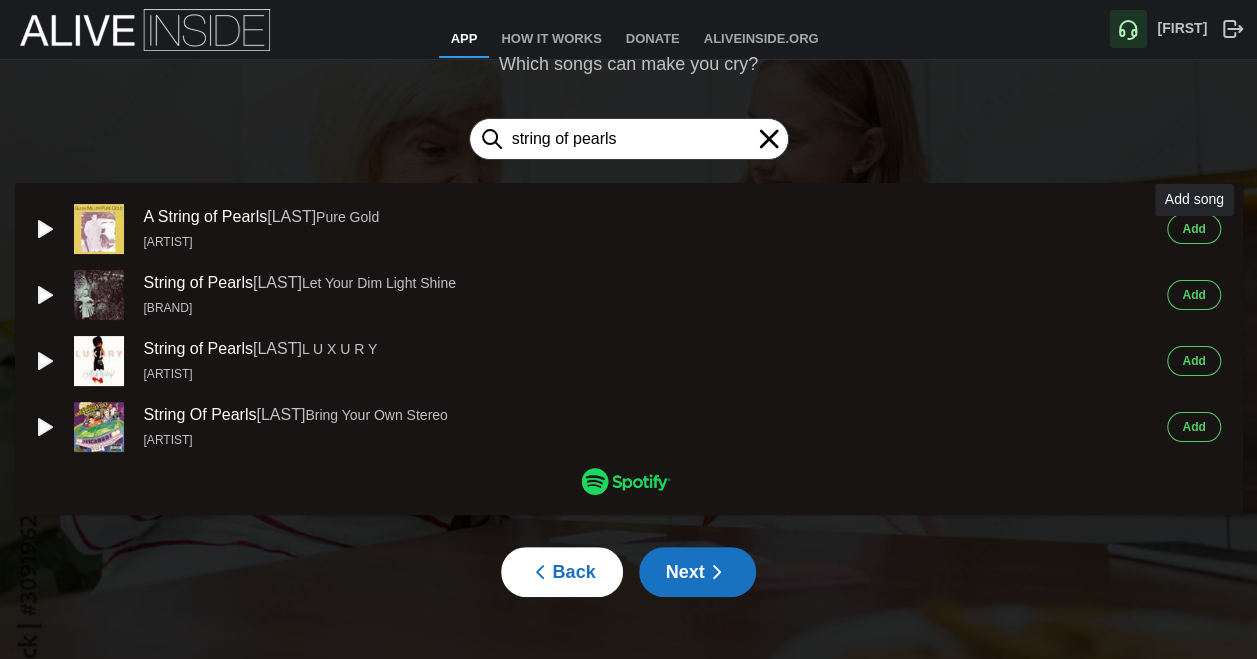 click on "Add" at bounding box center (1193, 229) 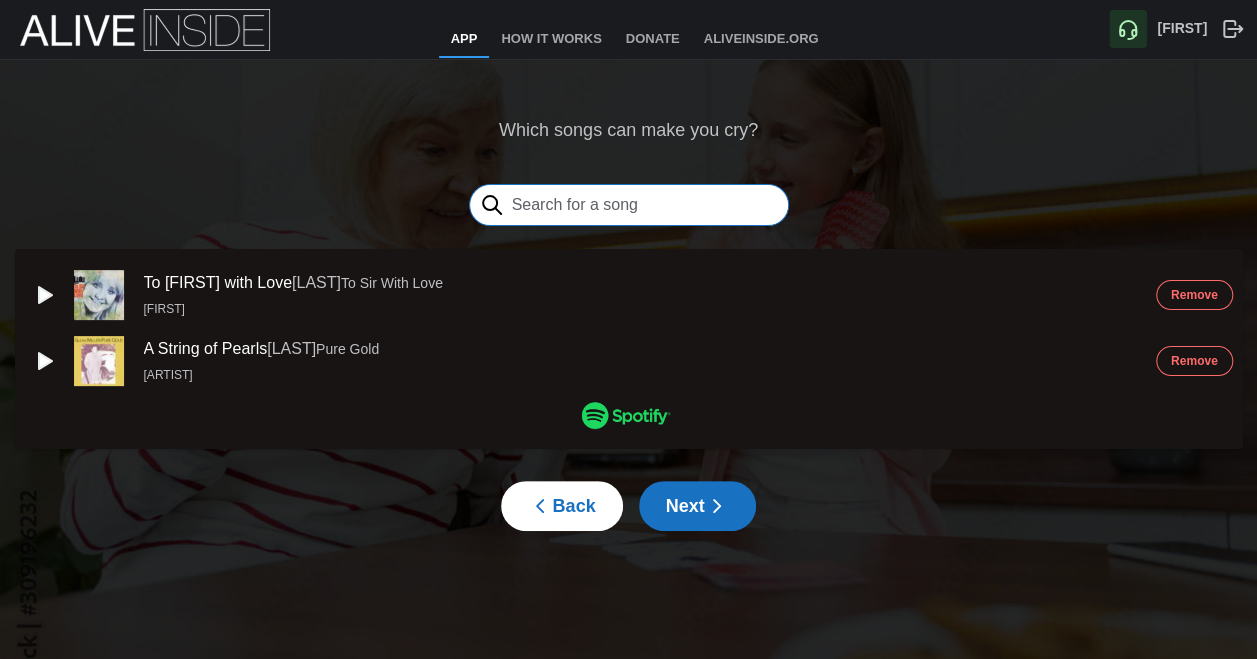 click at bounding box center [629, 205] 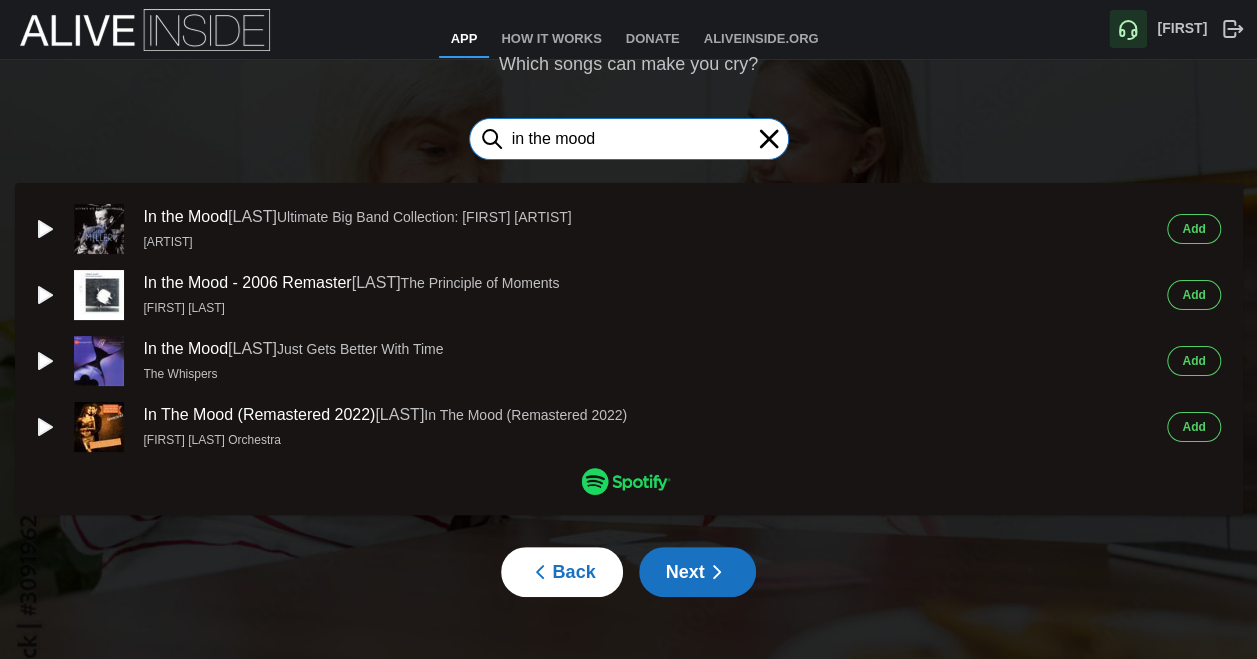 type on "in the mood" 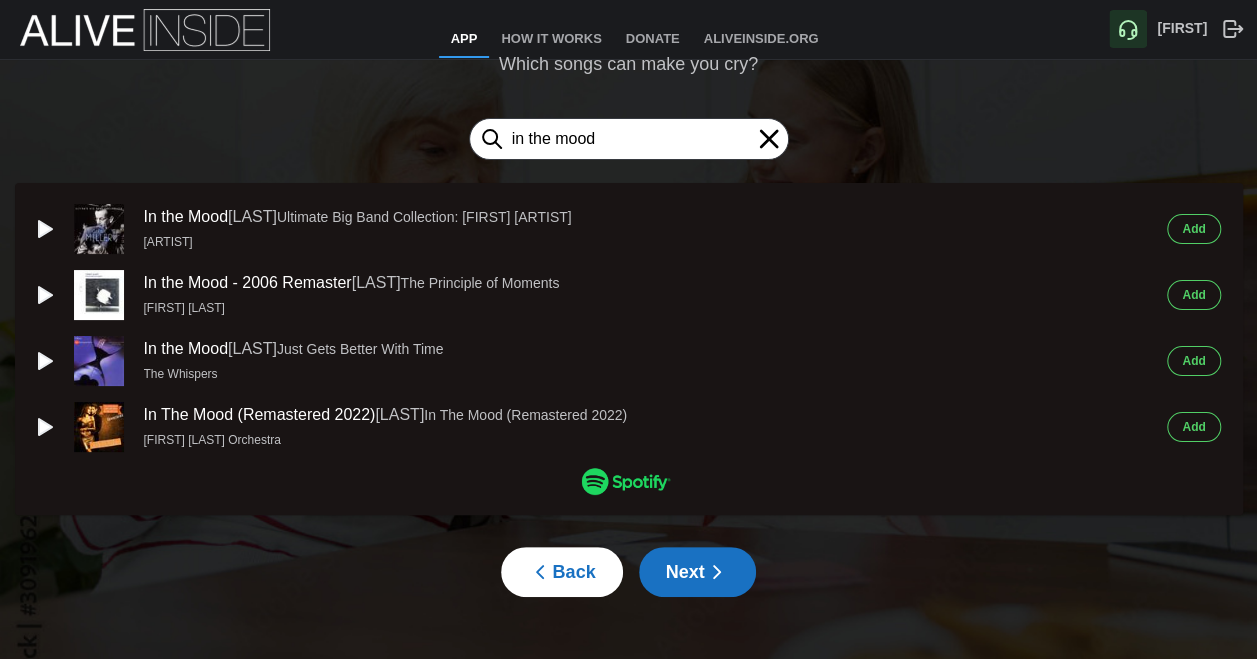 click on "Add" at bounding box center [1193, 229] 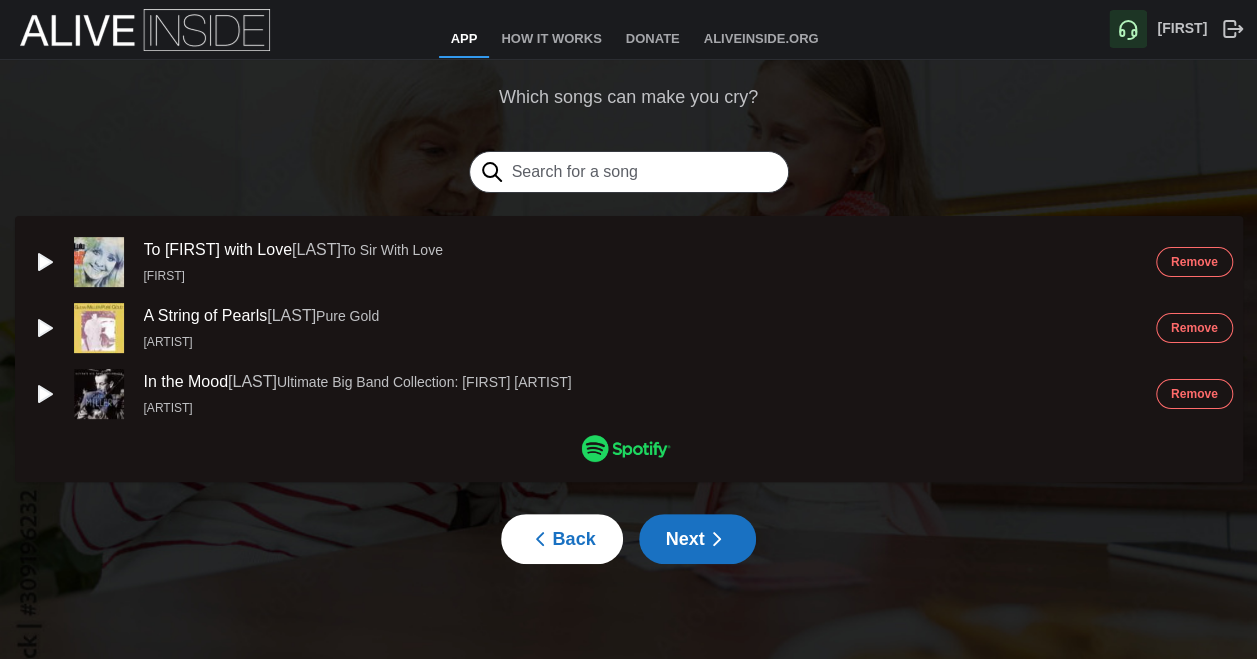 click on "Next" at bounding box center [697, 539] 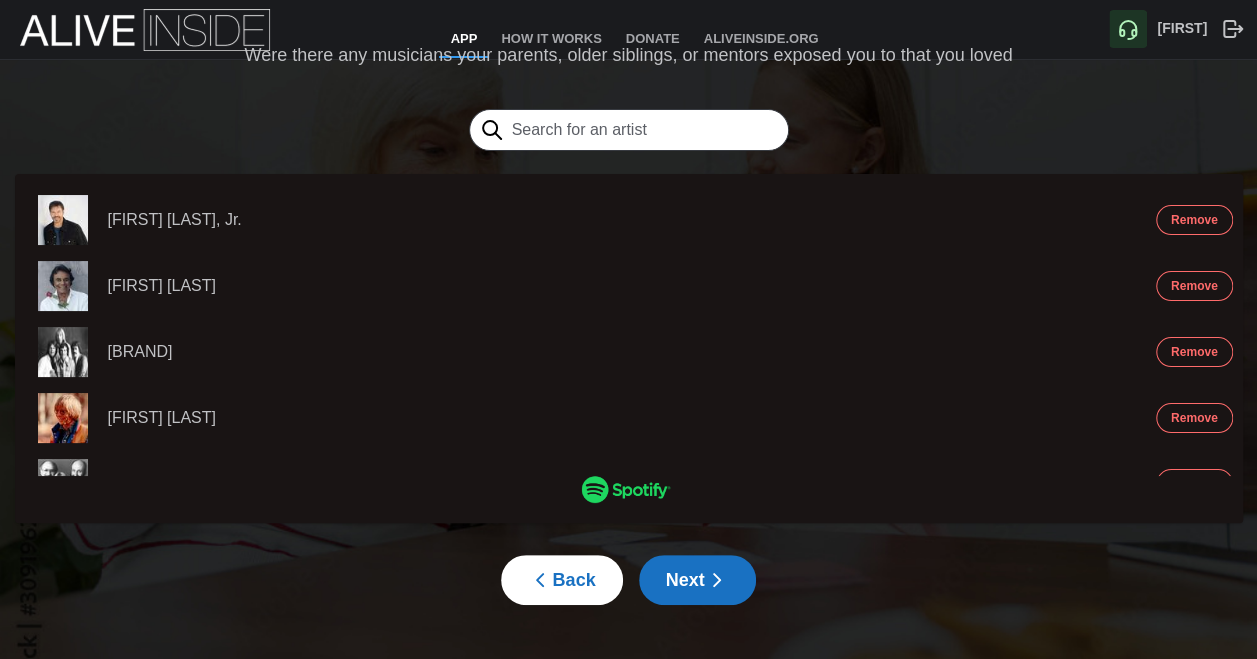 click at bounding box center [717, 580] 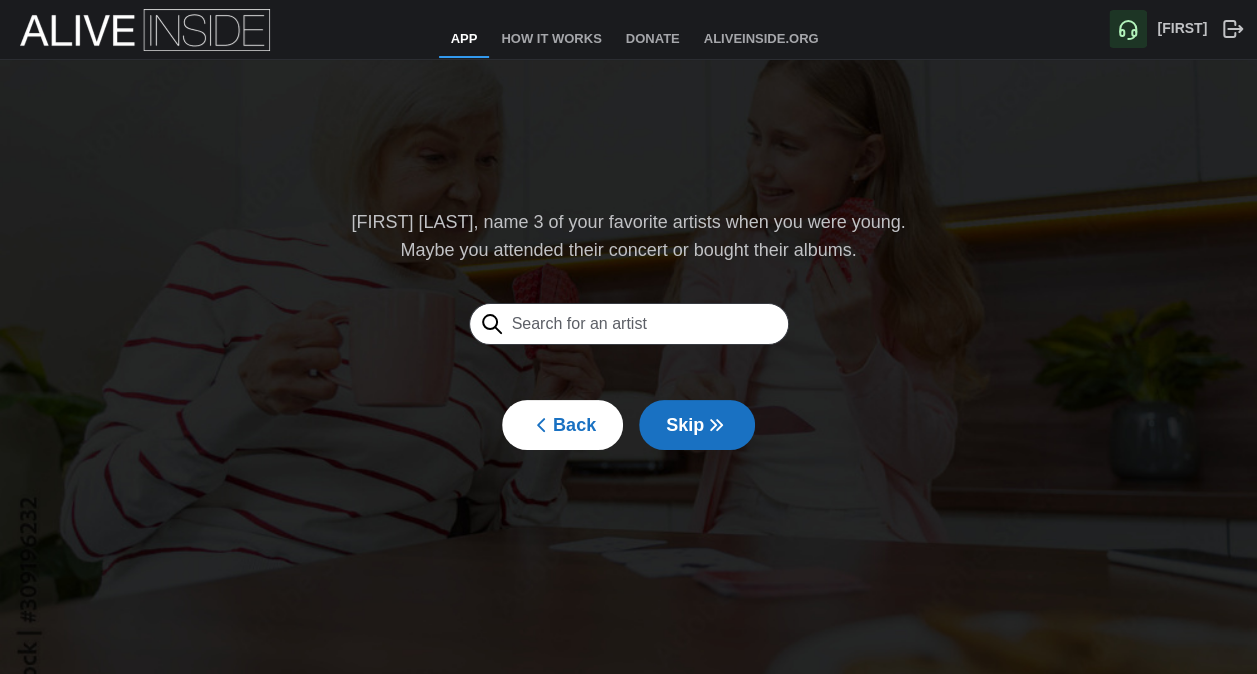 click on "Skip" at bounding box center [697, 425] 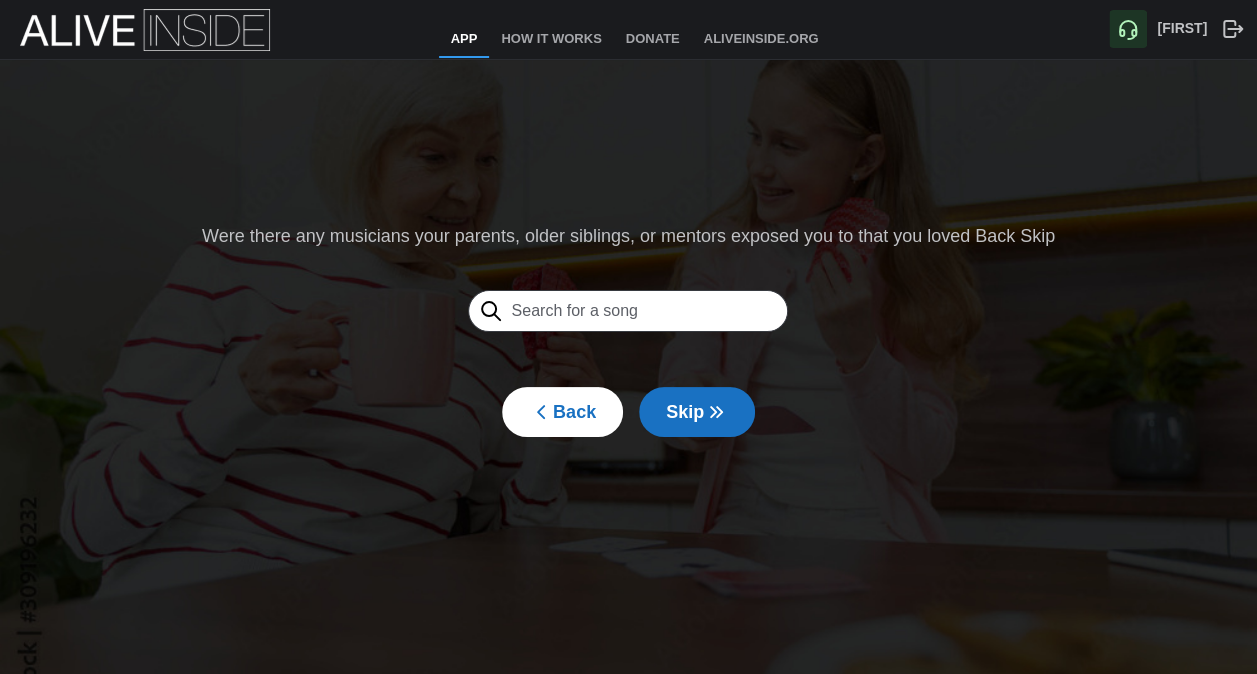 click at bounding box center [716, 412] 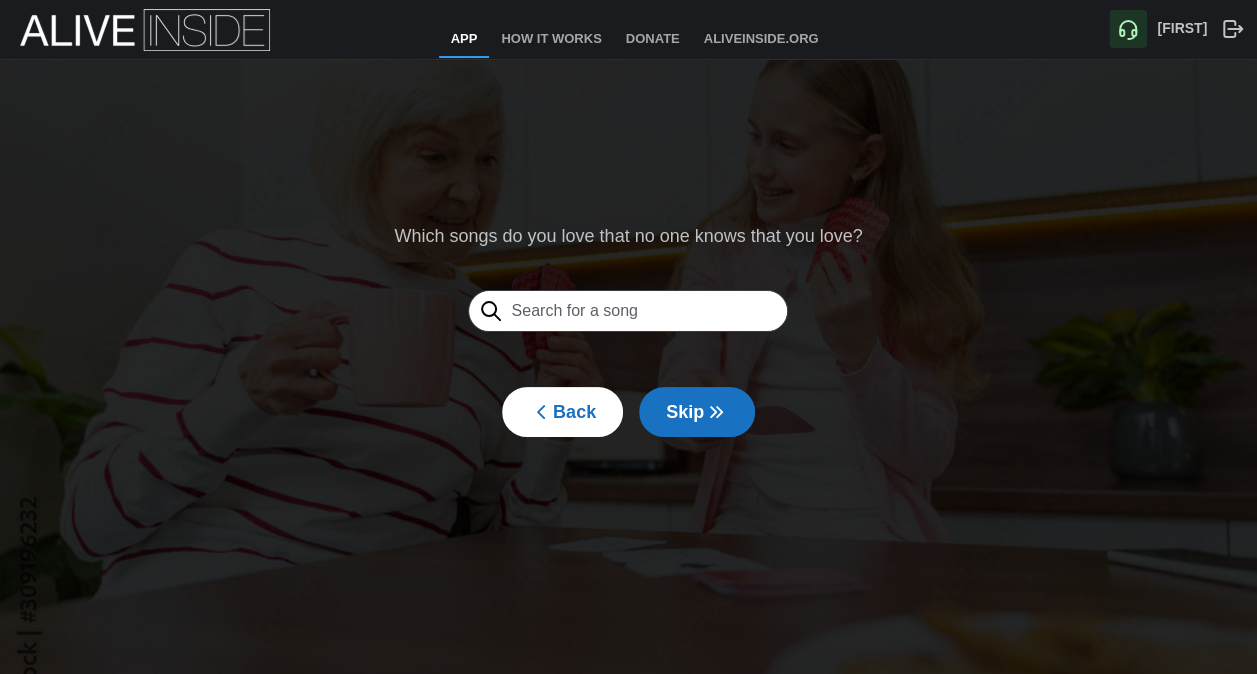 click at bounding box center (716, 412) 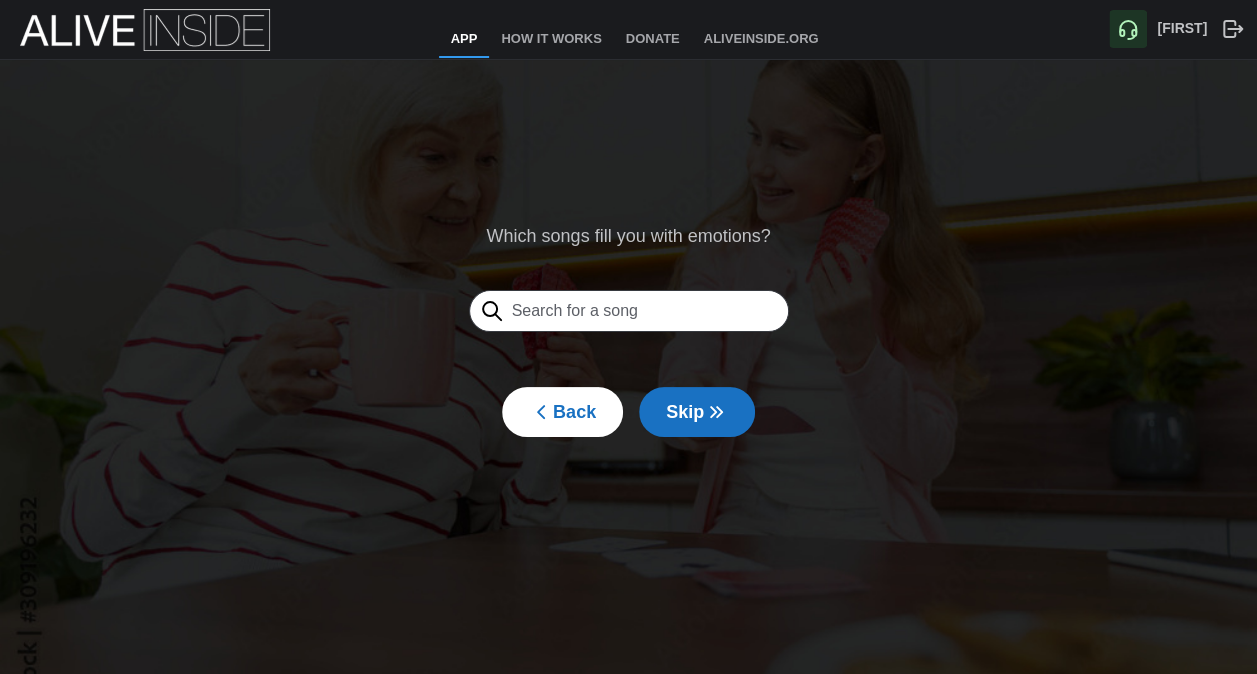 click at bounding box center [716, 412] 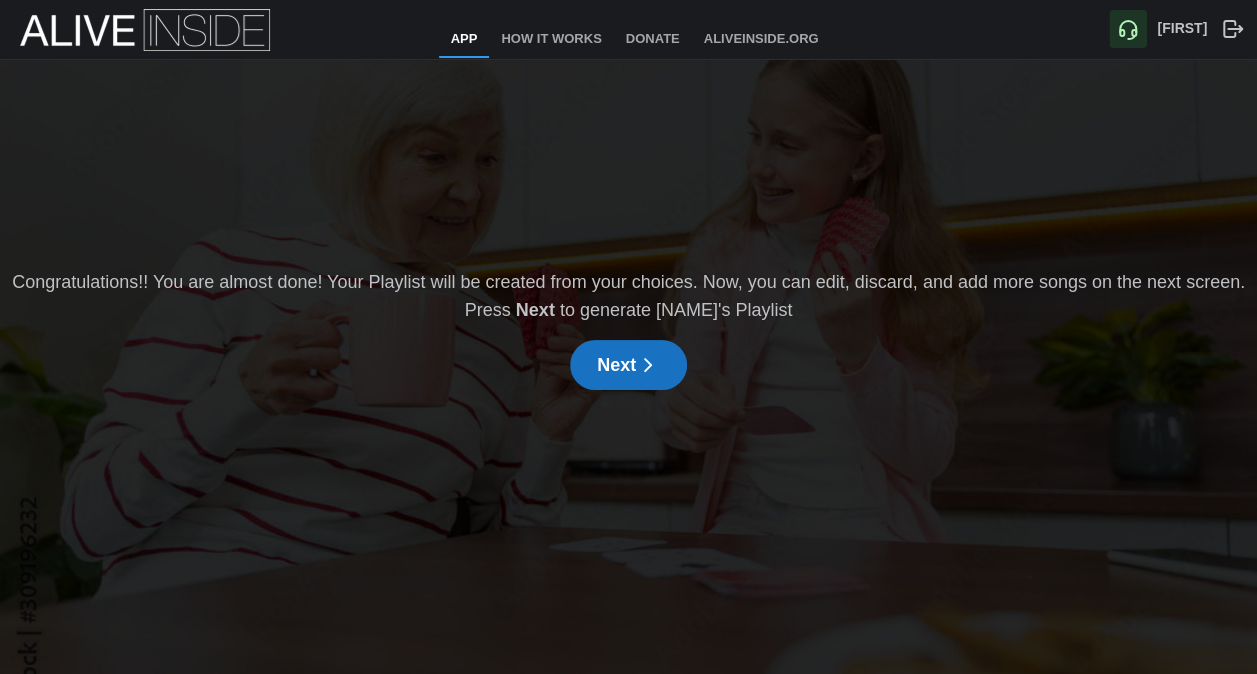 click on "Next" at bounding box center (628, 365) 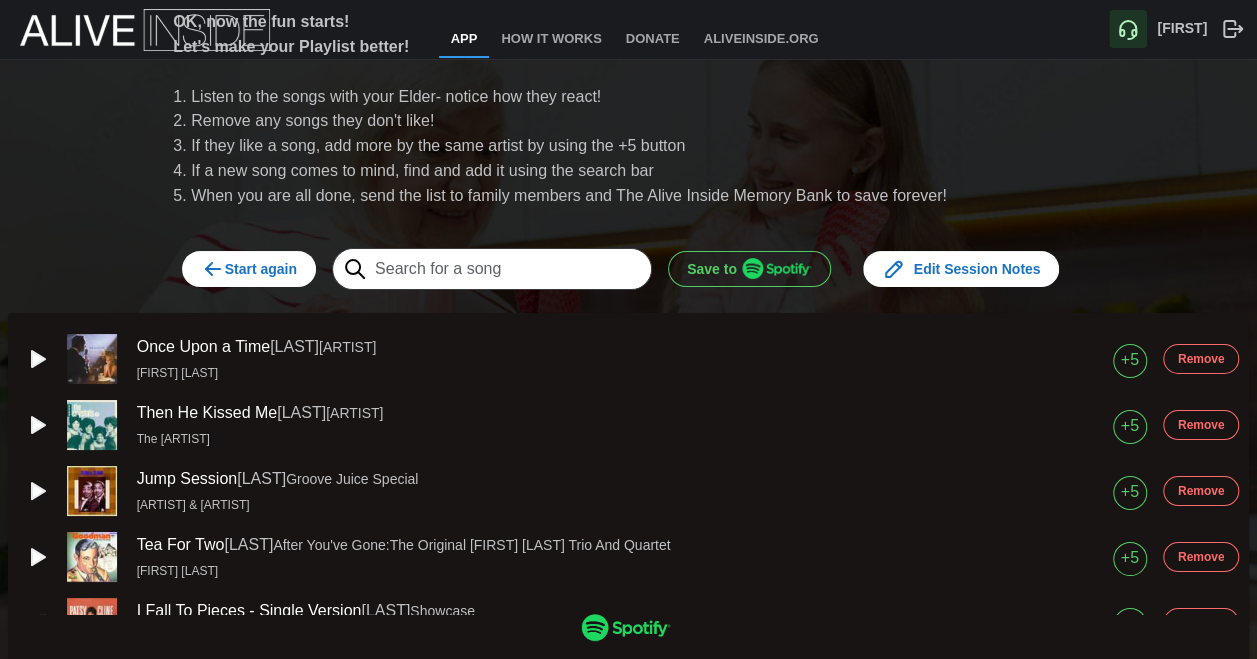 click at bounding box center [777, 268] 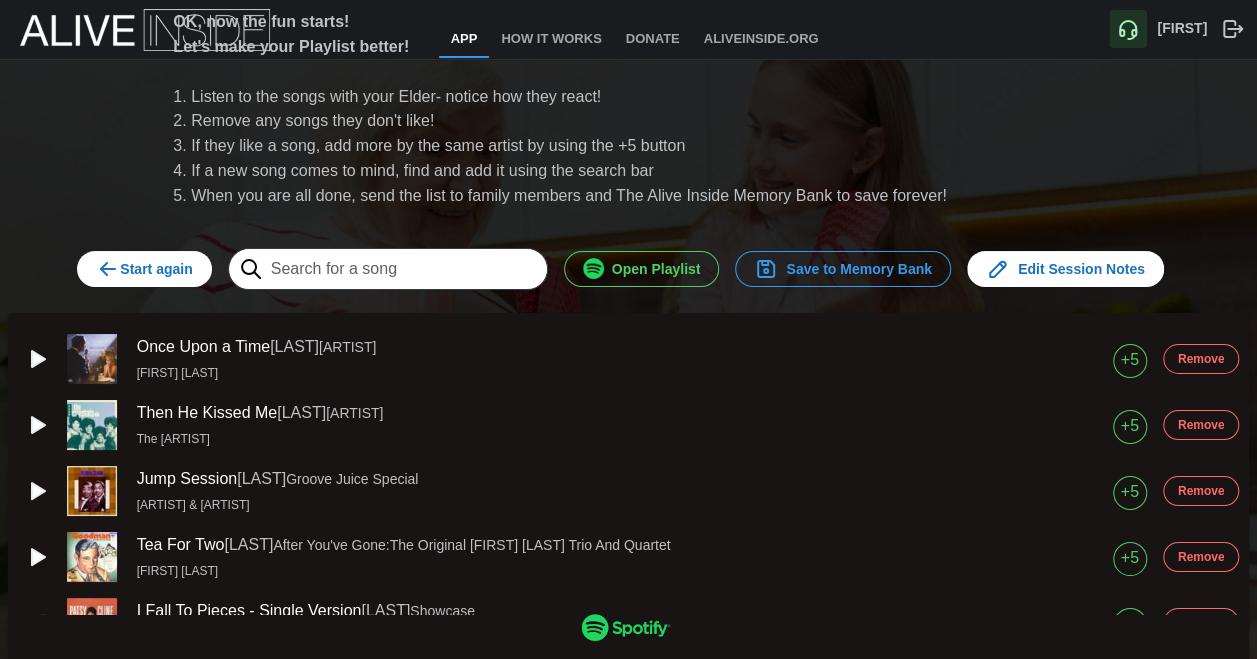 click on "Save to Memory Bank" at bounding box center [843, 269] 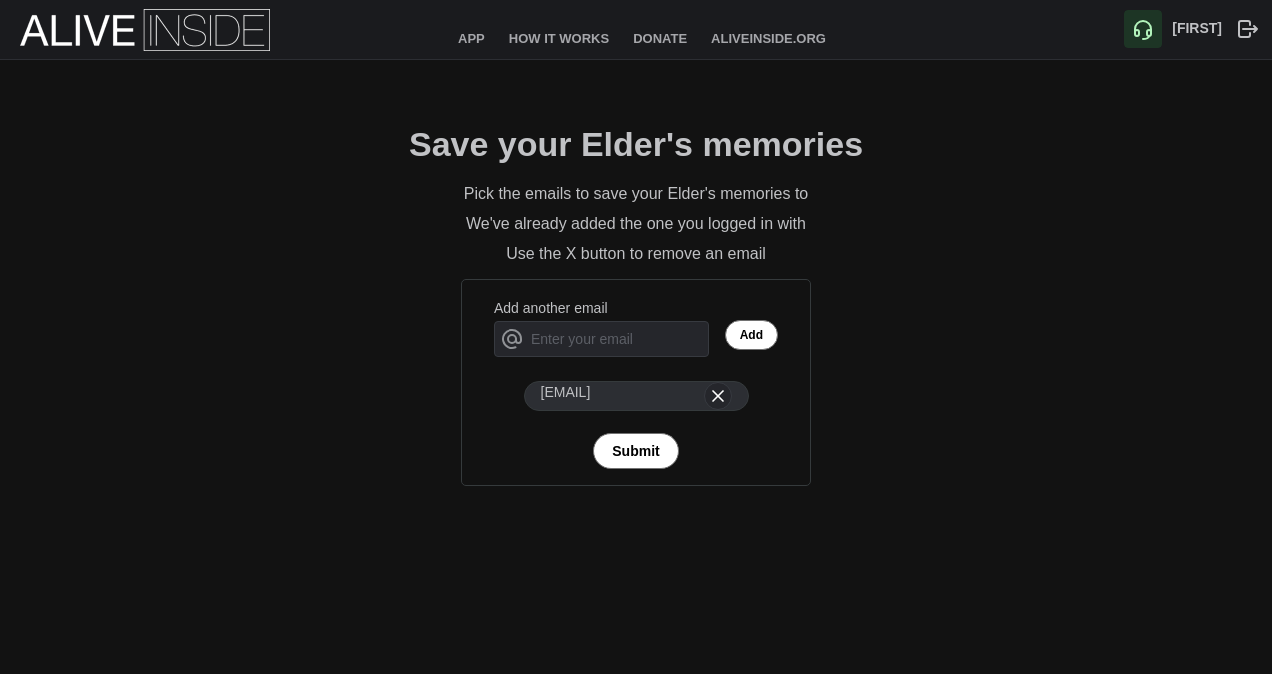 click on "Submit" at bounding box center [635, 451] 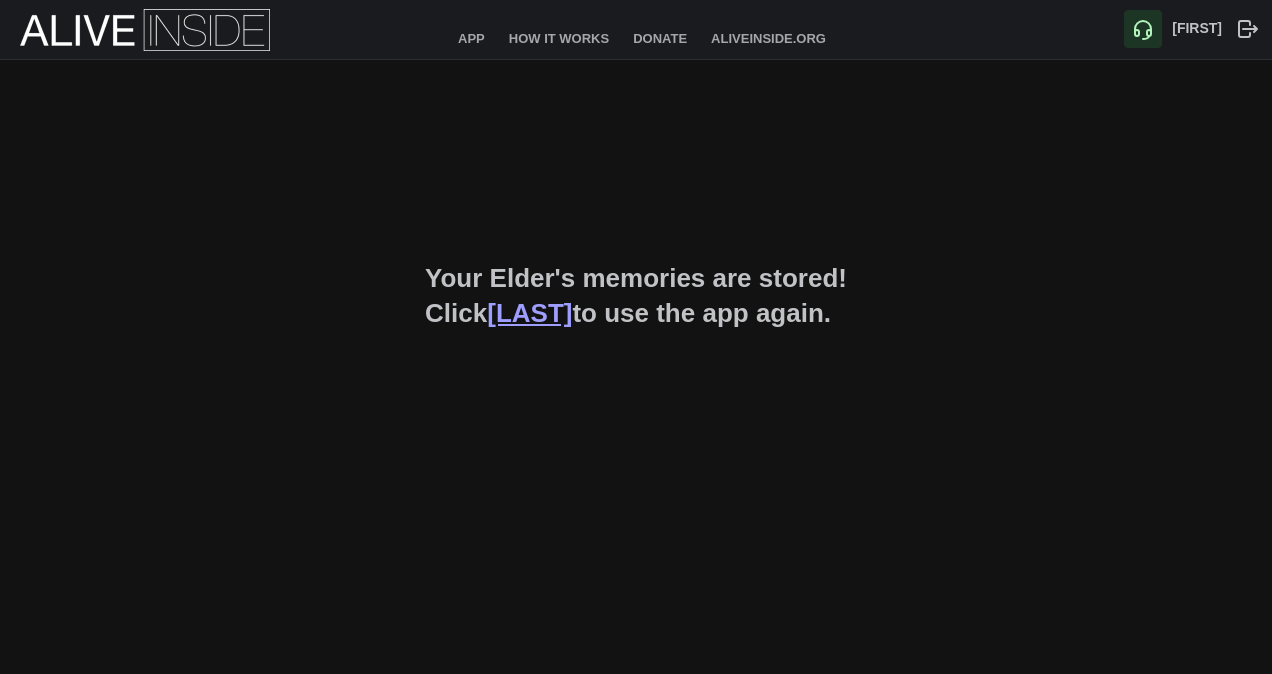 click on "[LAST]" at bounding box center [529, 313] 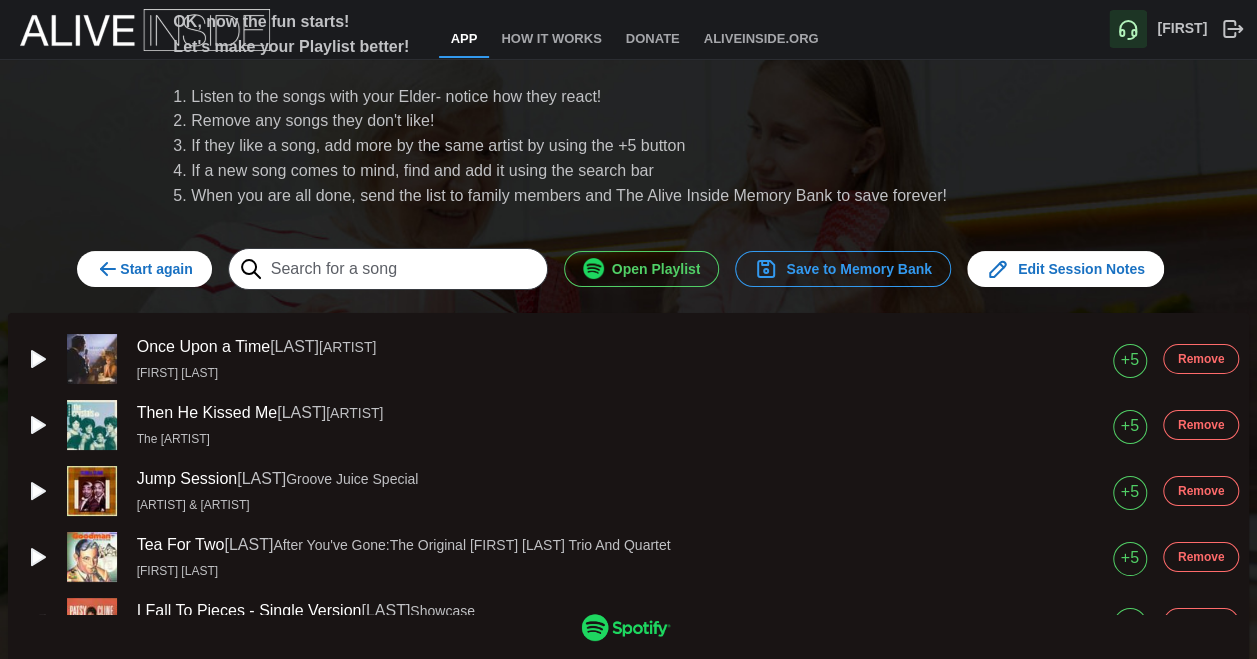 click at bounding box center (104, 266) 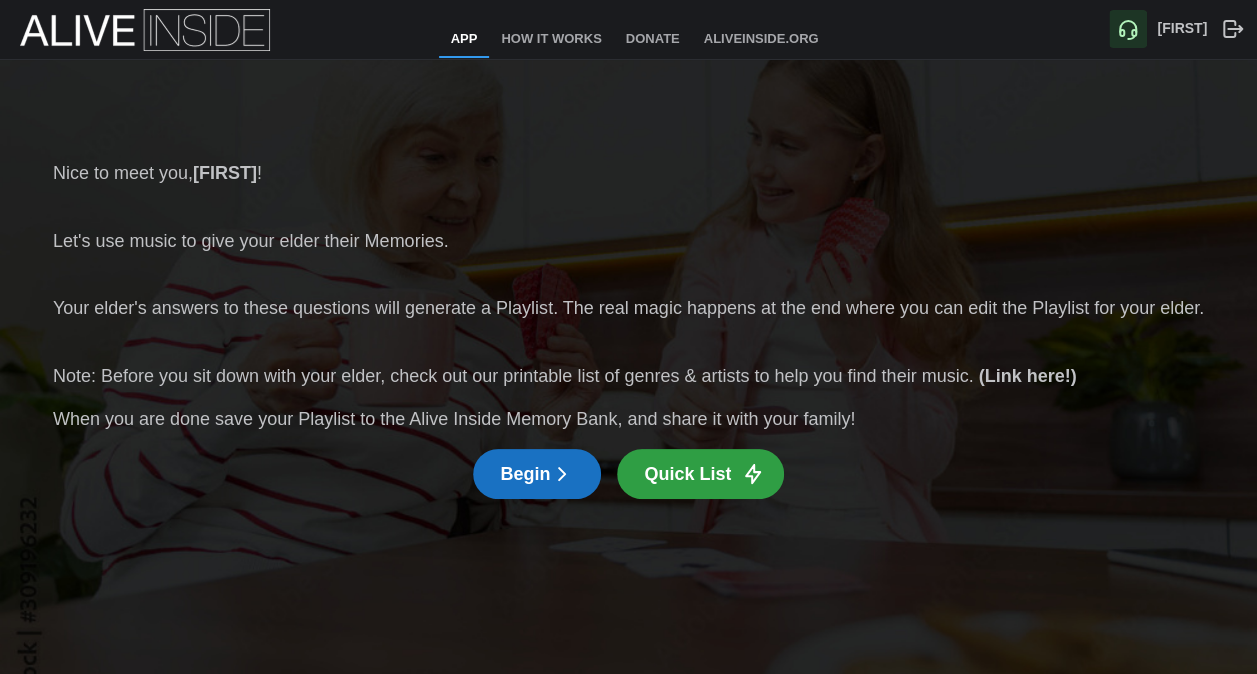 click on "Begin" at bounding box center (537, 474) 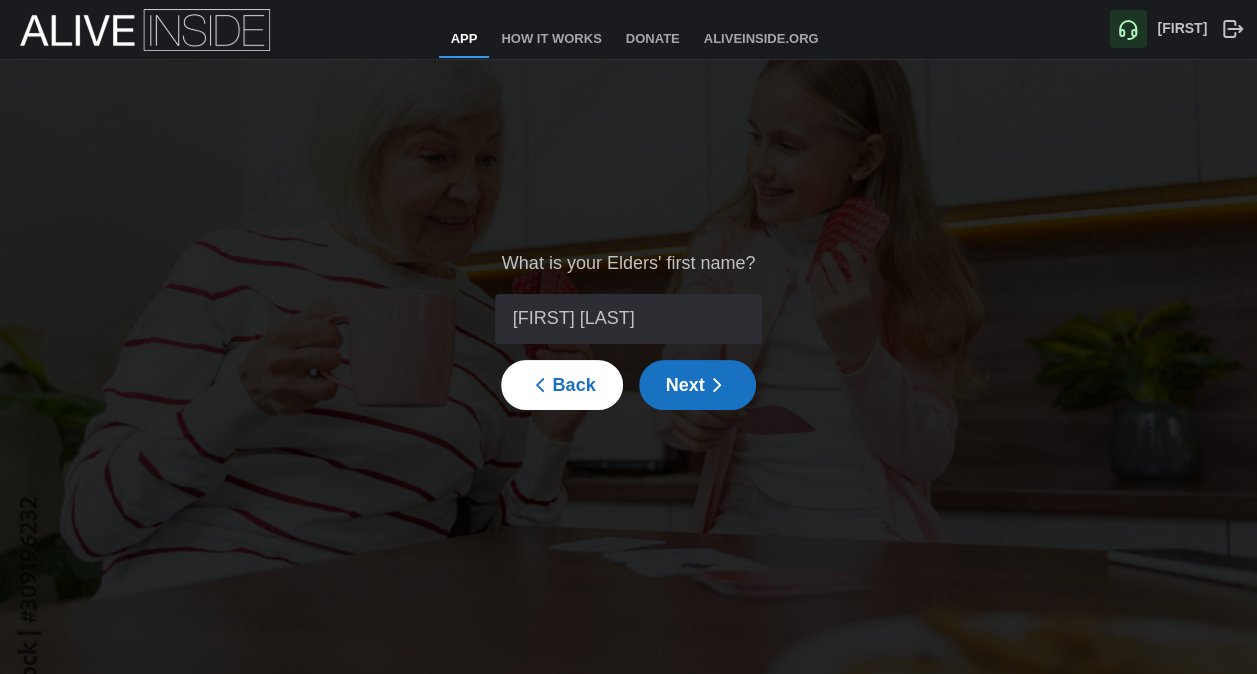 type on "[FIRST] [LAST]" 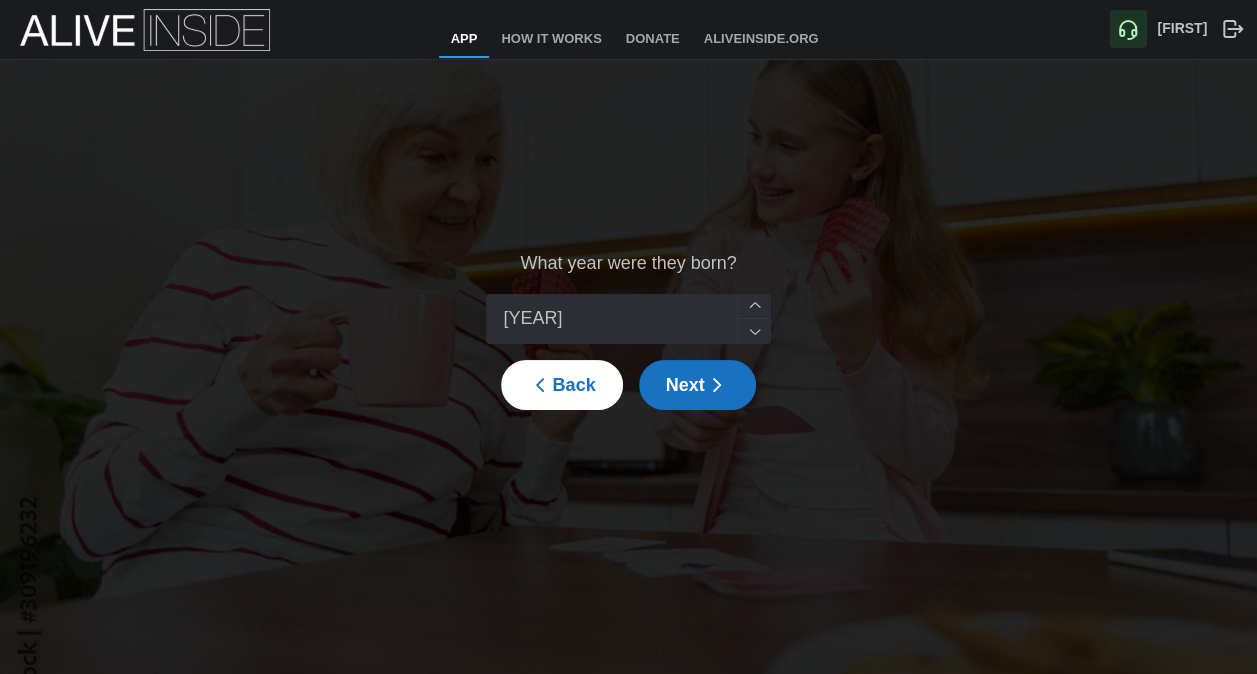 type on "[YEAR]" 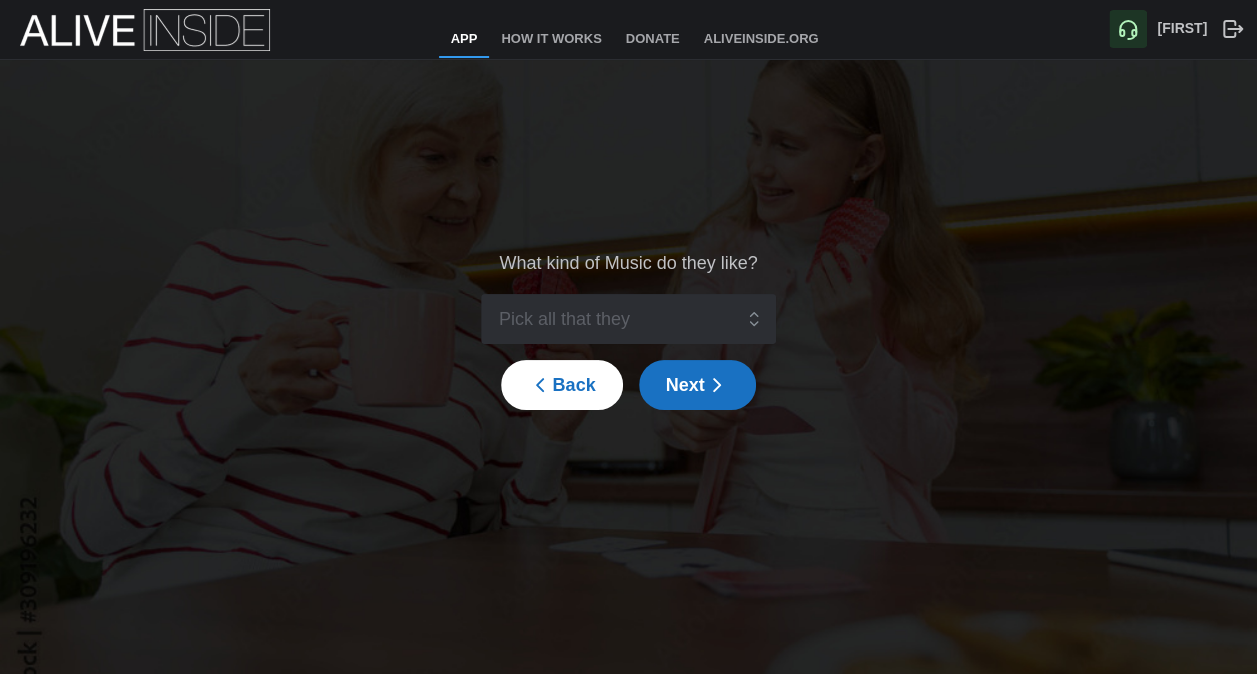 click on "Next" at bounding box center (697, 385) 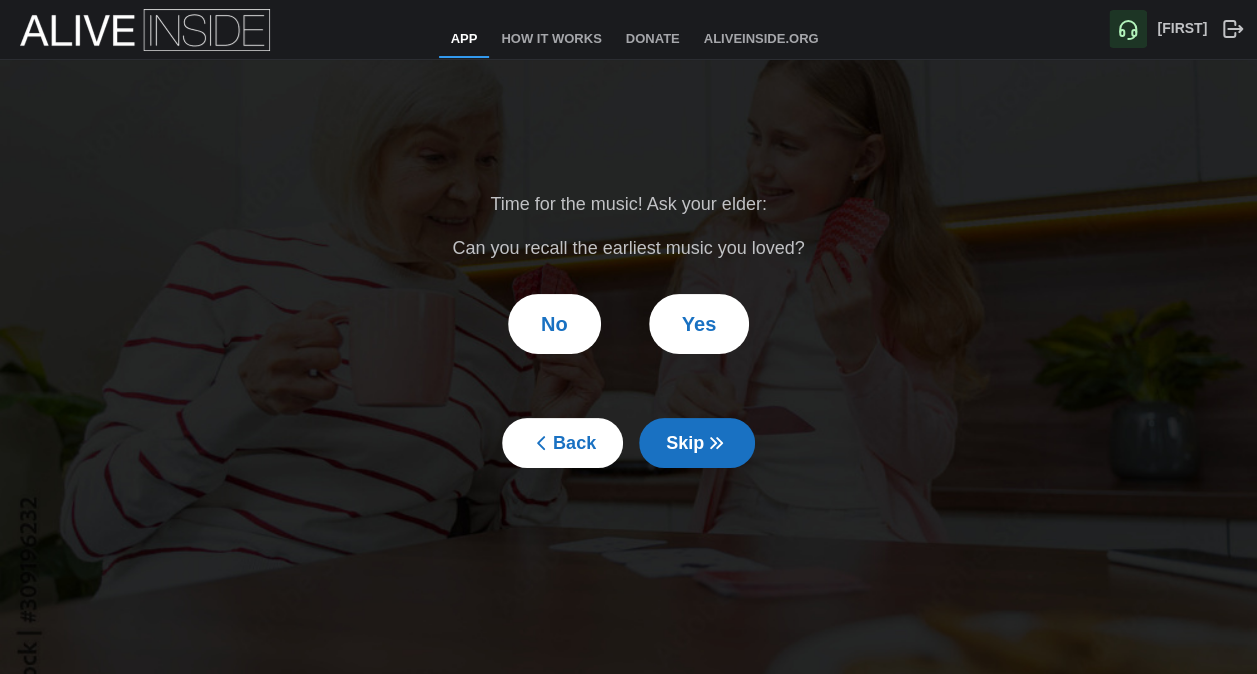 click on "Skip" at bounding box center (697, 443) 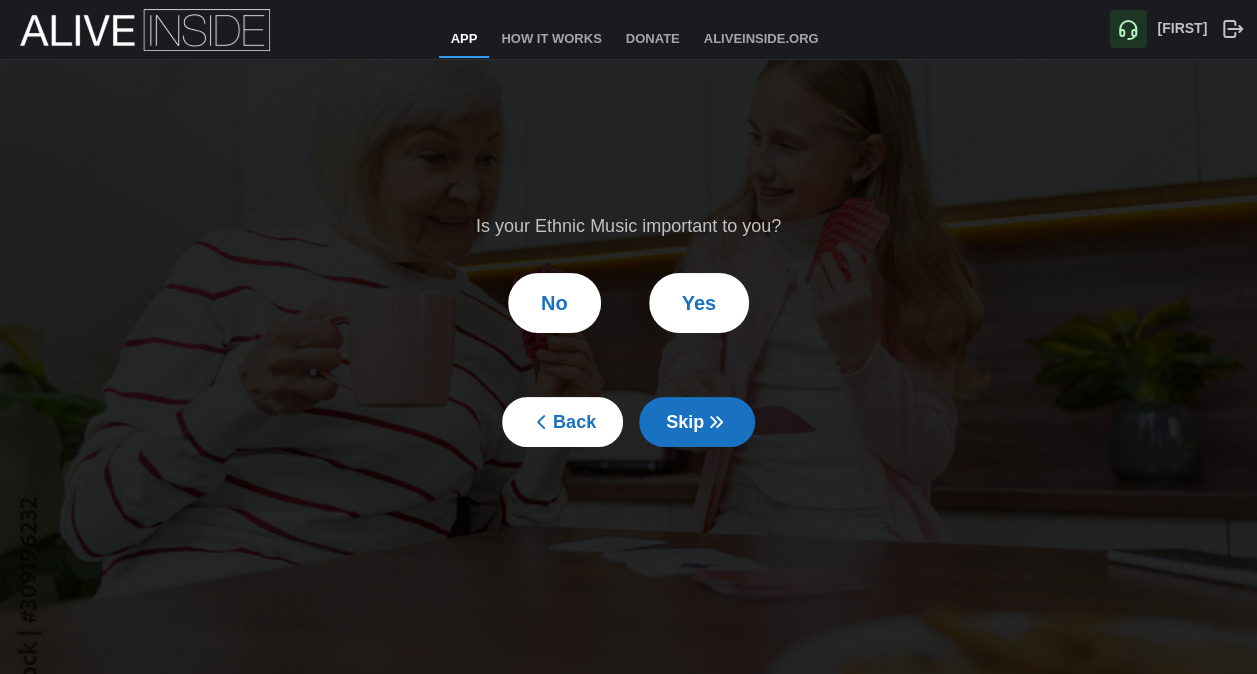 click on "Is your Ethnic Music important to you? No Yes Back Skip" at bounding box center (628, 329) 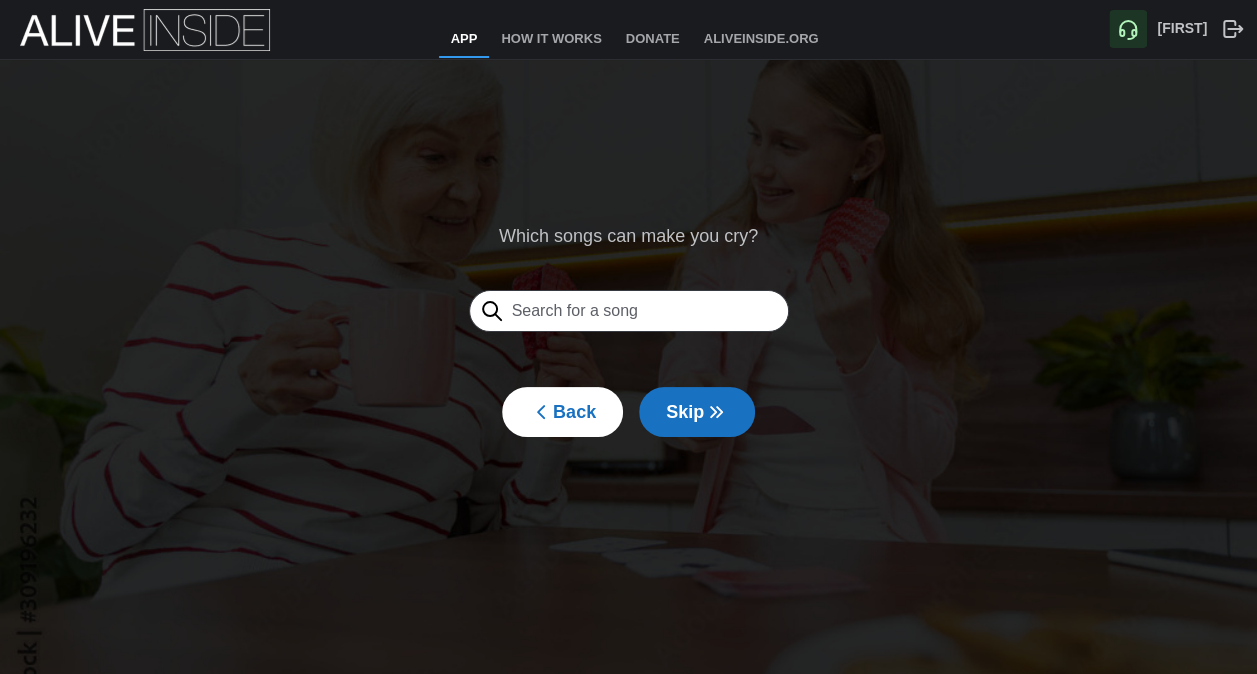 click on "Skip" at bounding box center (697, 412) 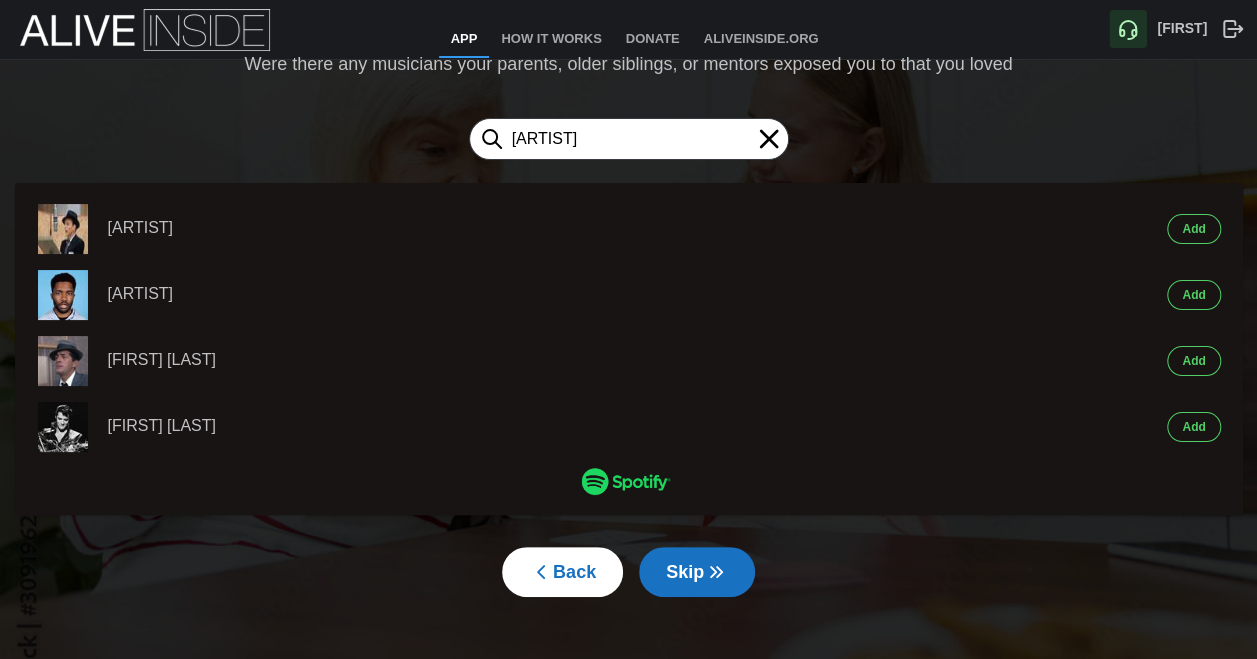 click on "Add" at bounding box center [1193, 229] 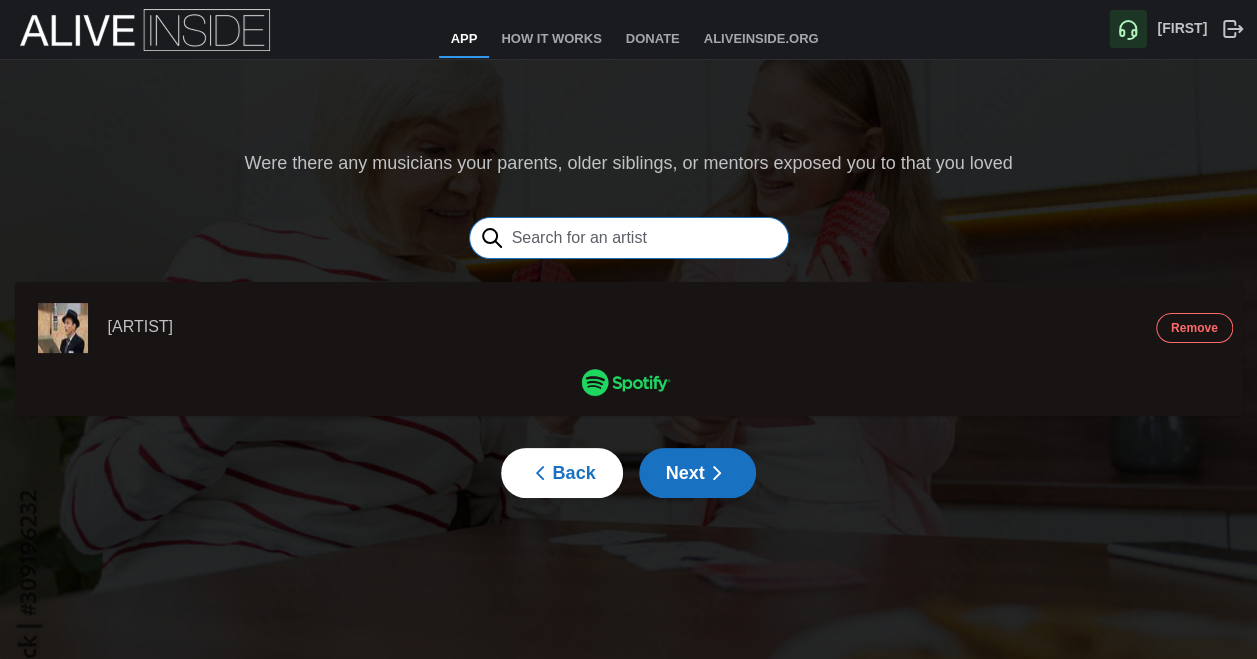 click at bounding box center (629, 238) 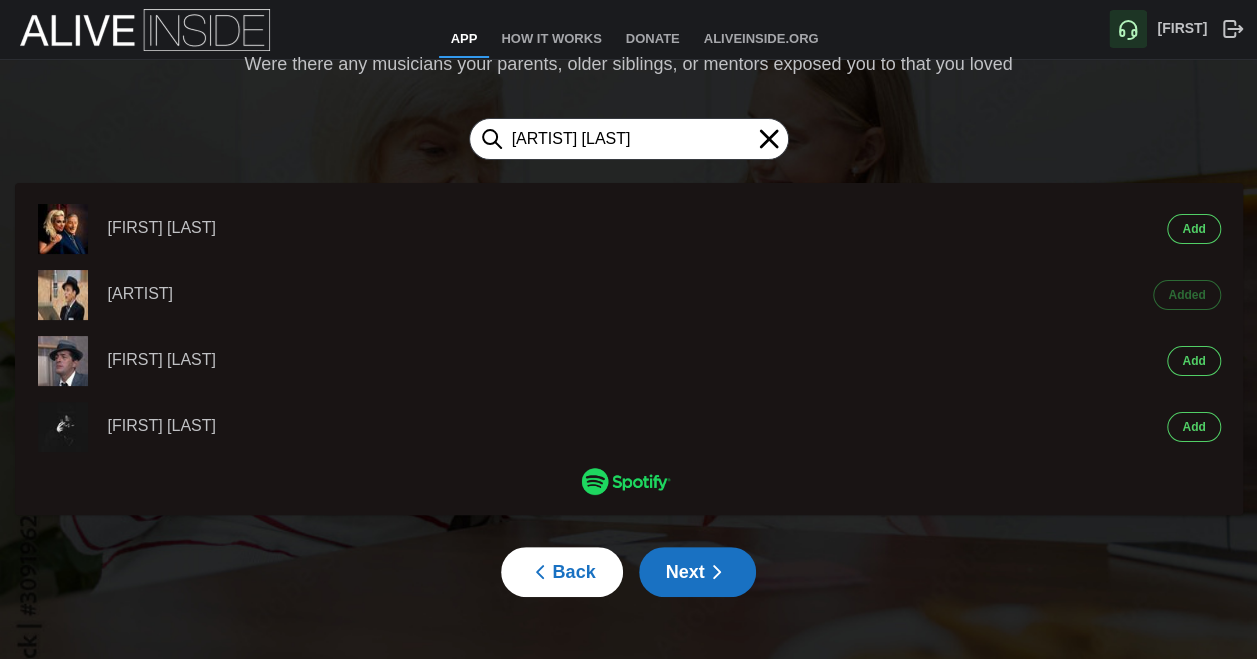 click on "Add" at bounding box center (1193, 229) 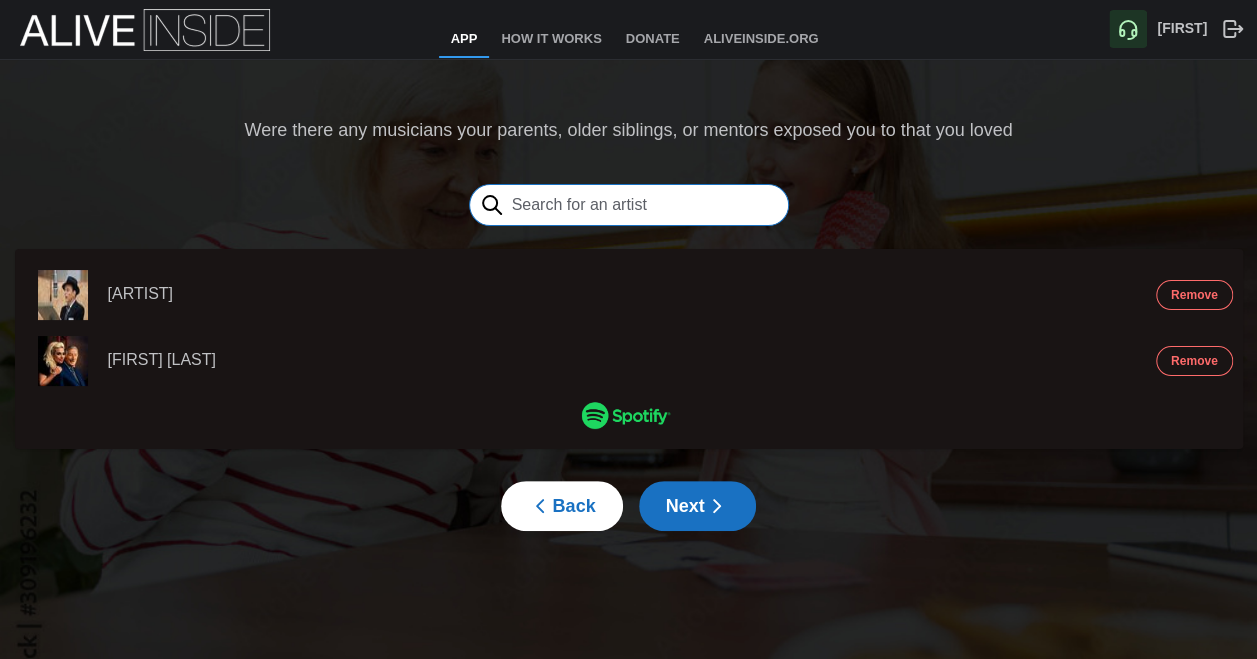 click at bounding box center [629, 205] 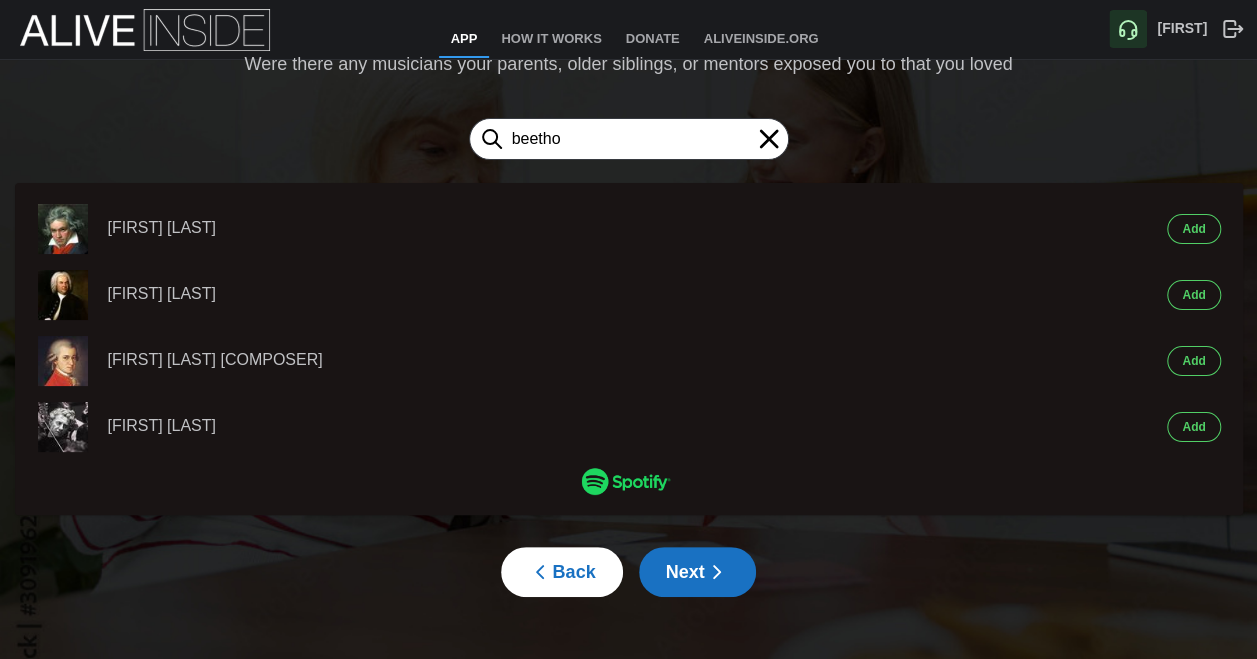 click on "Add" at bounding box center [1193, 229] 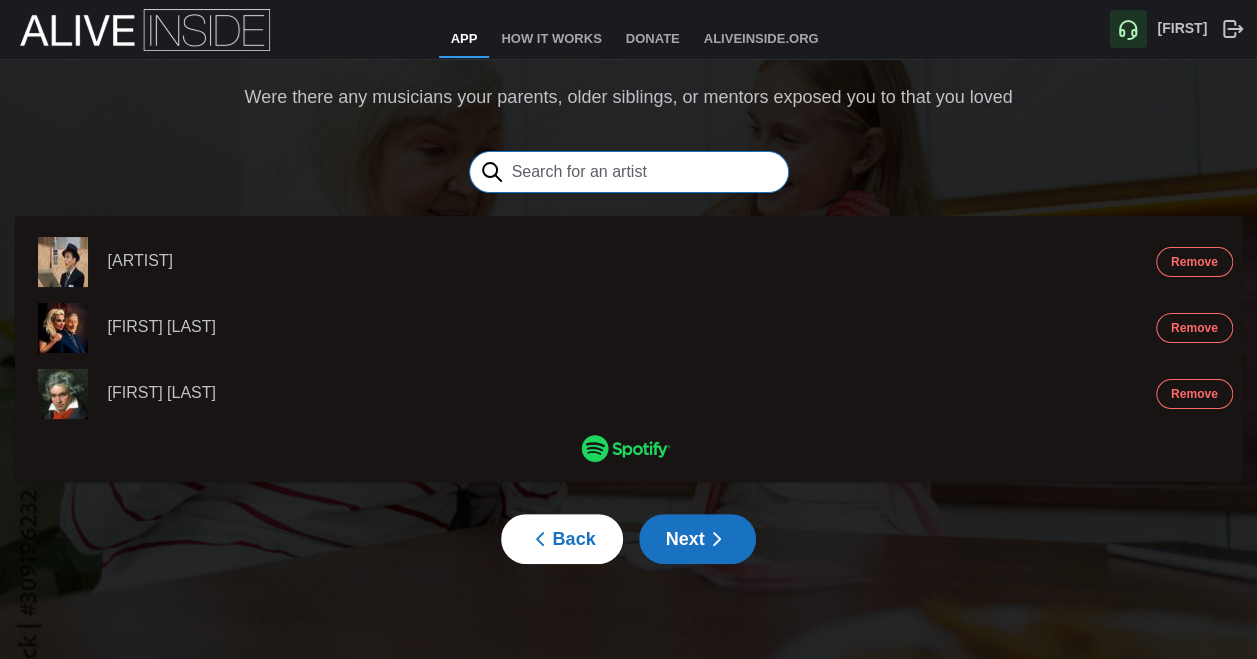 click at bounding box center [629, 172] 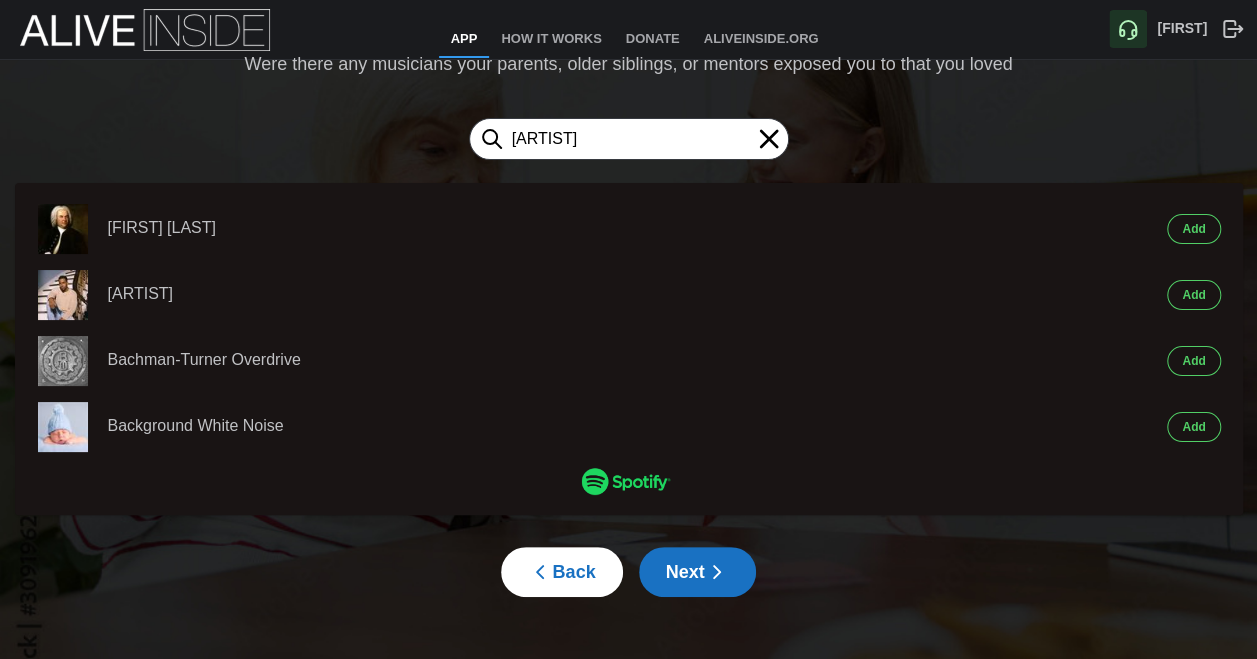 click on "Add" at bounding box center (1193, 229) 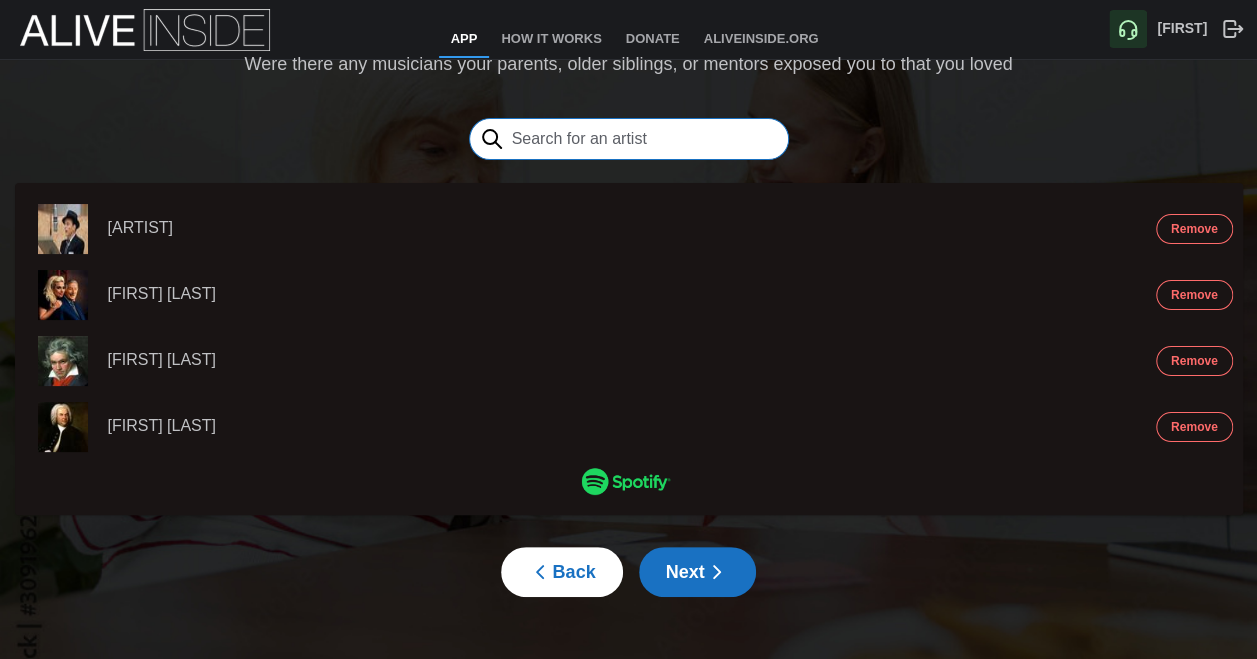 click at bounding box center [629, 139] 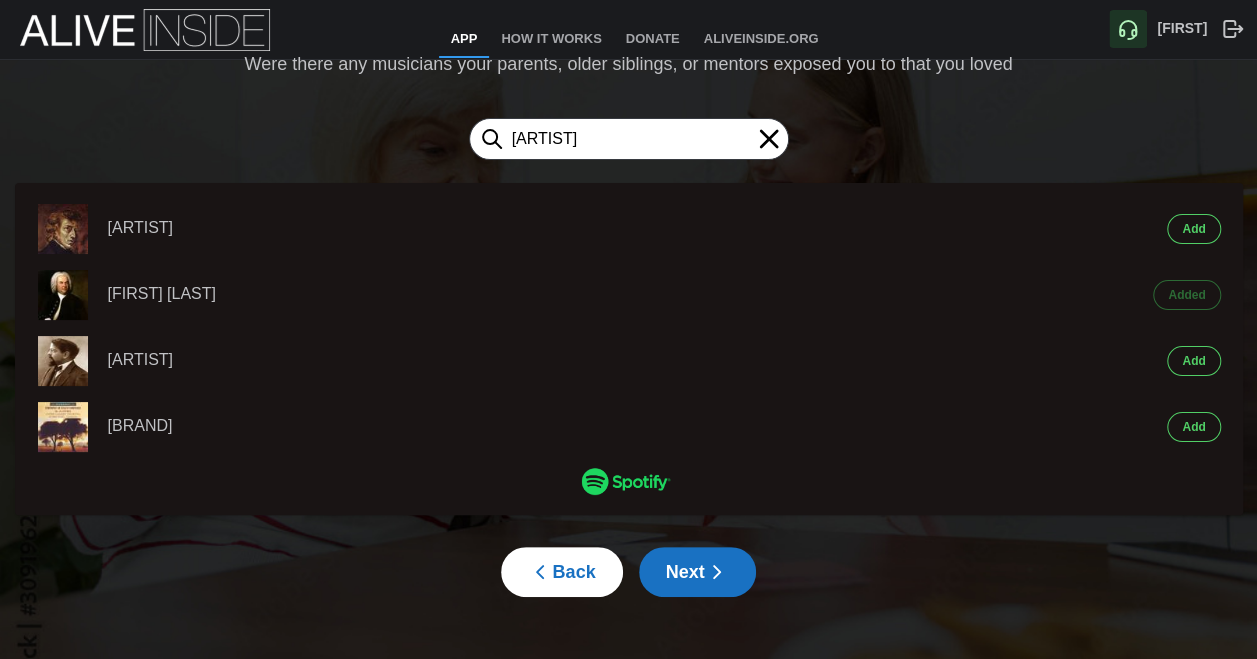 click on "Add" at bounding box center [1193, 229] 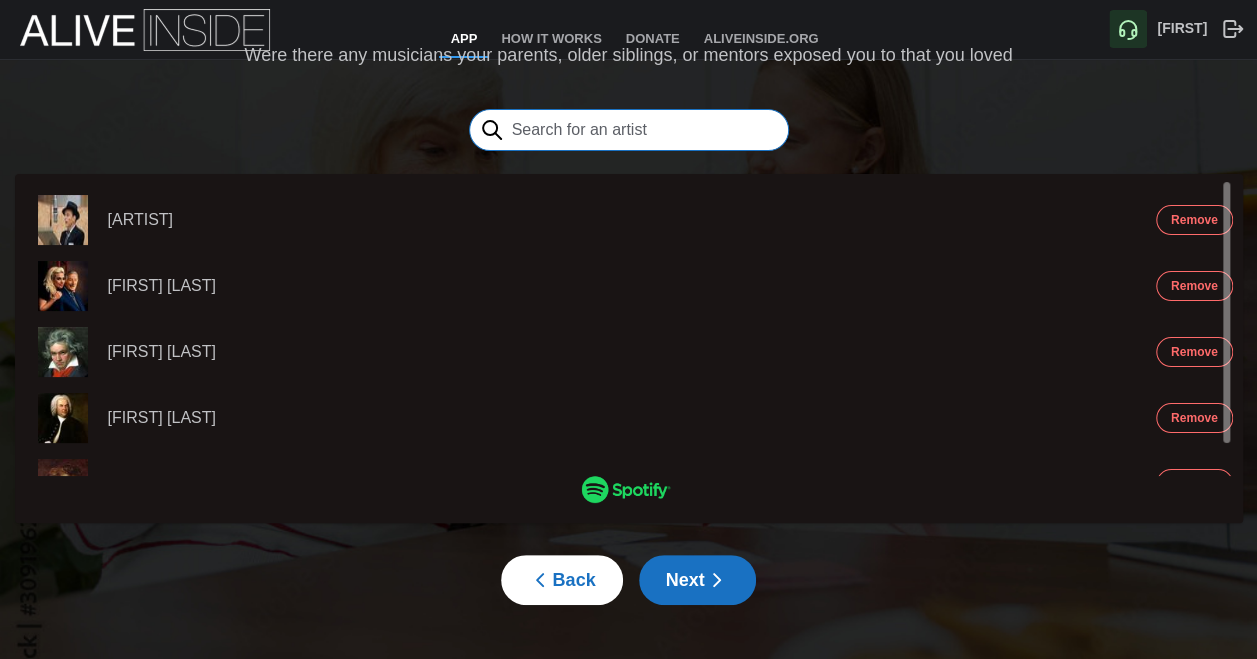 click at bounding box center [629, 130] 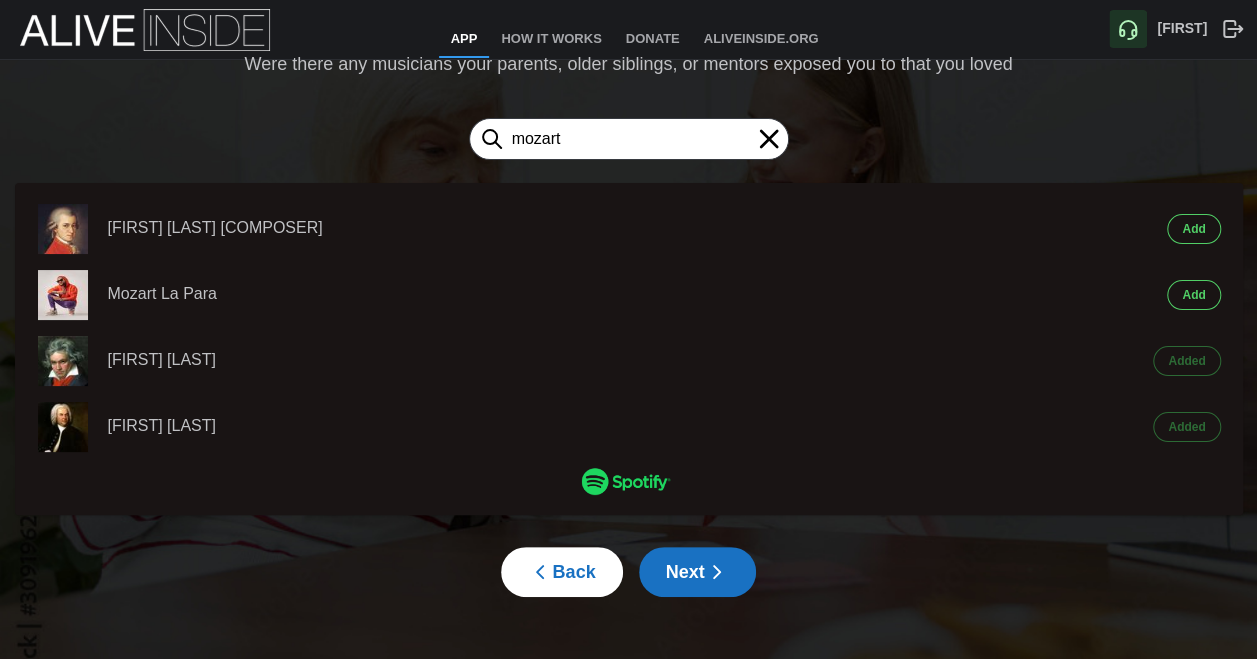 click on "Add" at bounding box center (1193, 229) 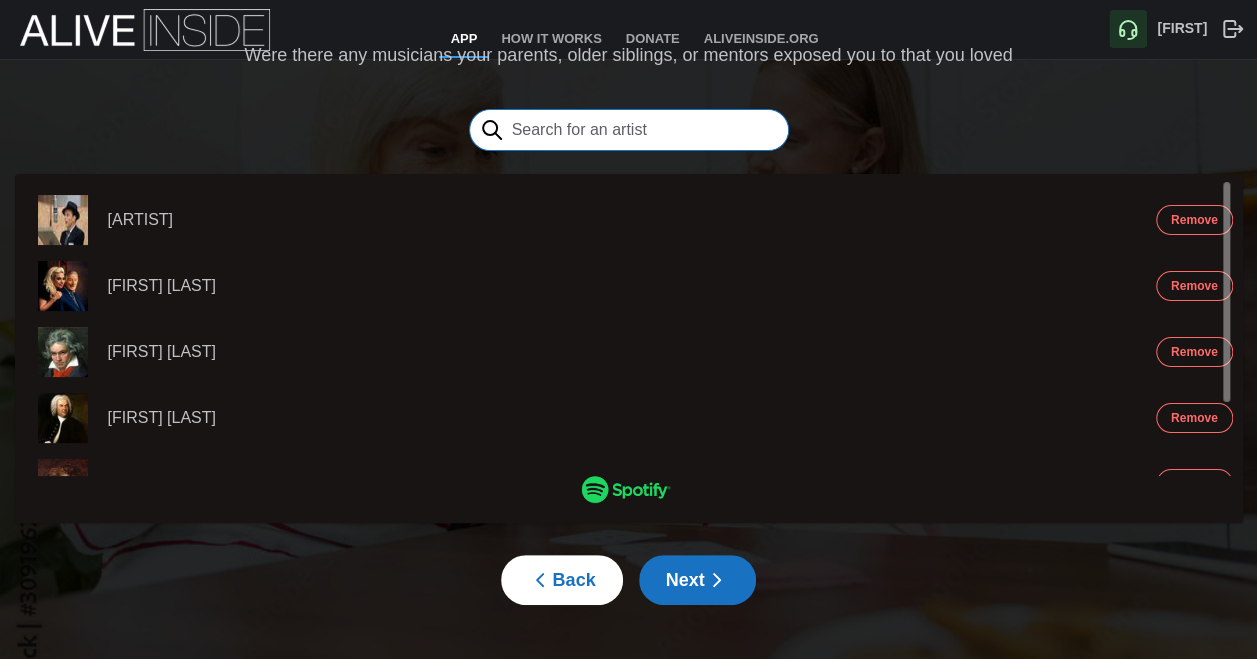 click at bounding box center (629, 130) 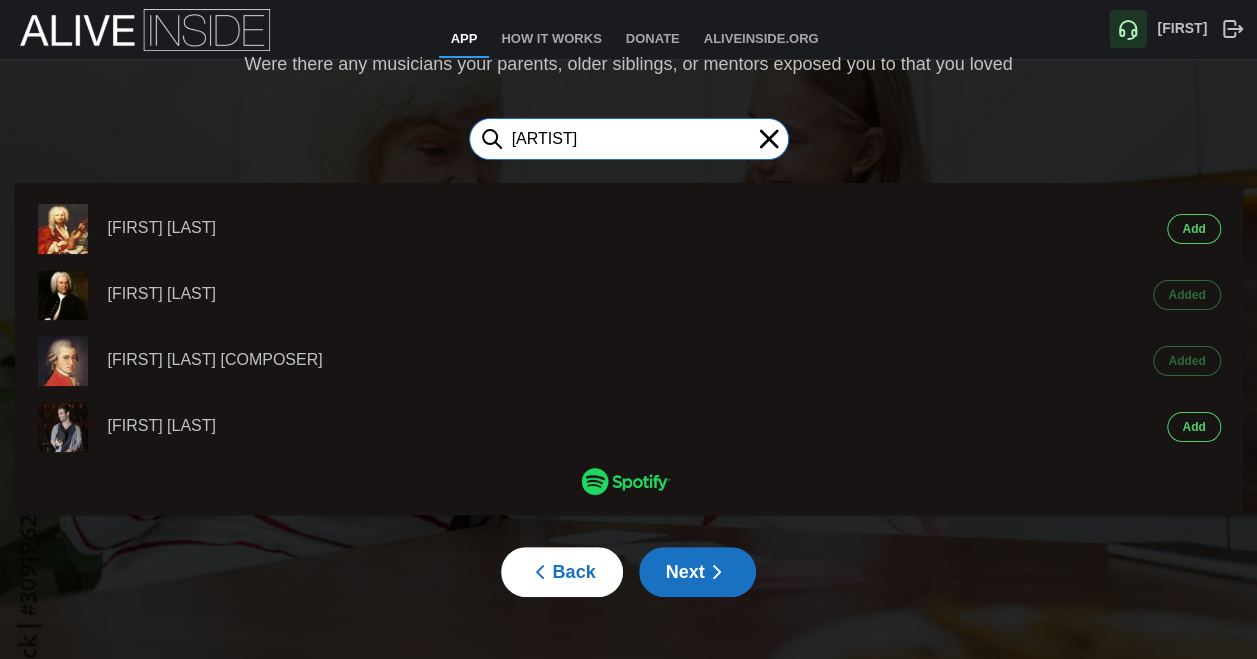 type on "[ARTIST]" 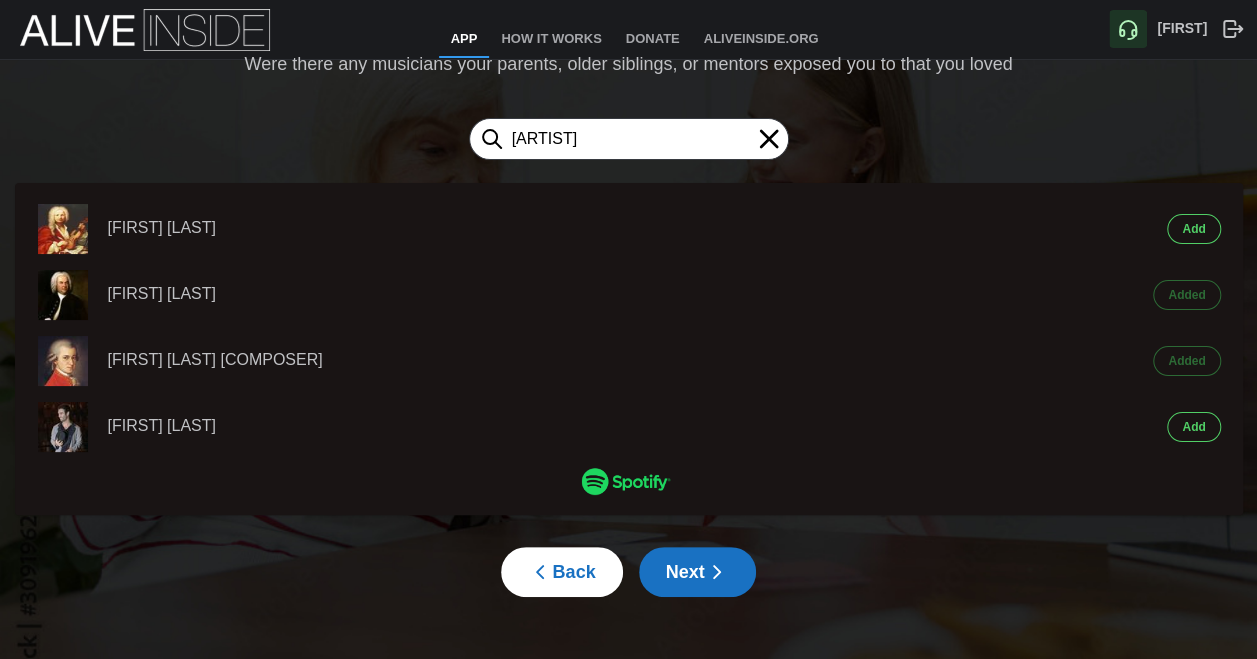 click on "Add" at bounding box center (1193, 229) 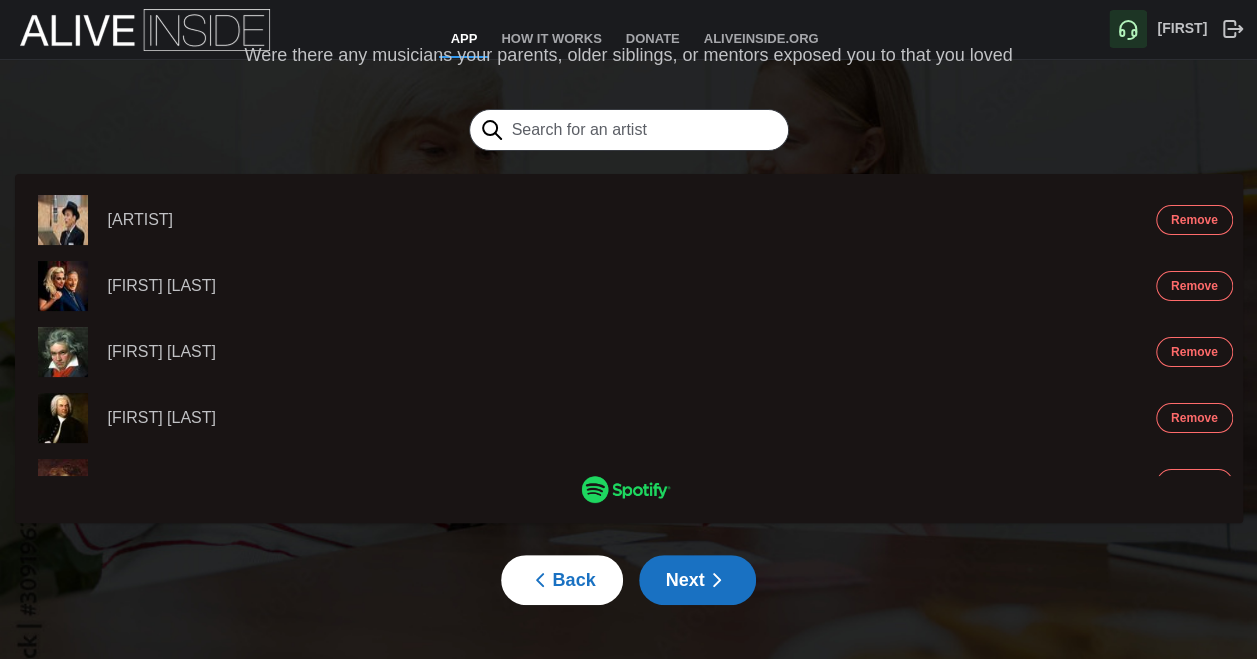 click on "Next" at bounding box center (697, 580) 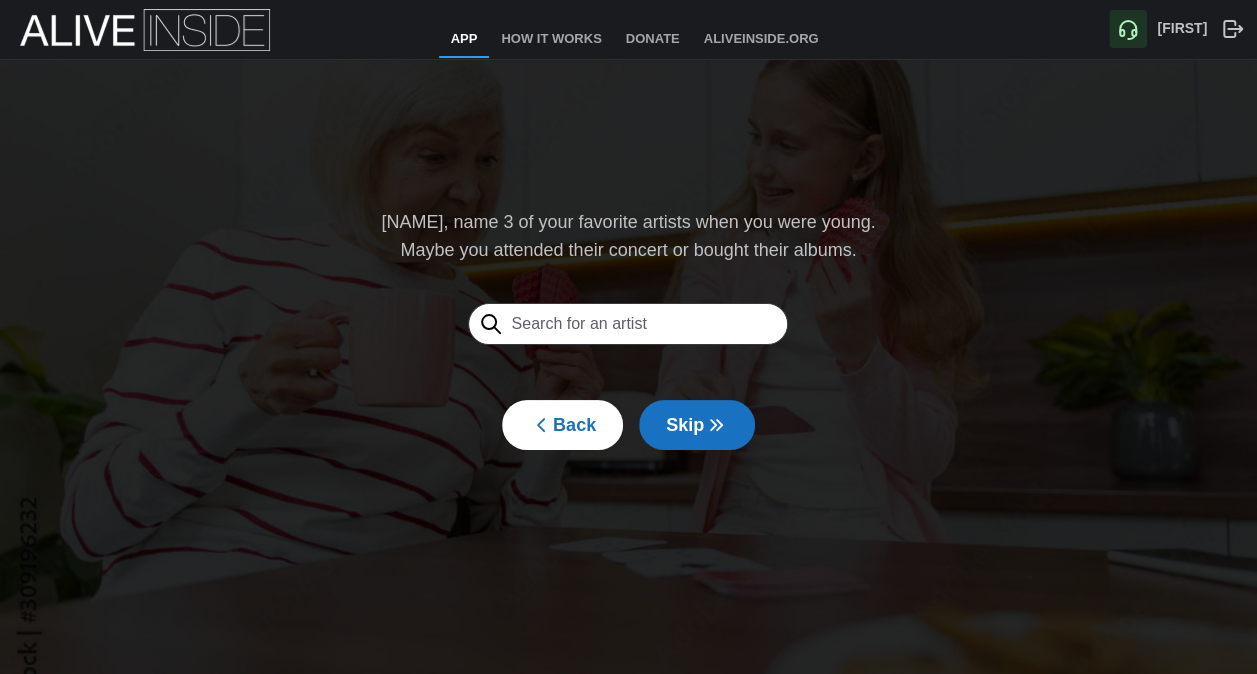 click on "Skip" at bounding box center [697, 425] 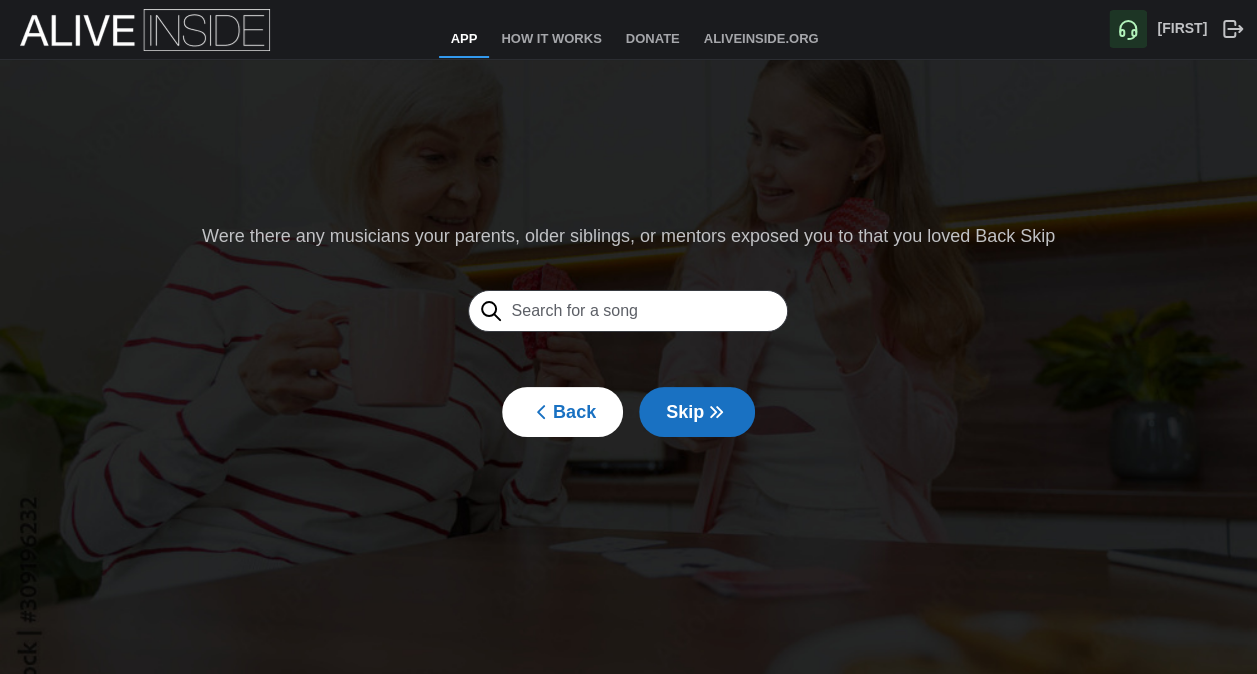 click on "Skip" at bounding box center (697, 412) 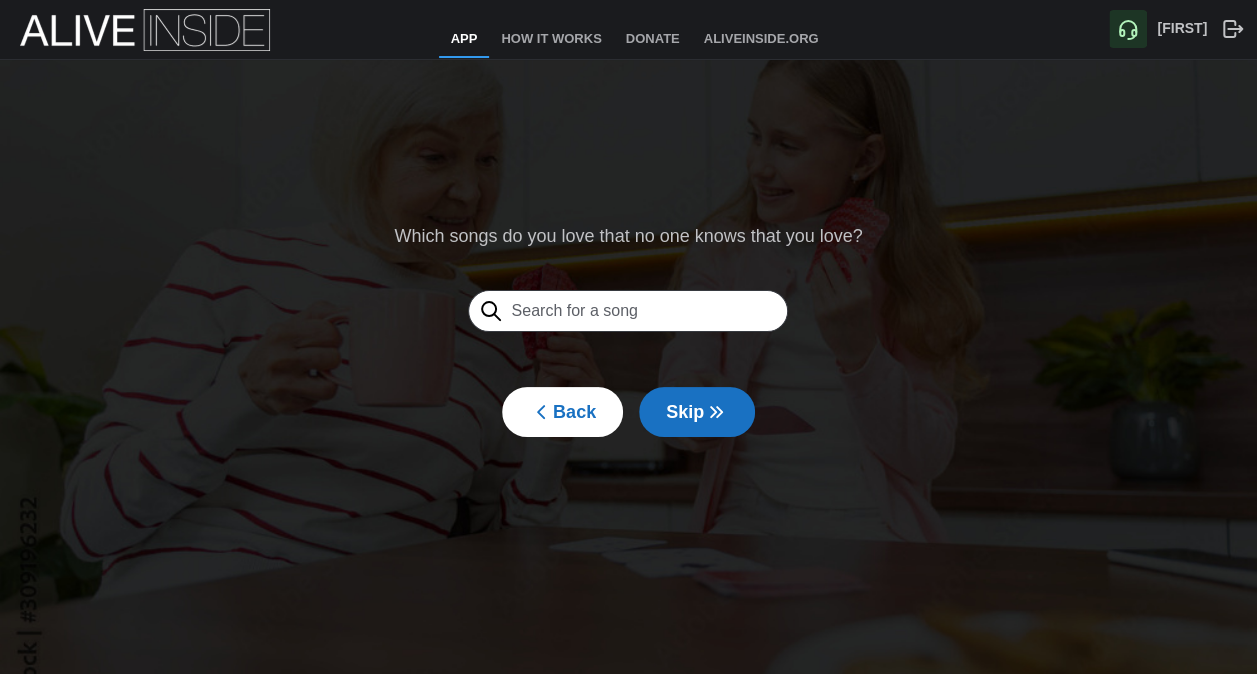 click on "Skip" at bounding box center [697, 412] 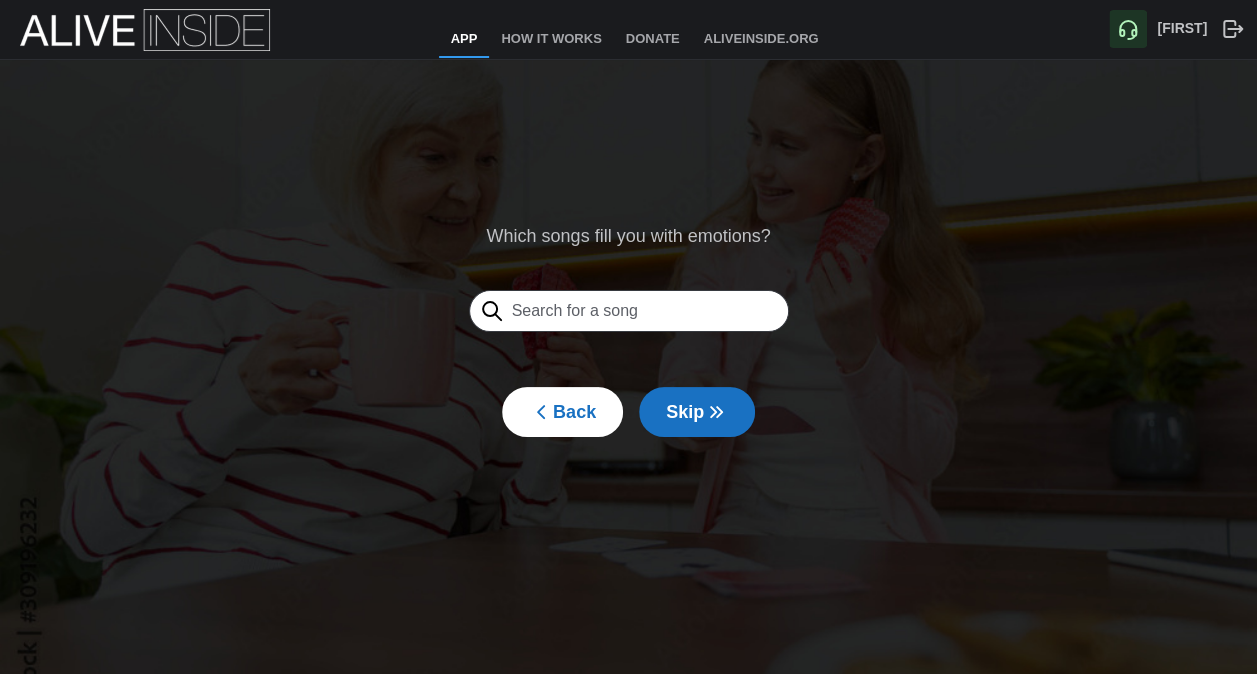 click on "Skip" at bounding box center (697, 412) 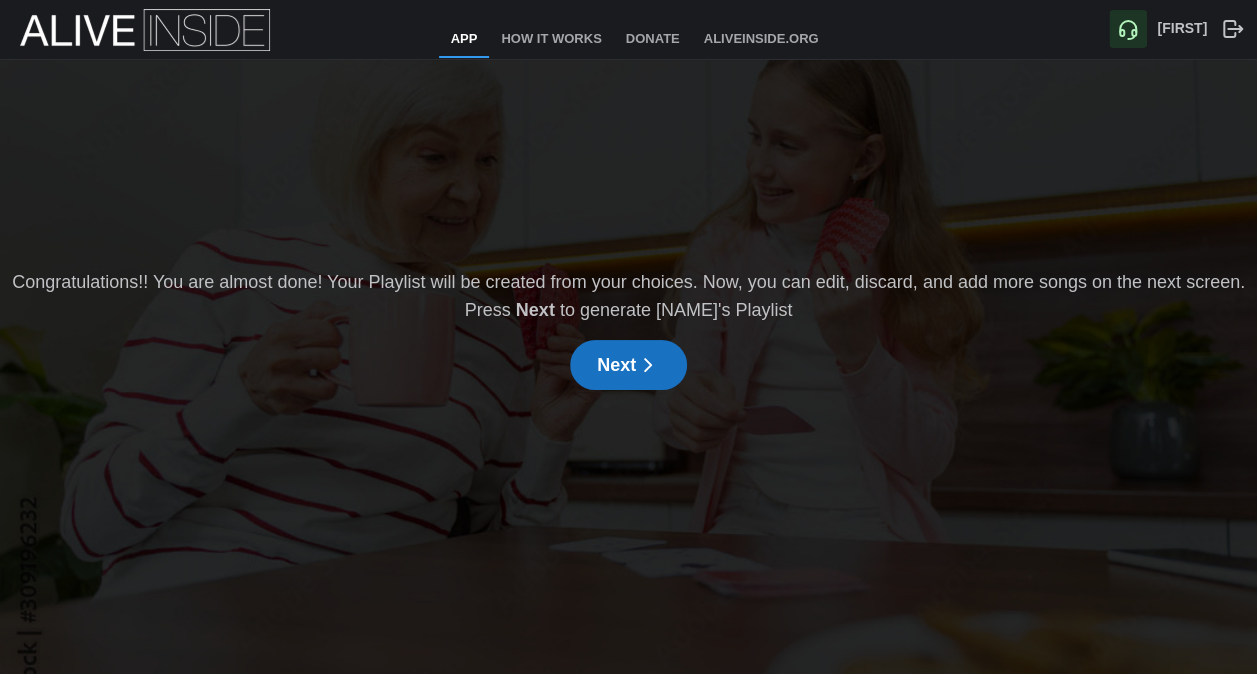 click on "Next" at bounding box center (628, 365) 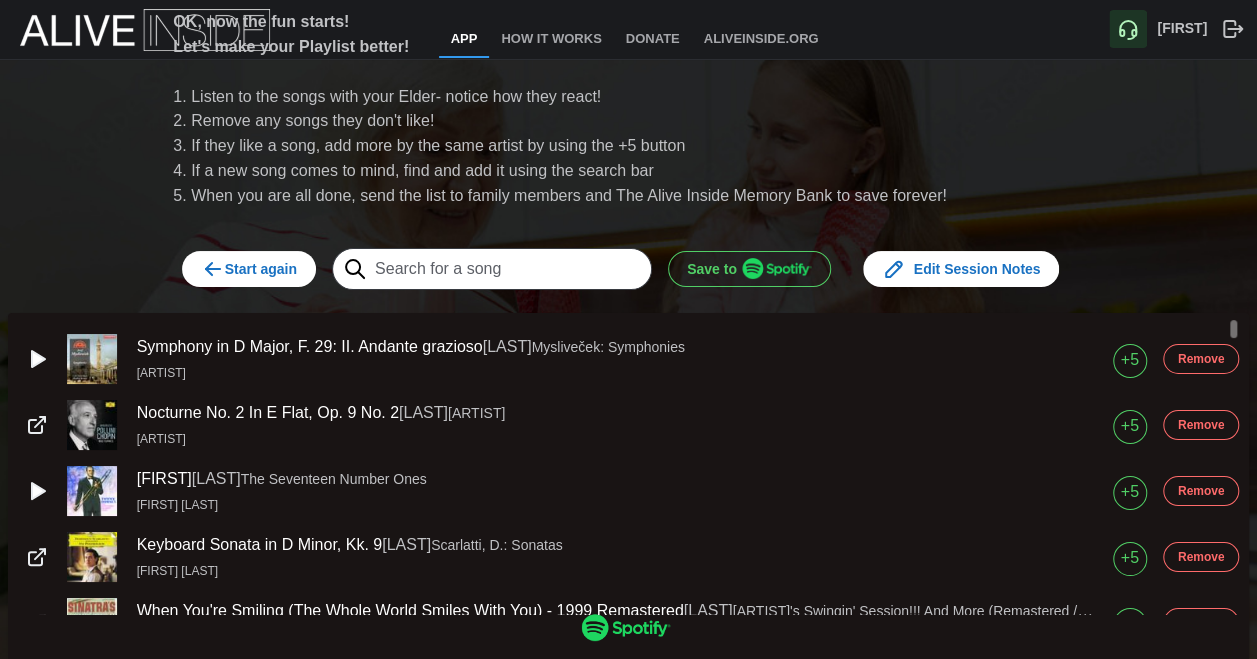 click on "Save to" at bounding box center [749, 269] 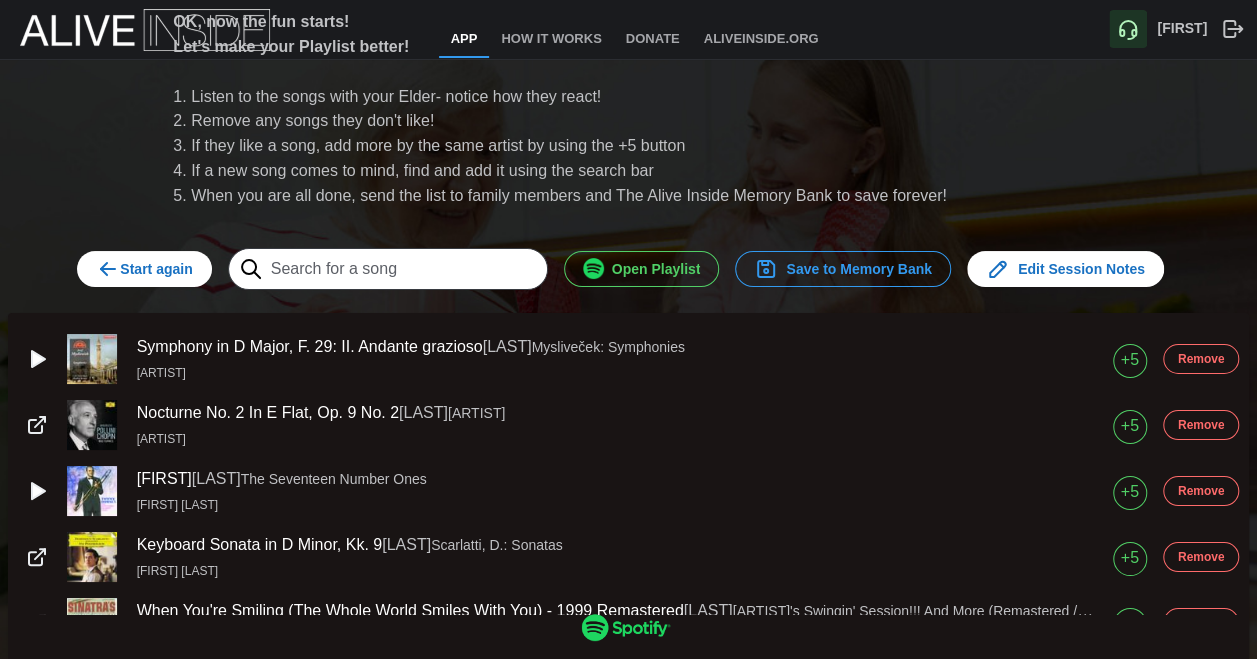 click on "Save to Memory Bank" at bounding box center (843, 269) 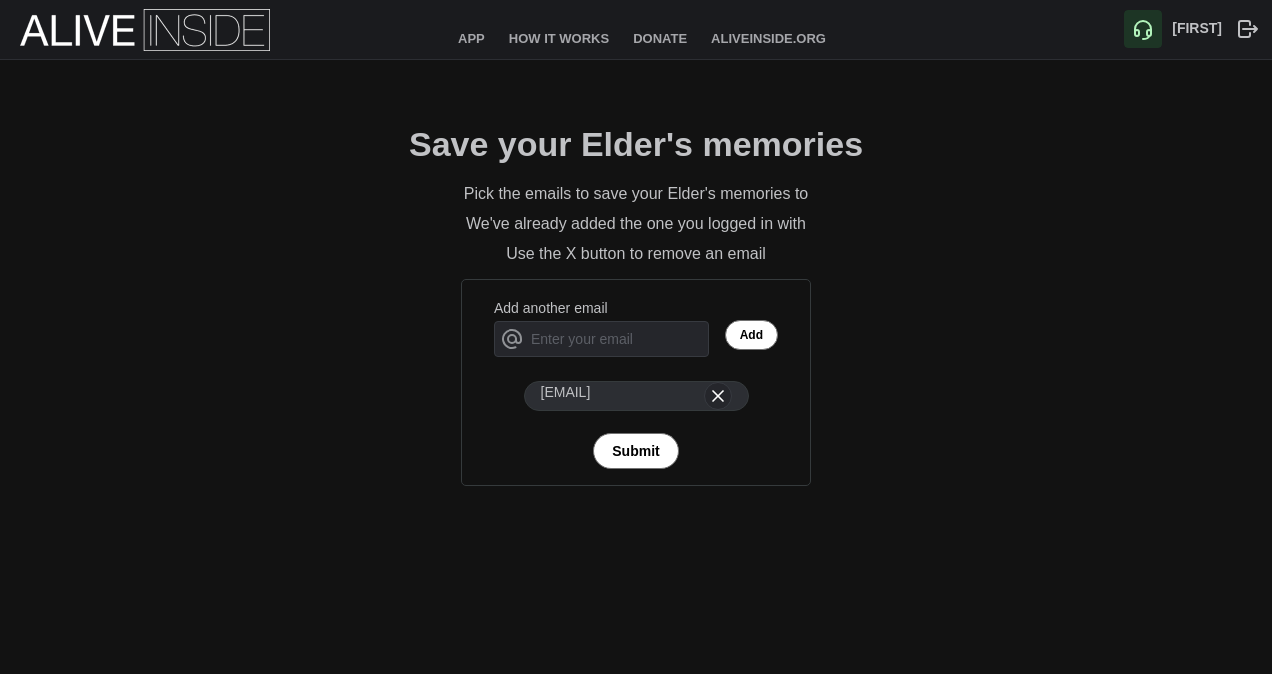 click on "Submit" at bounding box center (635, 451) 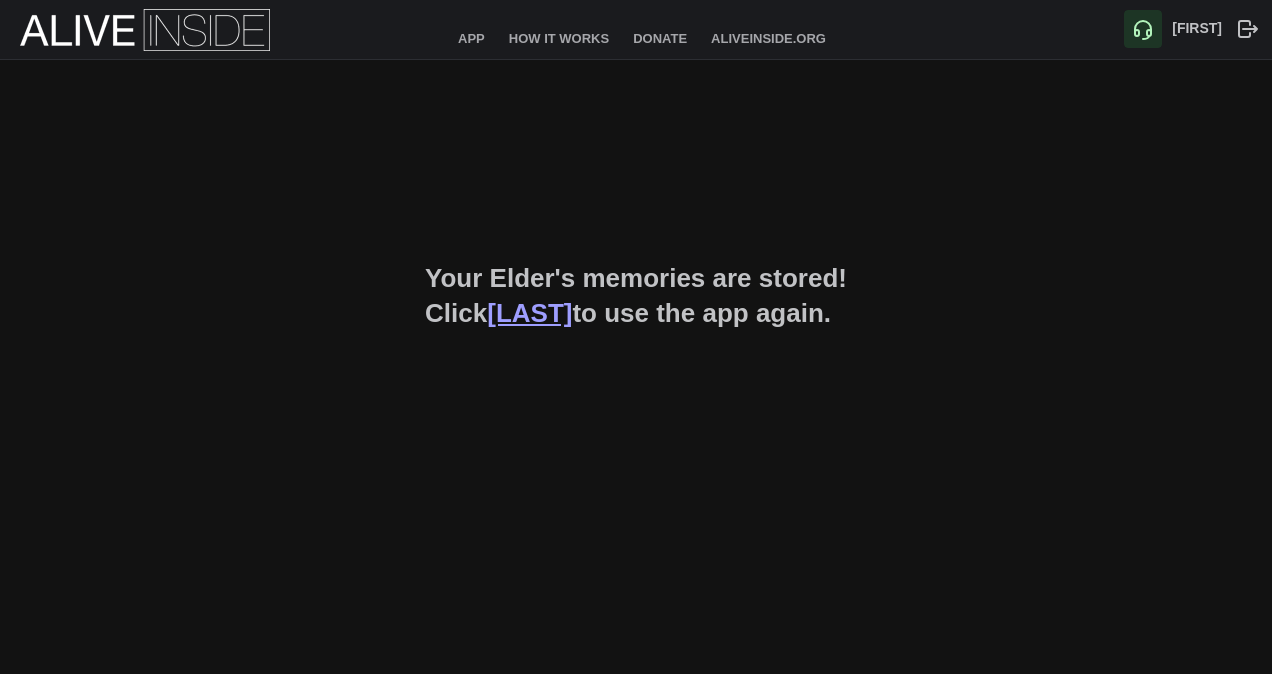 click on "[LAST]" at bounding box center (529, 313) 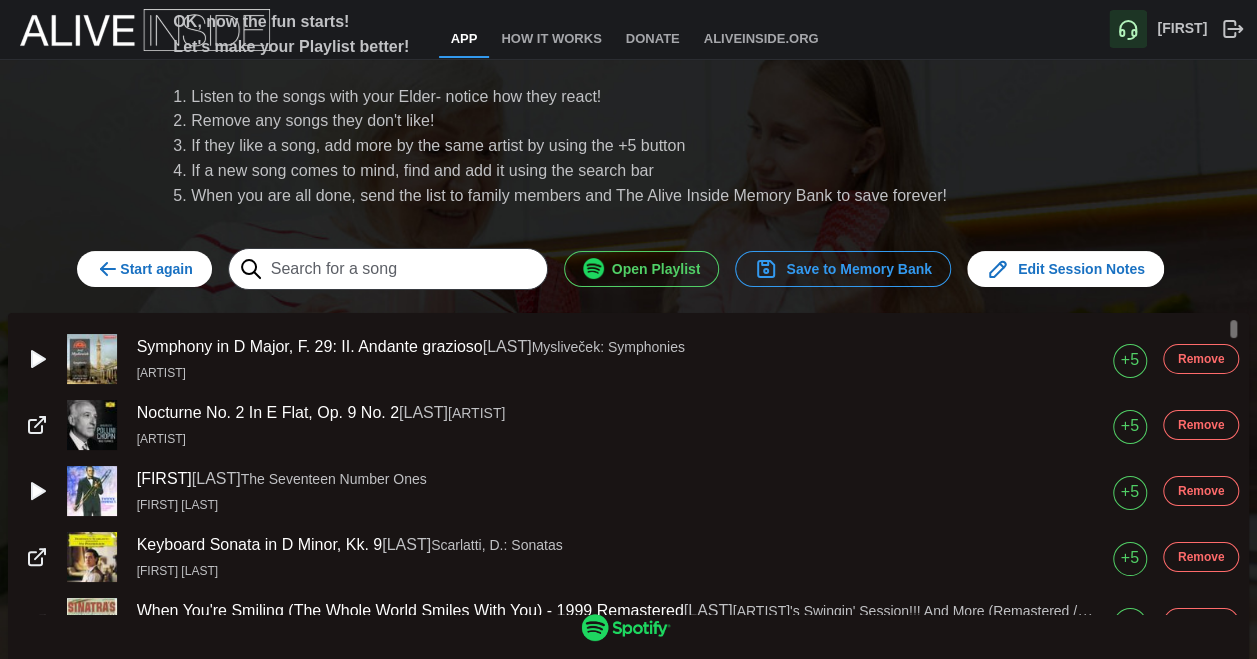 click at bounding box center (108, 269) 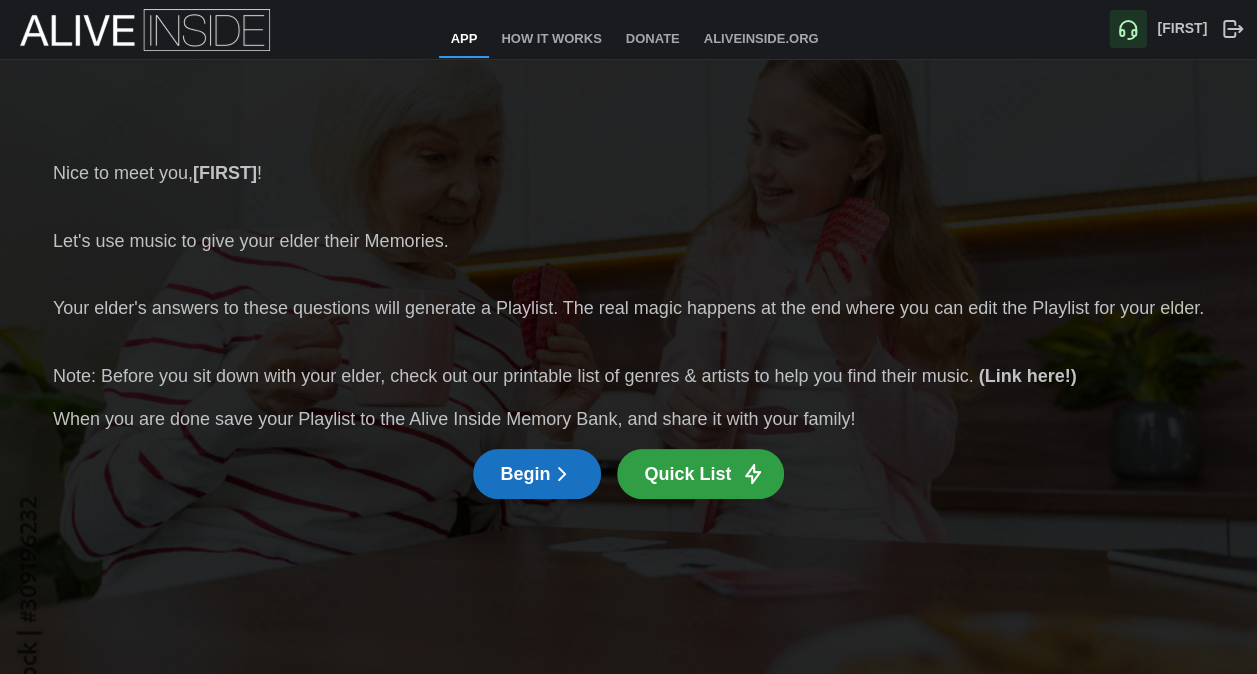 click at bounding box center (562, 474) 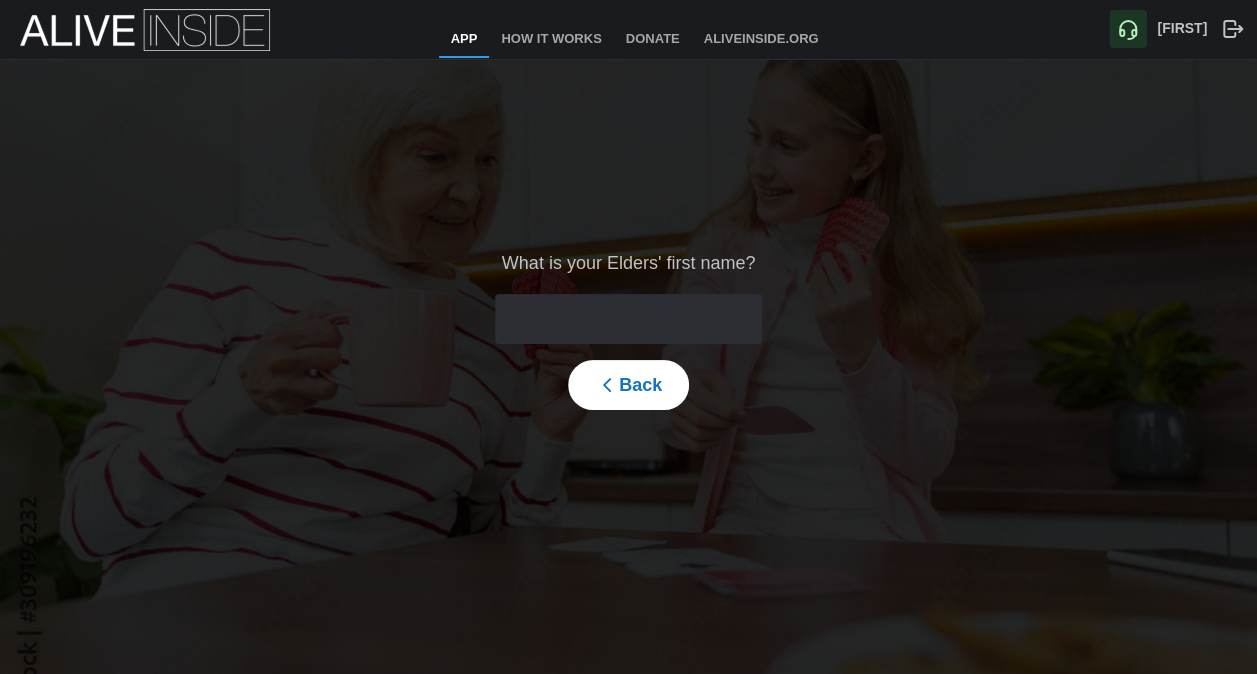 click at bounding box center [628, 319] 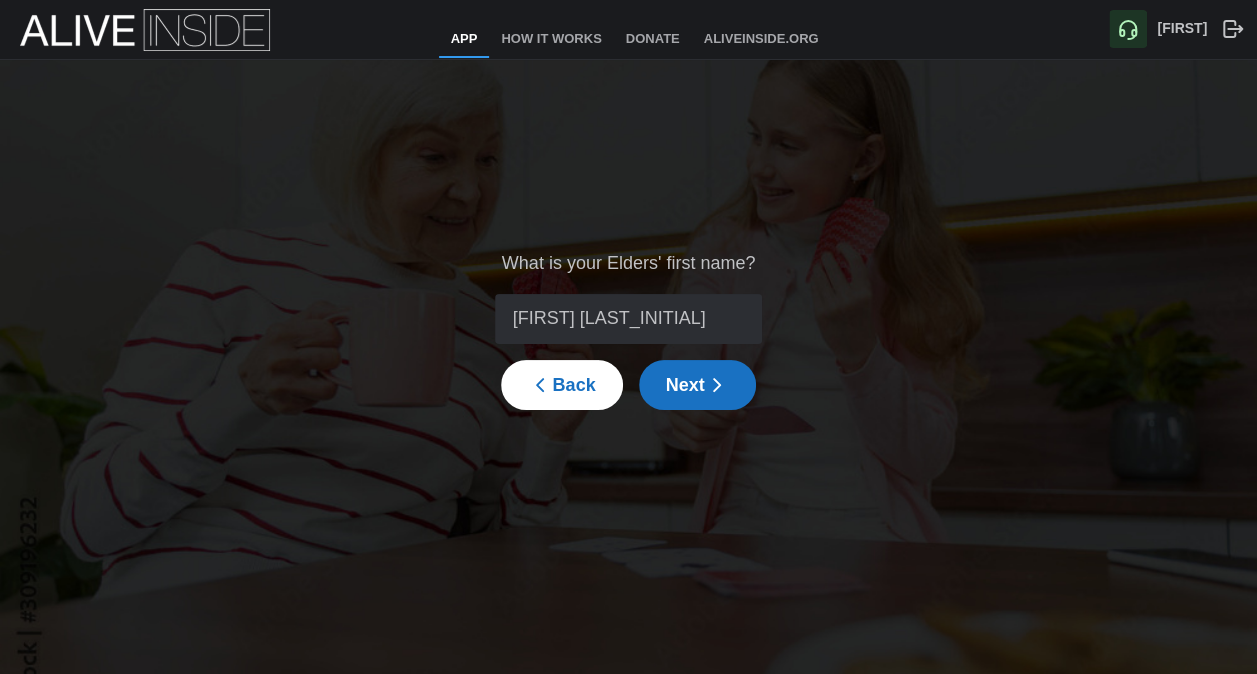 type on "[FIRST] [LAST_INITIAL]" 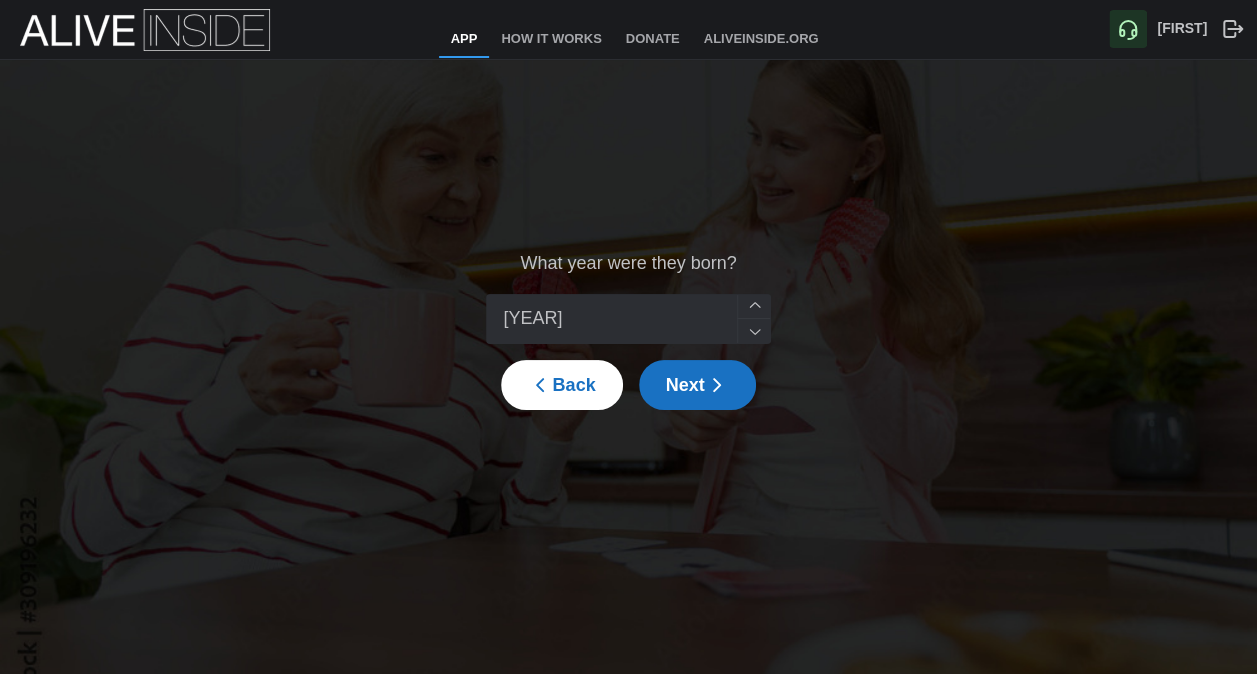 type on "[YEAR]" 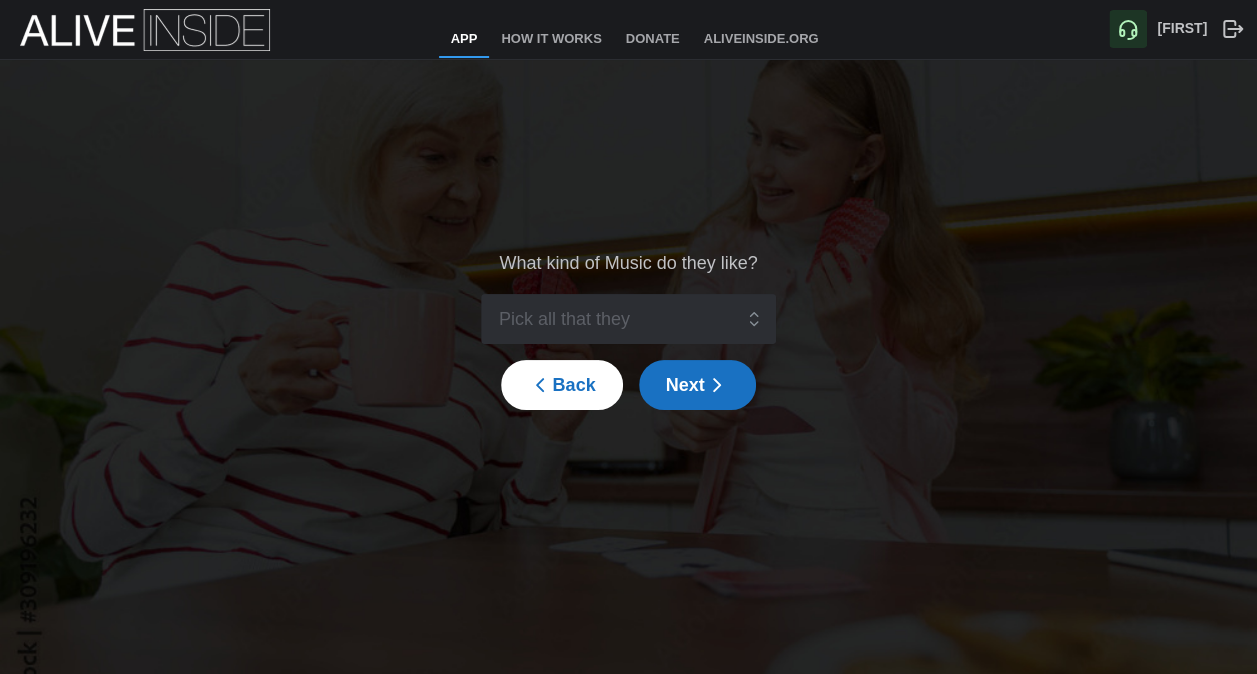 click on "Next" at bounding box center [697, 385] 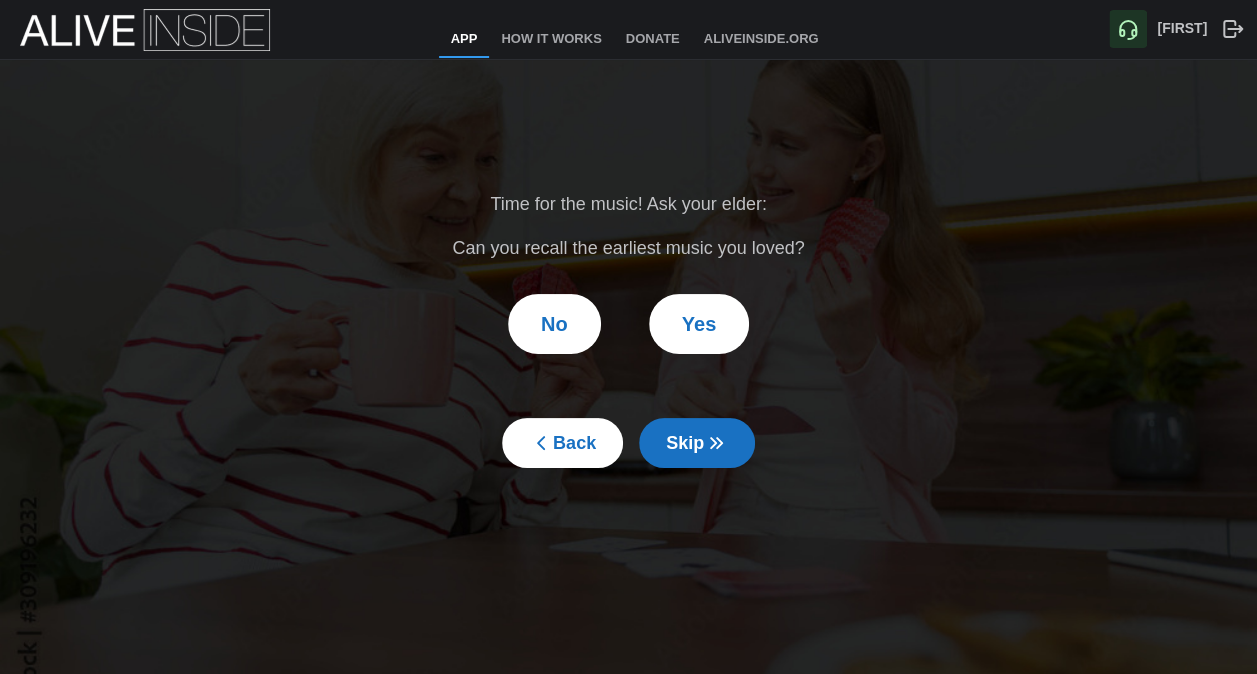 click at bounding box center [716, 443] 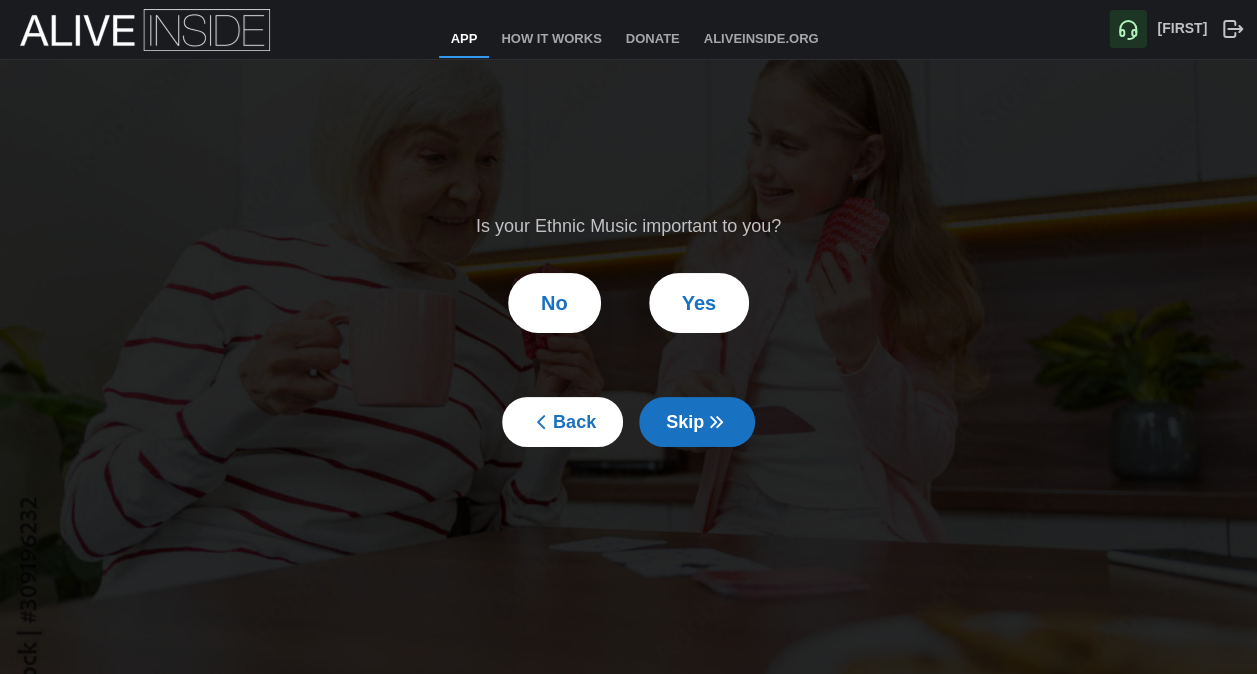 click on "Is your Ethnic Music important to you? No Yes Back Skip" at bounding box center (628, 330) 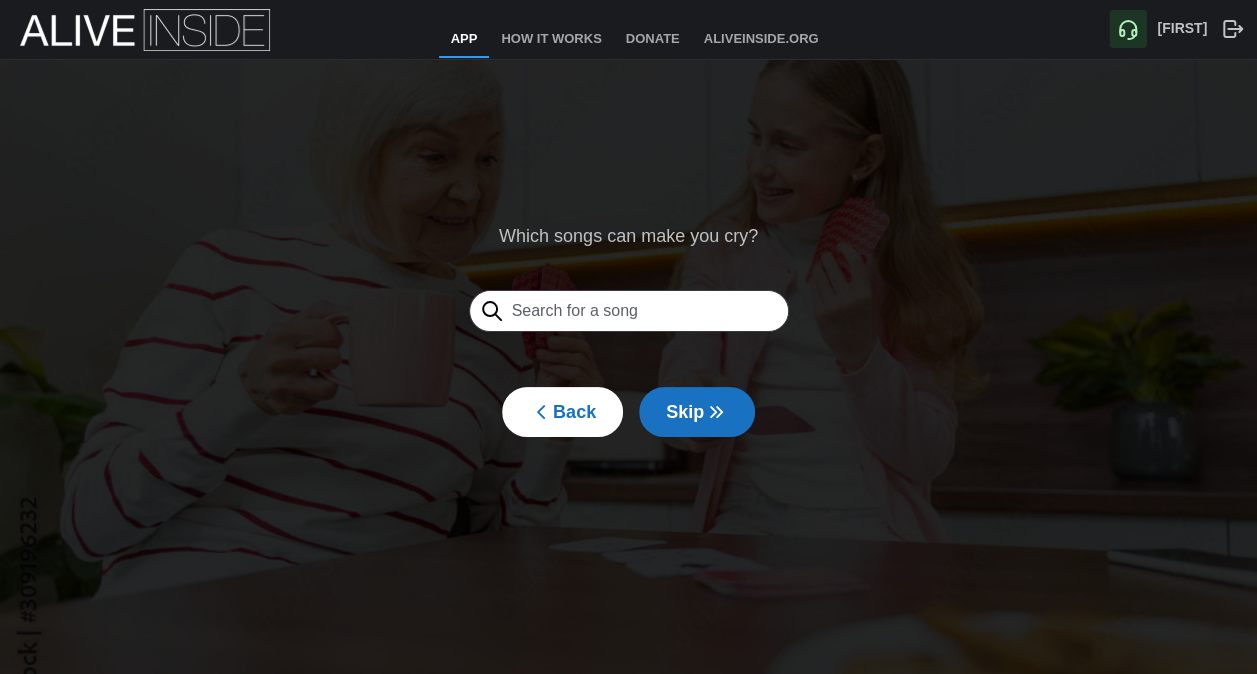click on "Which songs can make you cry?   Back Skip" at bounding box center (629, 330) 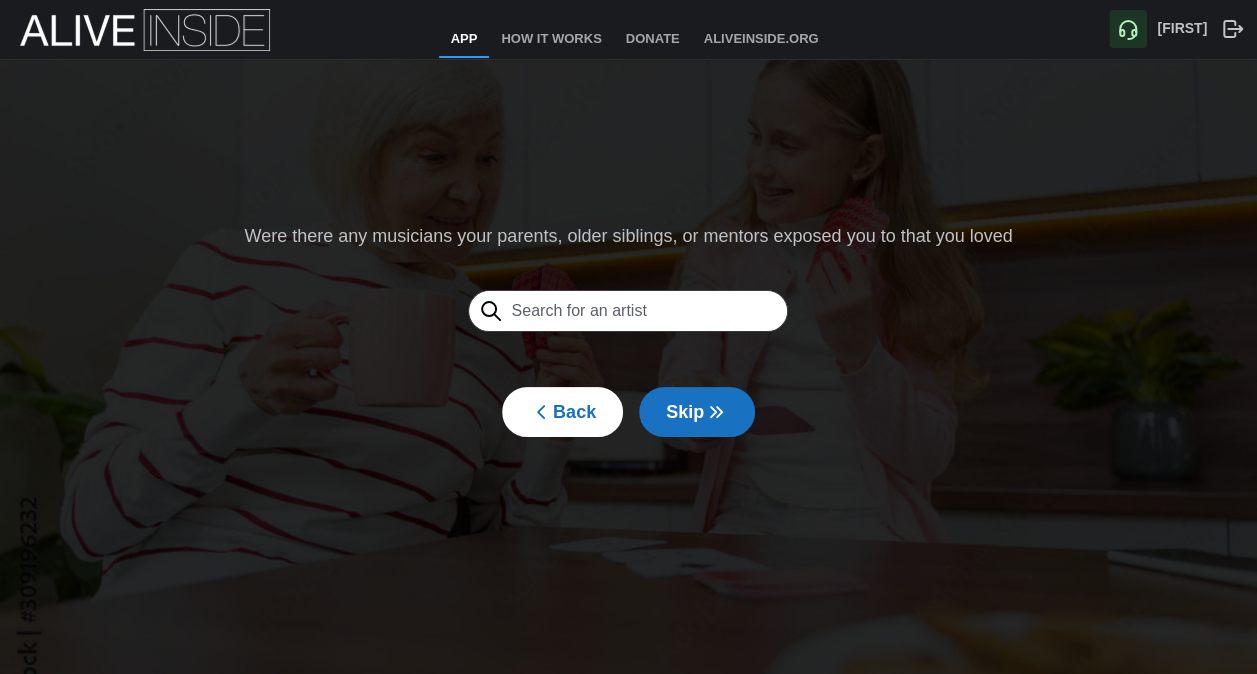 click at bounding box center (628, 311) 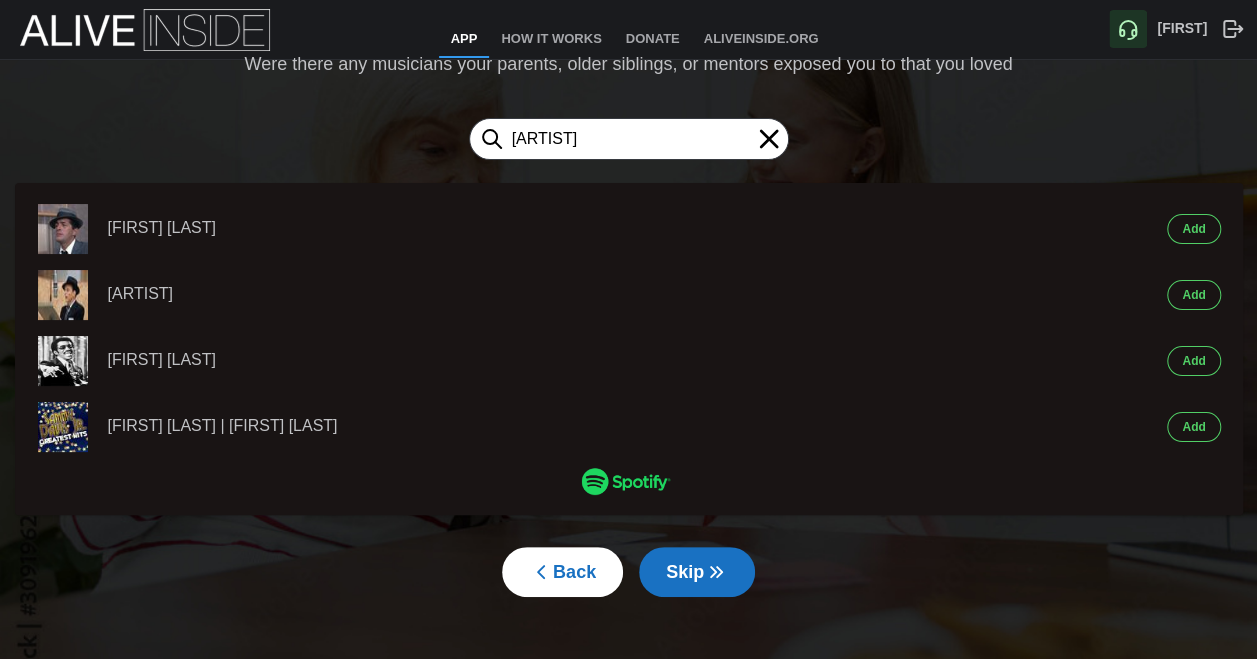 click on "Add" at bounding box center [1193, 229] 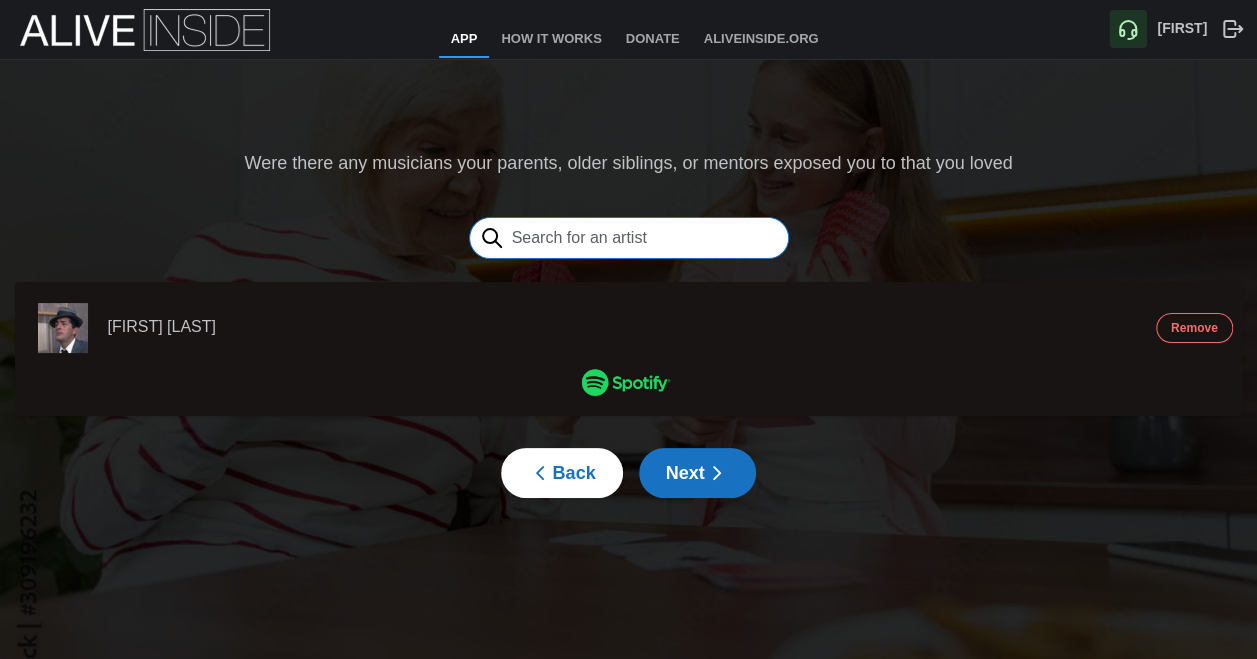 click at bounding box center [629, 238] 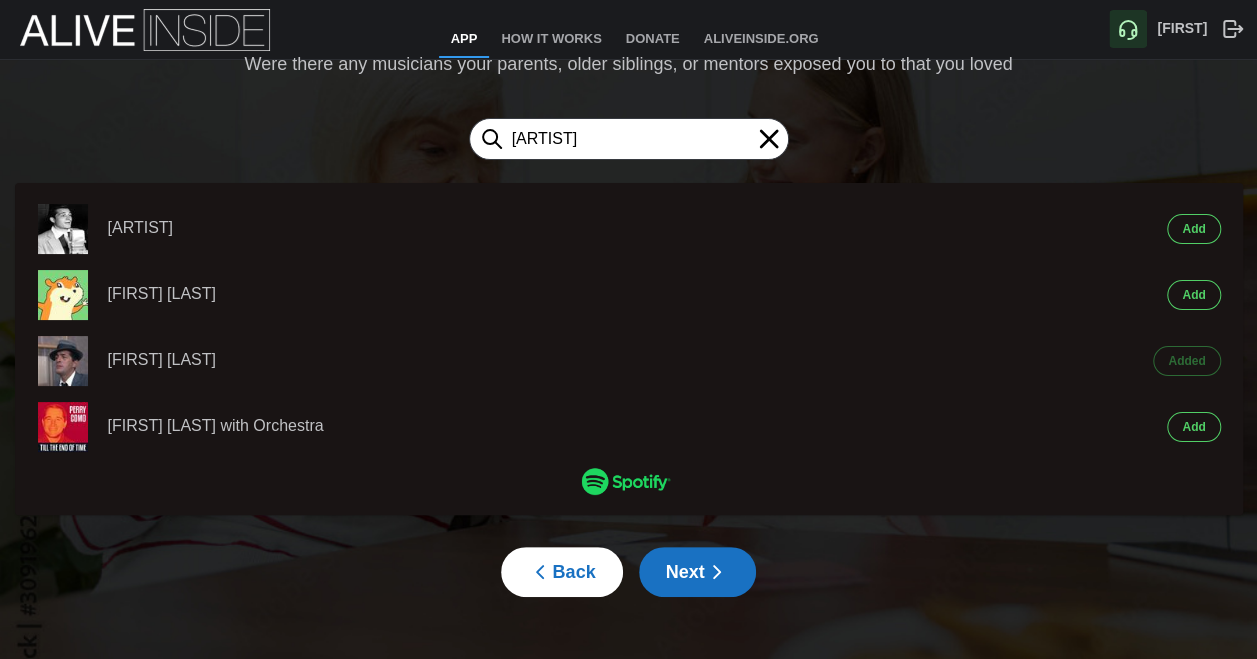 click on "Add" at bounding box center [1193, 229] 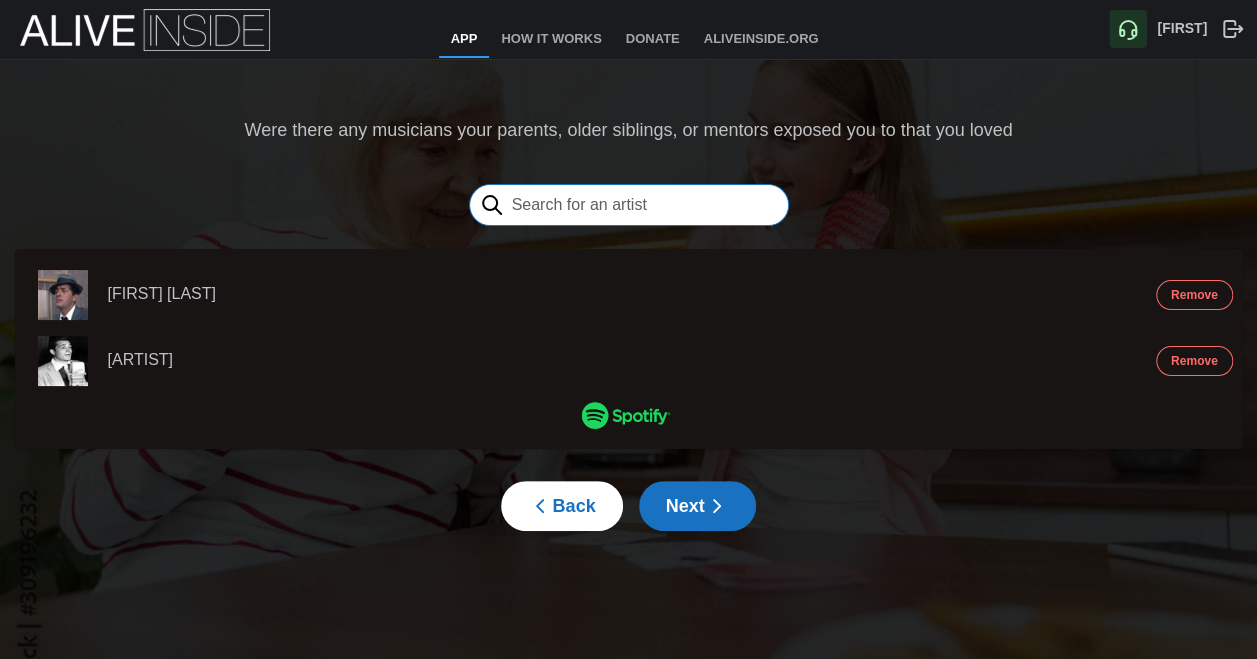 click at bounding box center [629, 205] 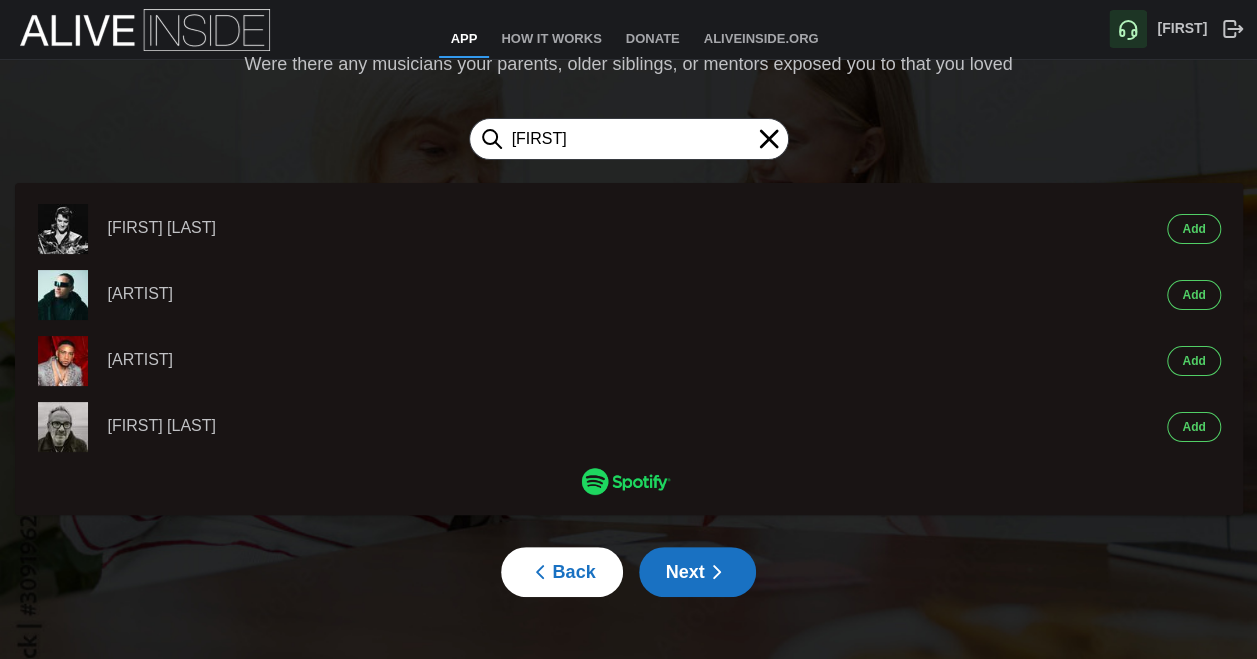 click on "Add" at bounding box center (1193, 229) 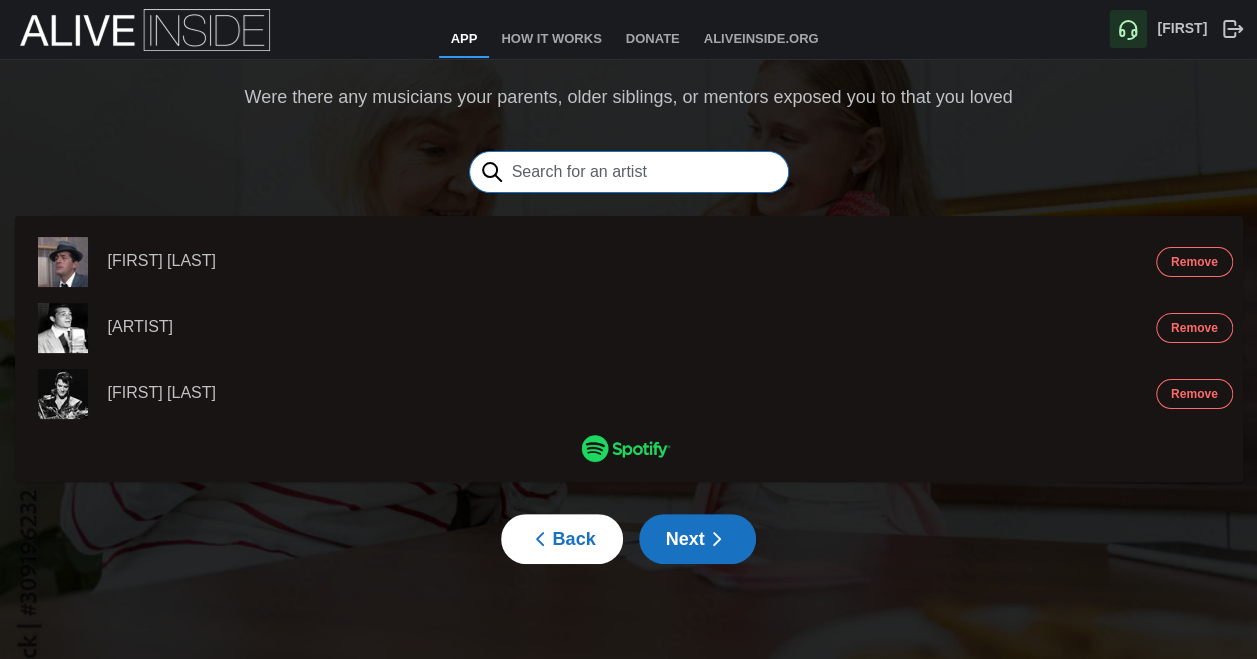 click at bounding box center [629, 172] 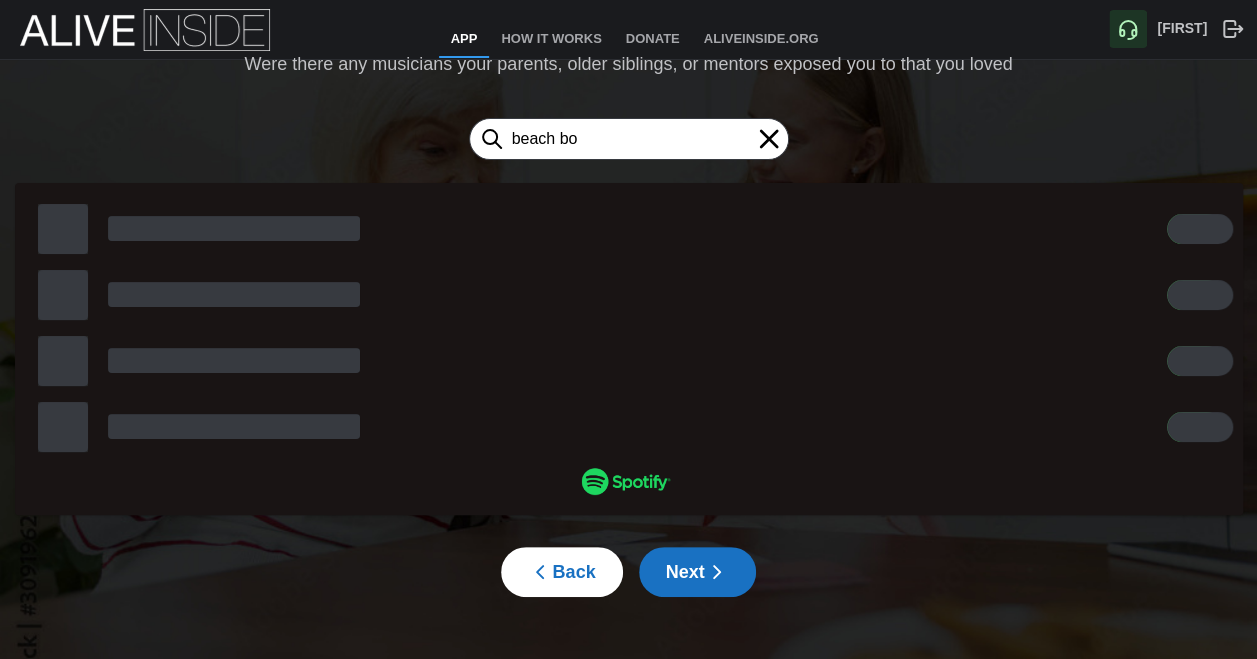 click at bounding box center [1199, 229] 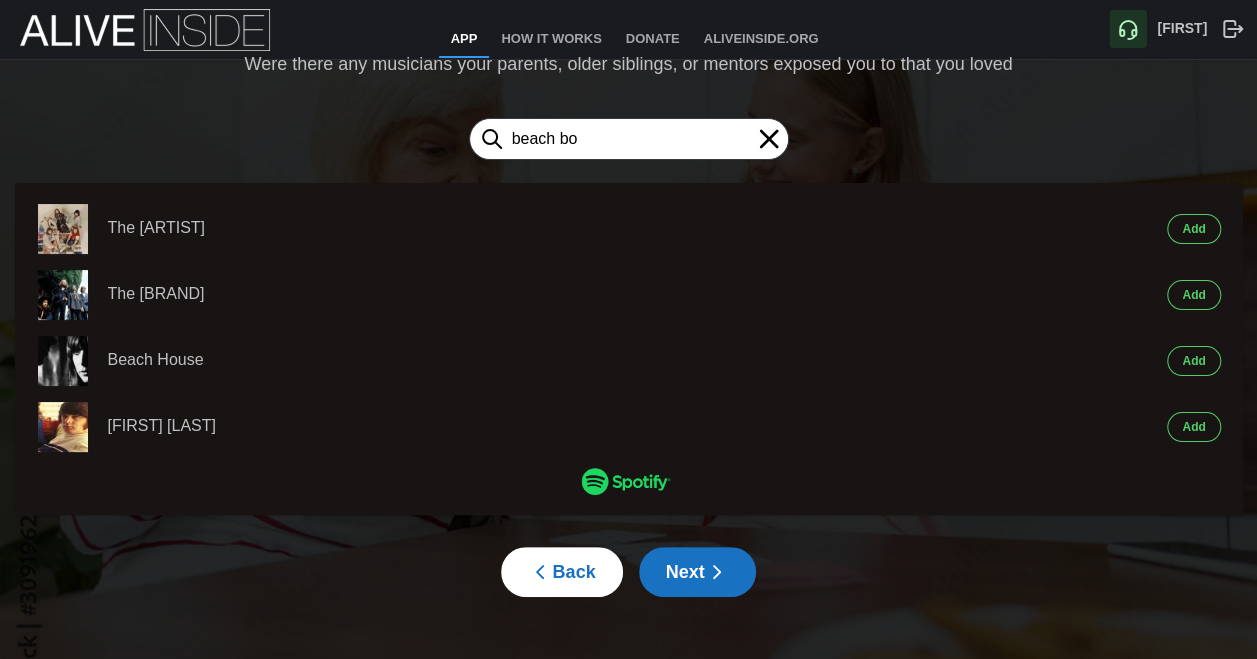 click on "Add" at bounding box center (1193, 229) 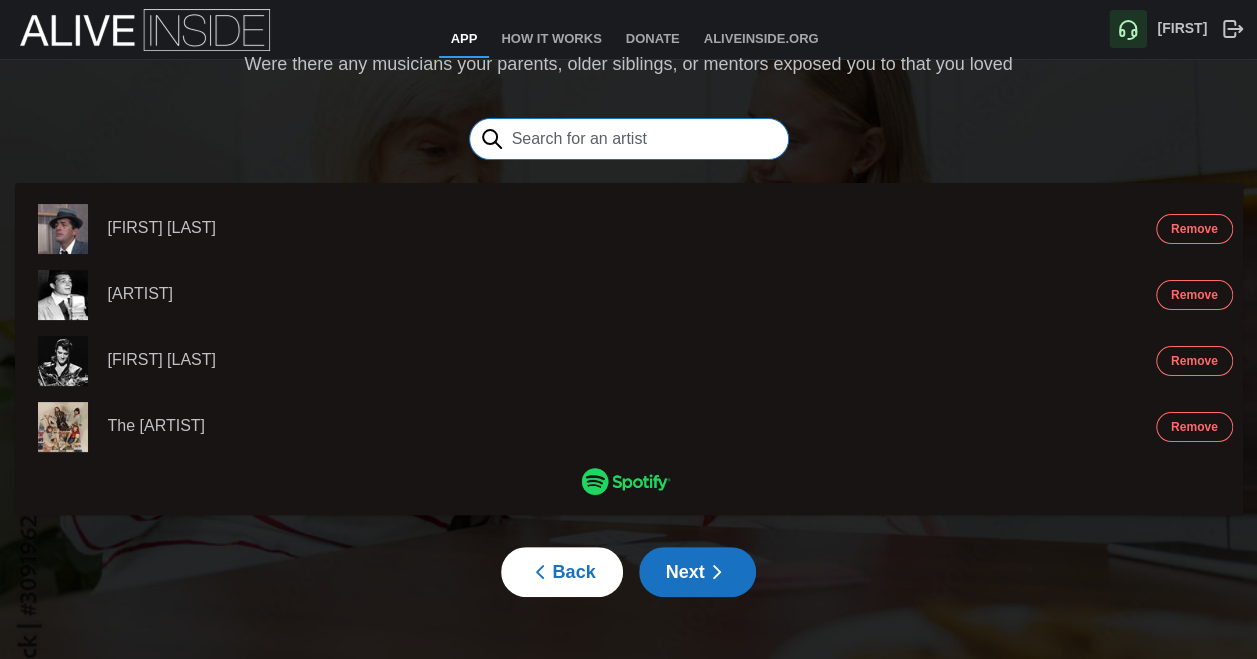 click at bounding box center [629, 139] 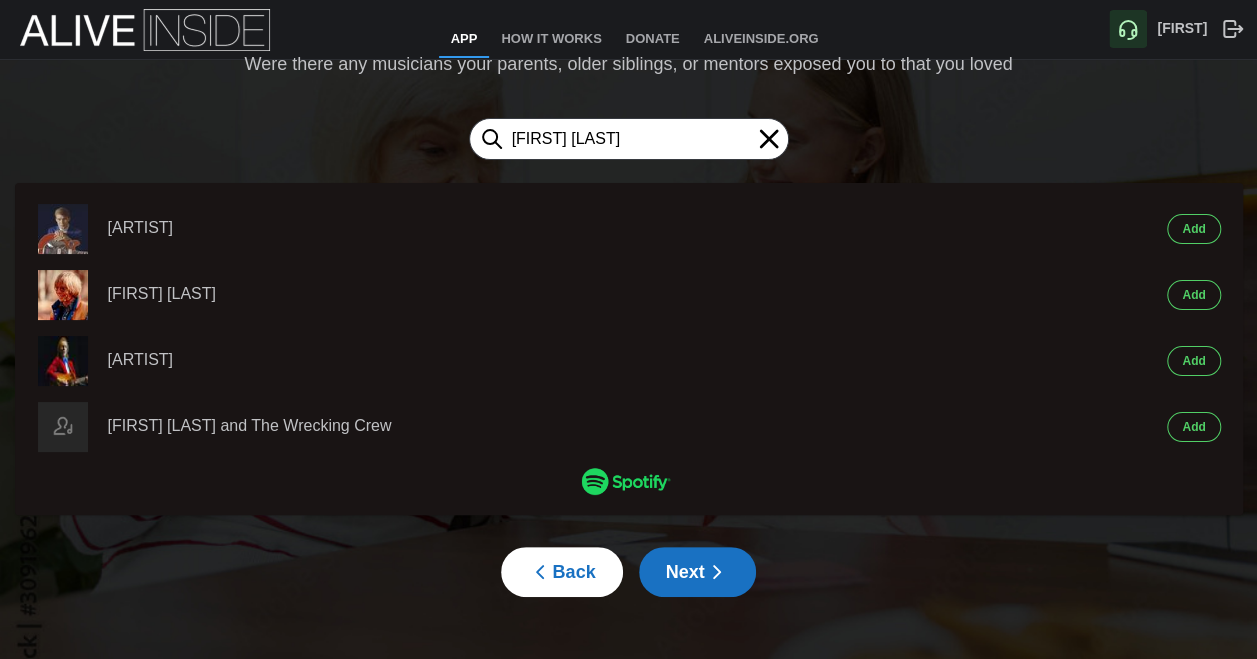 click on "Add" at bounding box center (1193, 229) 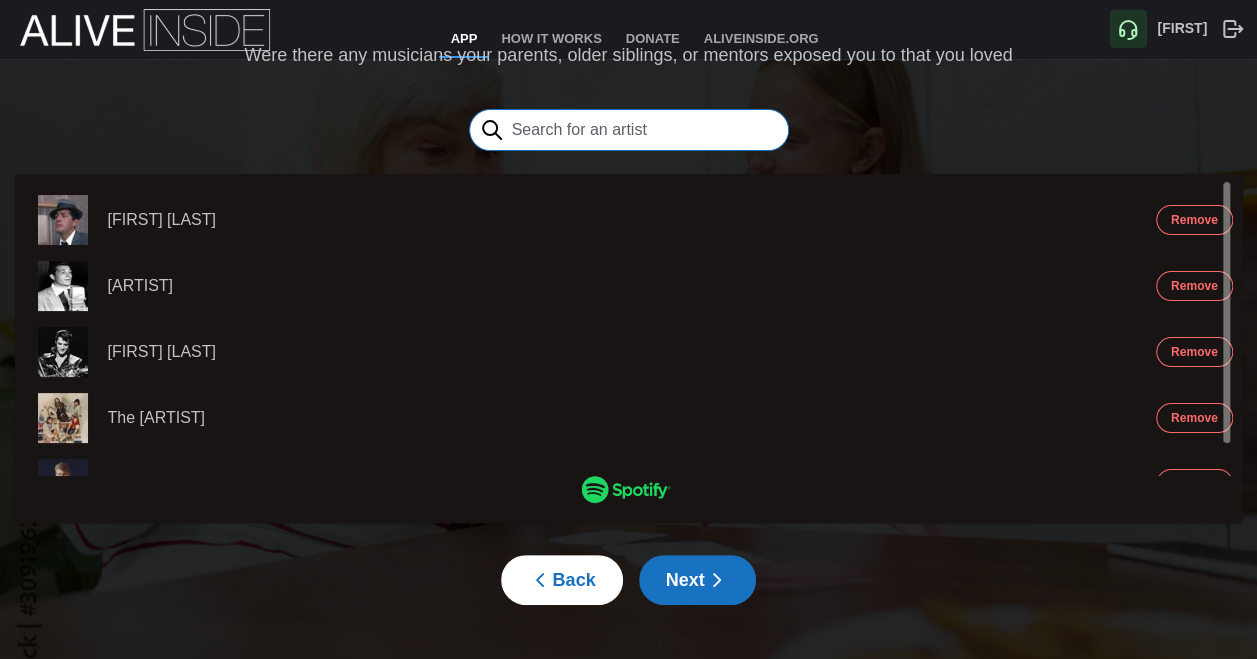 click at bounding box center (629, 130) 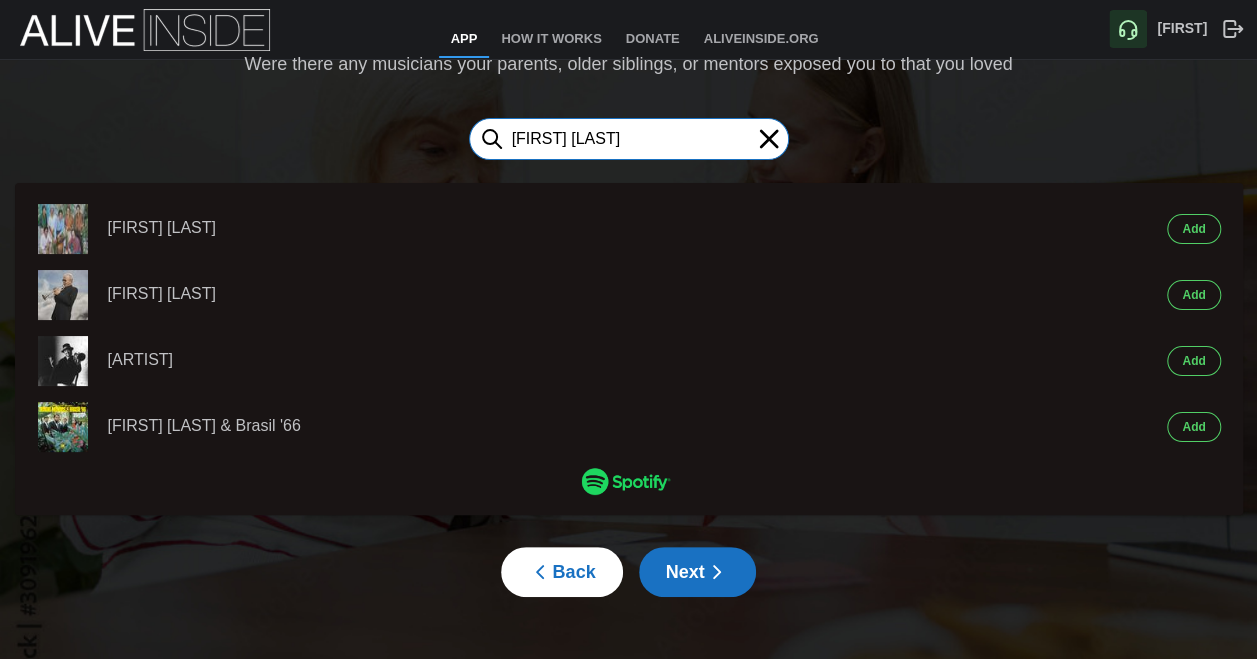 drag, startPoint x: 606, startPoint y: 149, endPoint x: 380, endPoint y: 178, distance: 227.85303 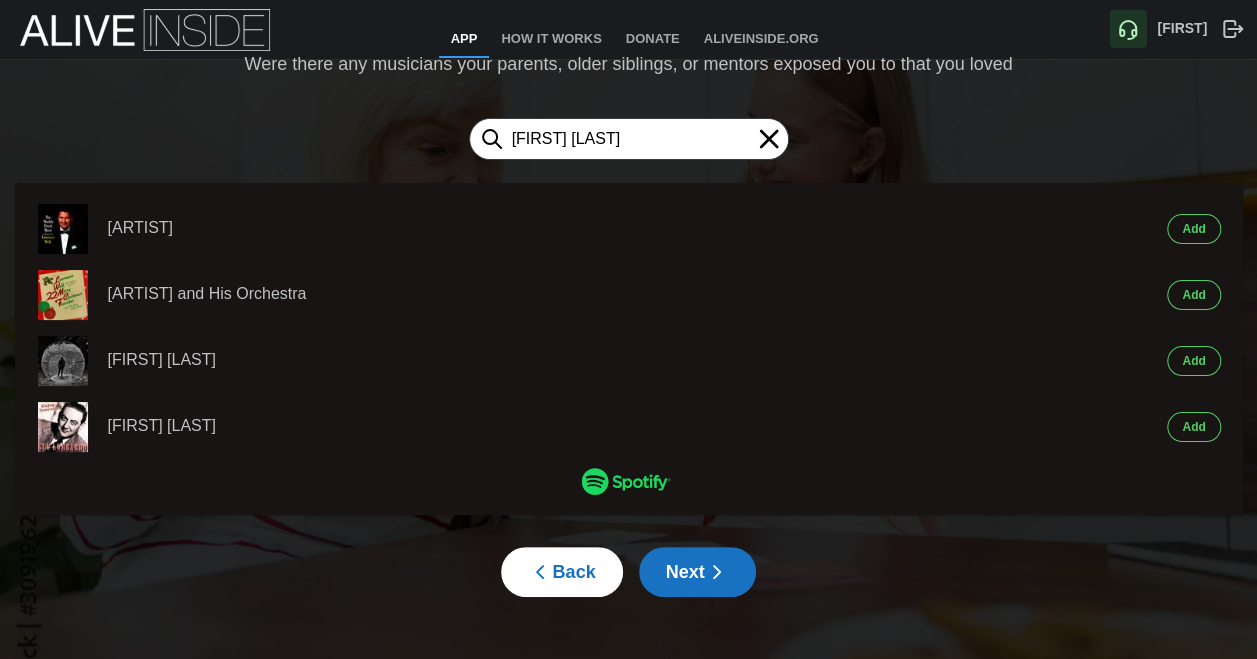 click on "Add" at bounding box center (1193, 229) 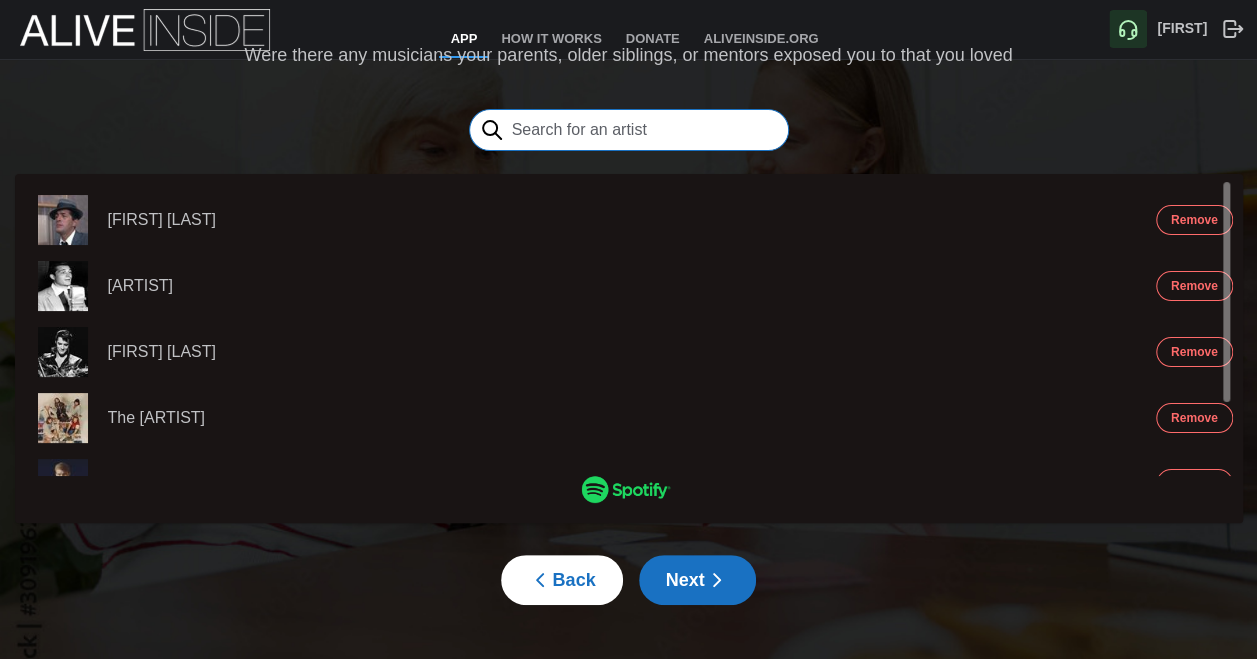 click at bounding box center [629, 130] 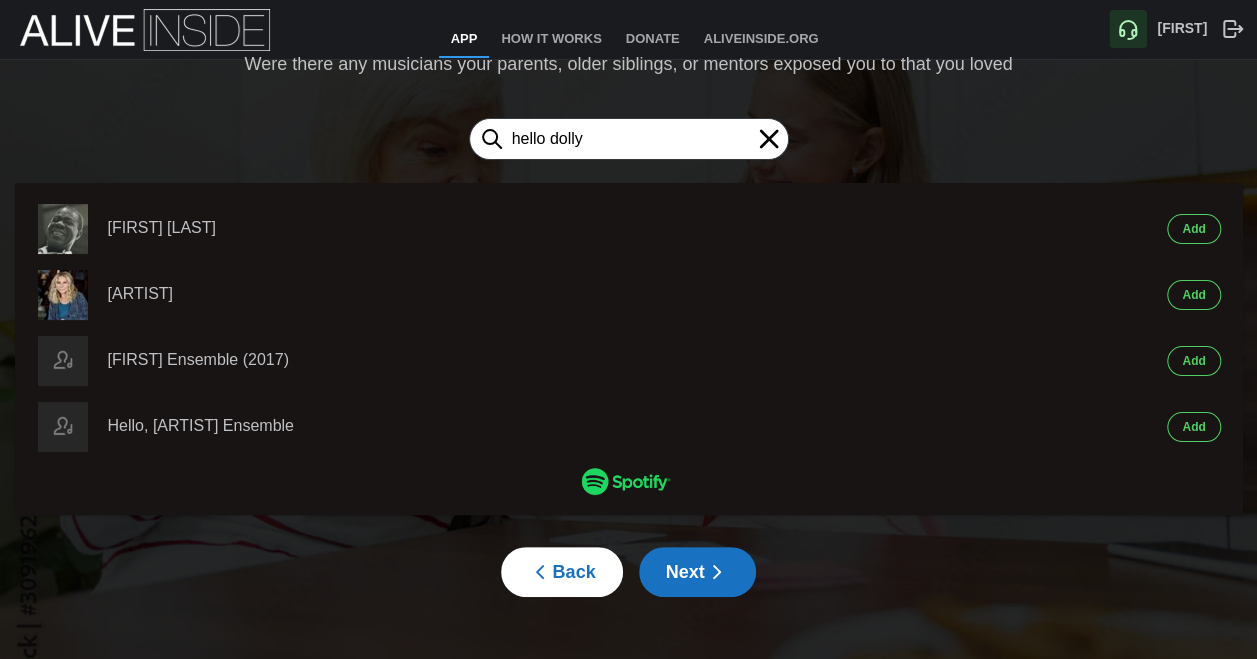 click on "Add" at bounding box center (1193, 229) 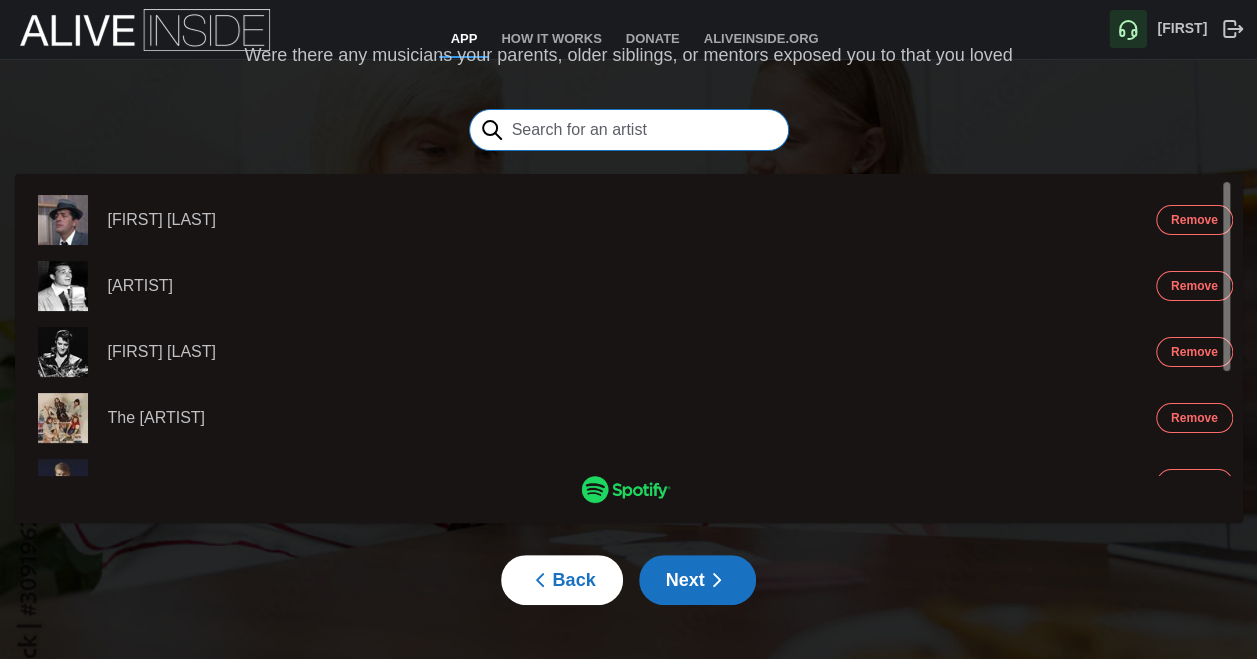 click at bounding box center [629, 130] 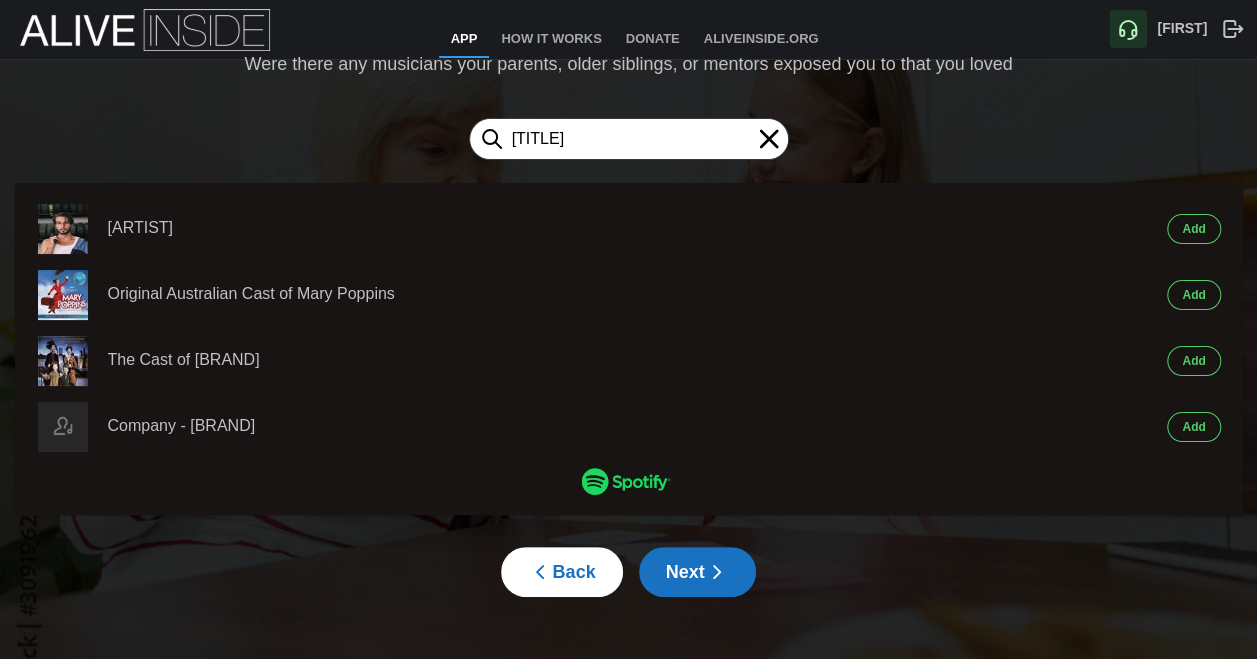 click on "Add" at bounding box center [1193, 229] 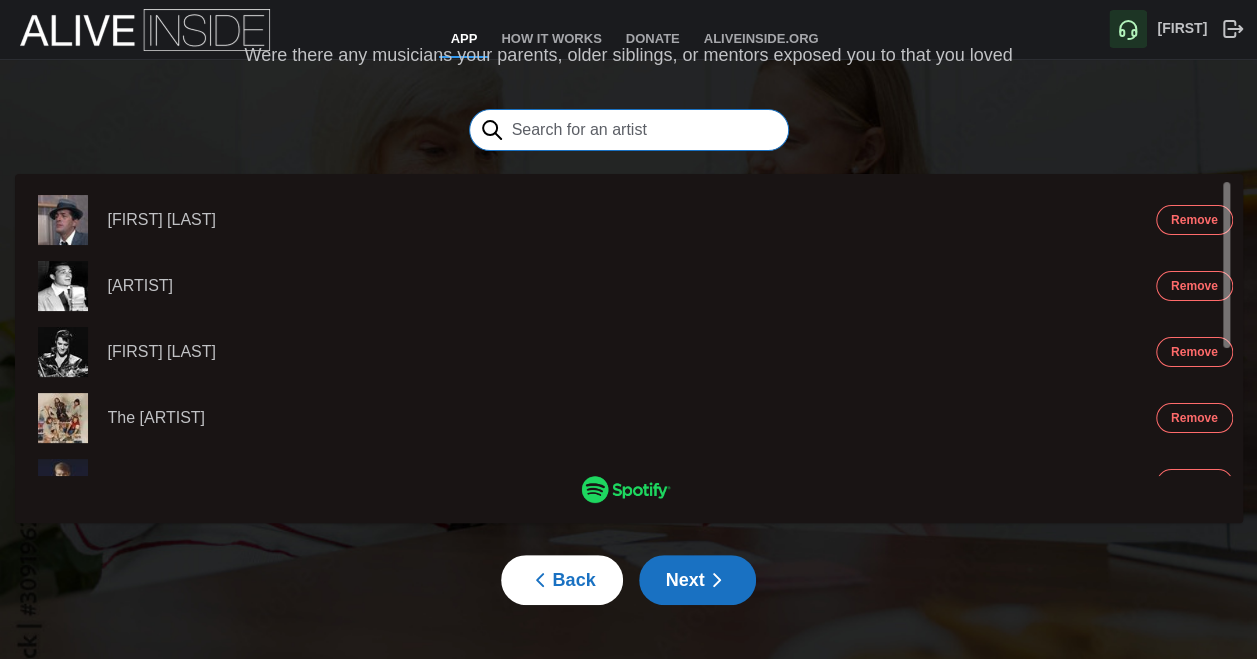 click at bounding box center [629, 130] 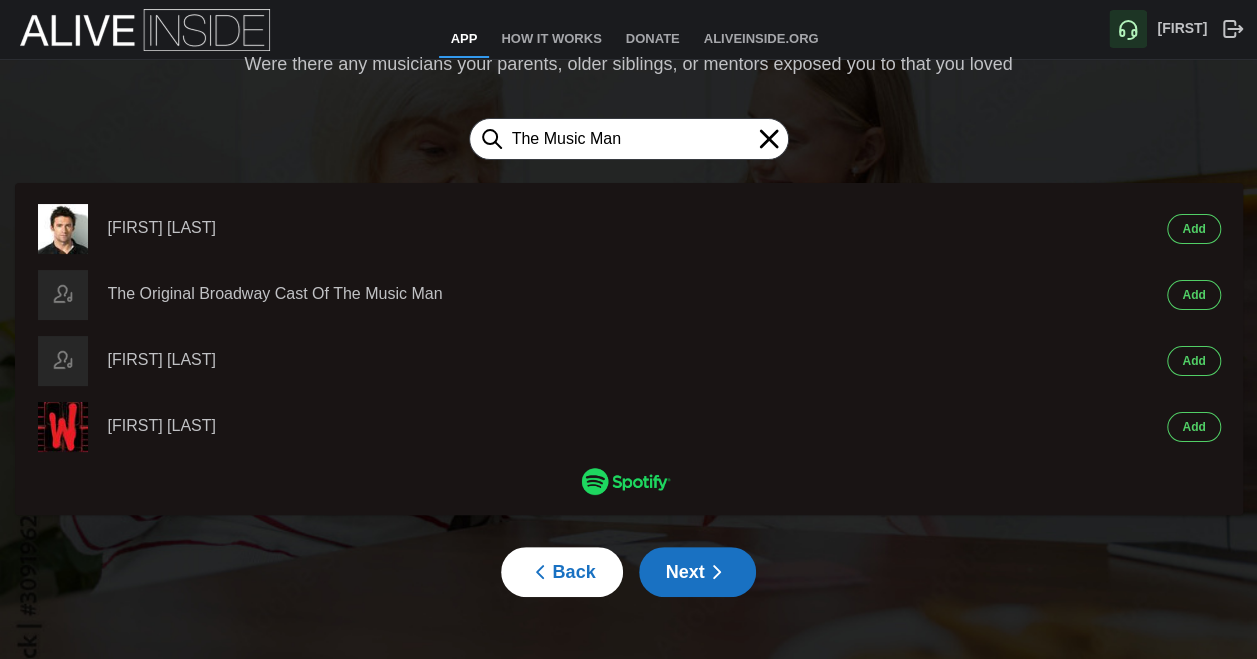 click on "Add" at bounding box center (1193, 229) 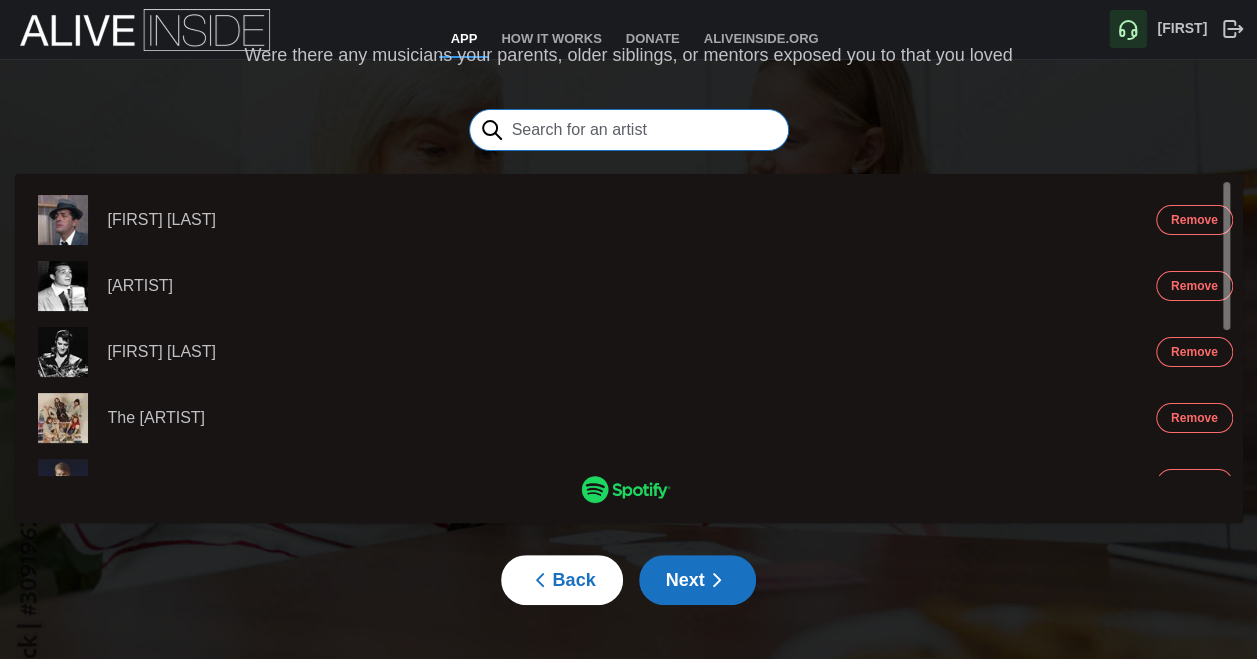 click at bounding box center [629, 130] 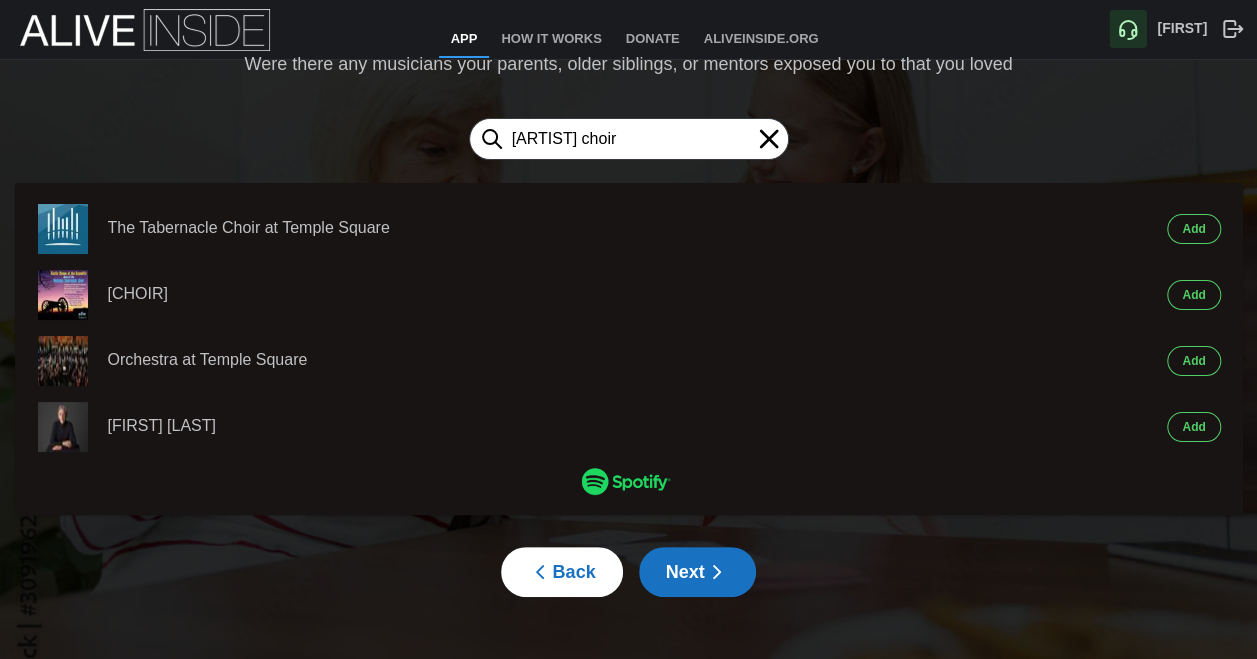 click on "Add" at bounding box center [1193, 229] 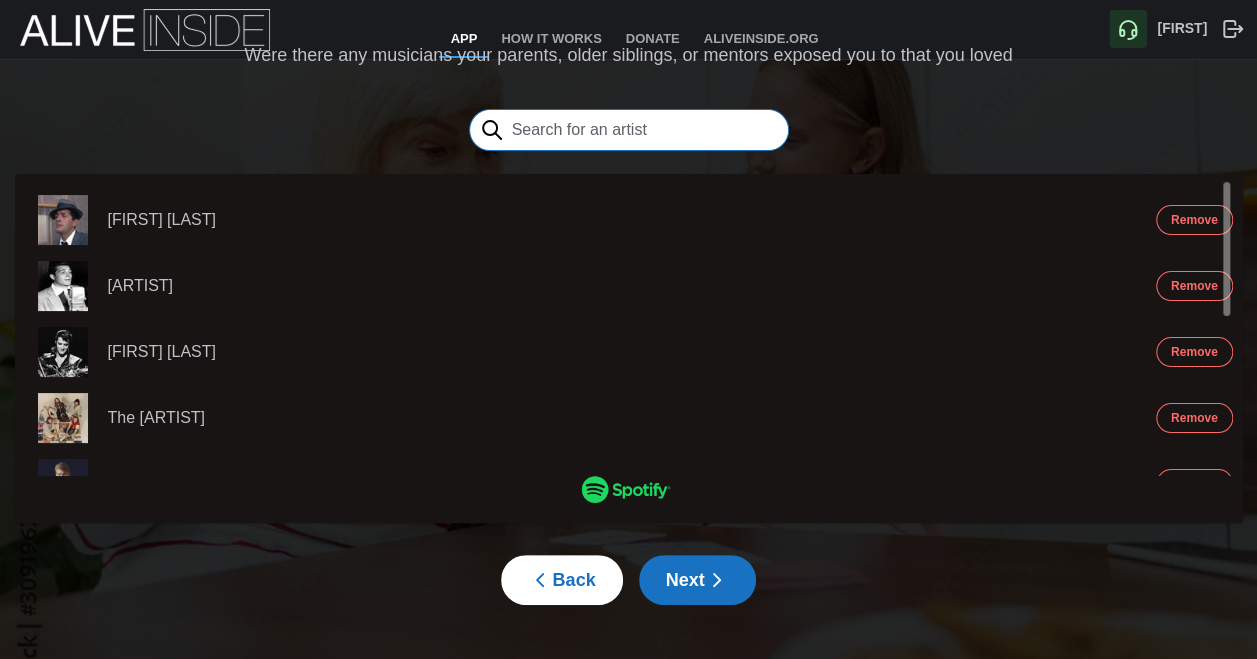click at bounding box center [629, 130] 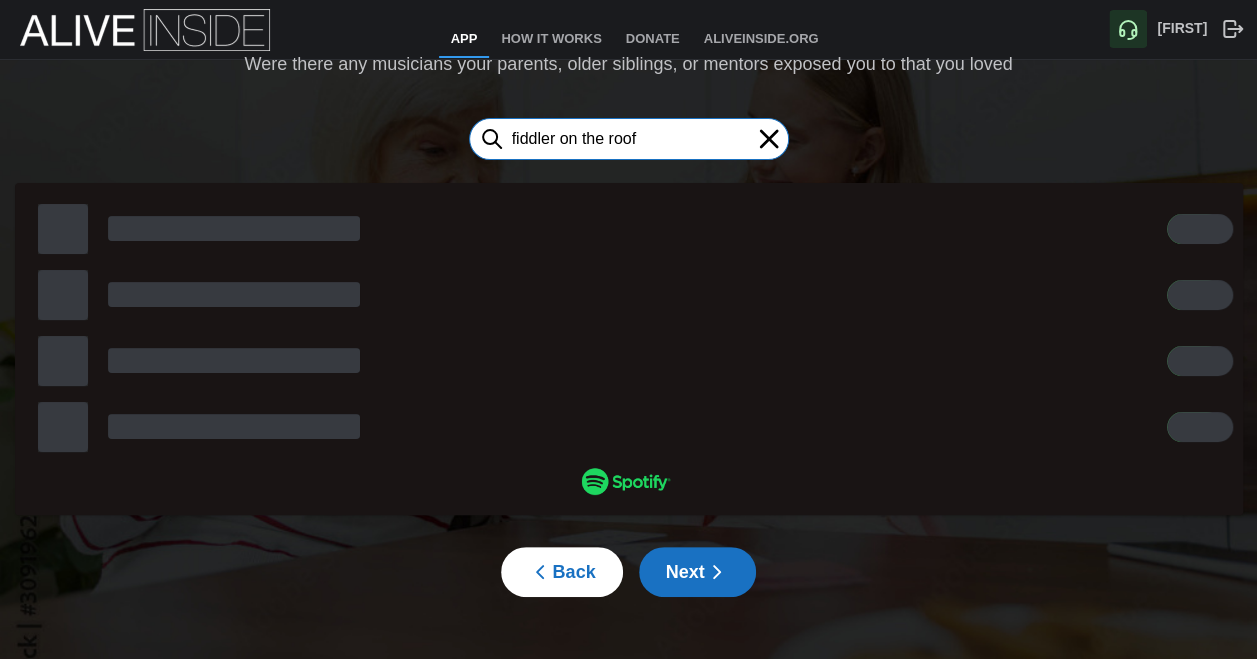type on "fiddler on the roof" 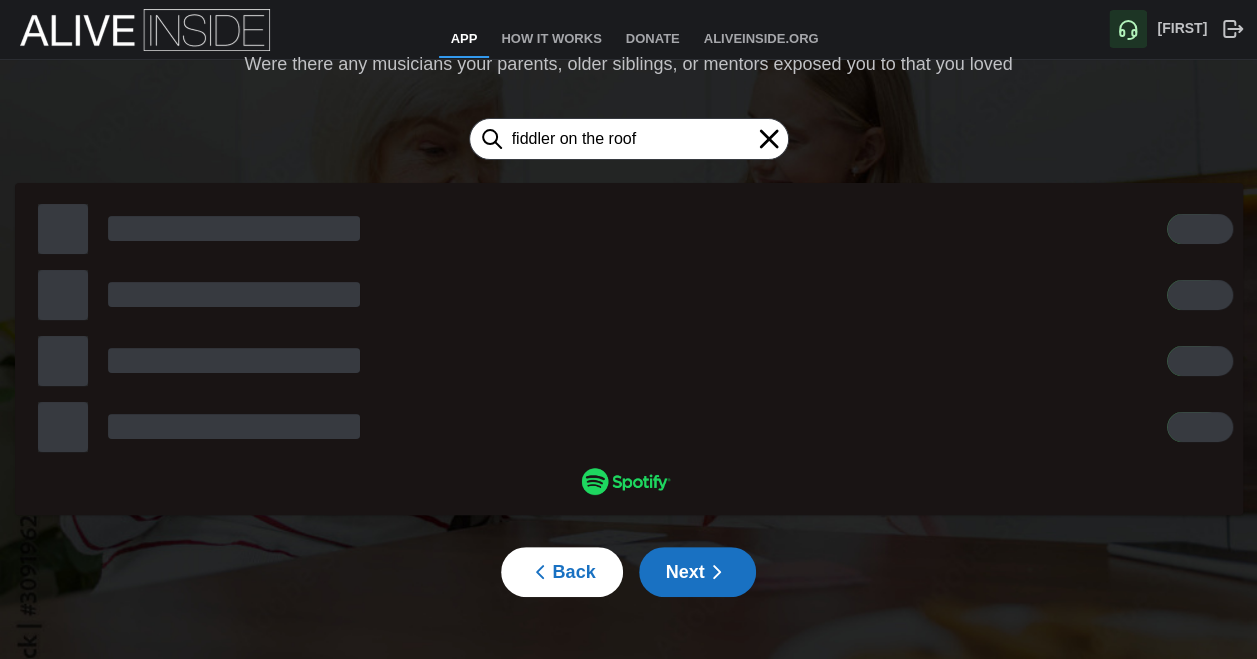 click at bounding box center (717, 572) 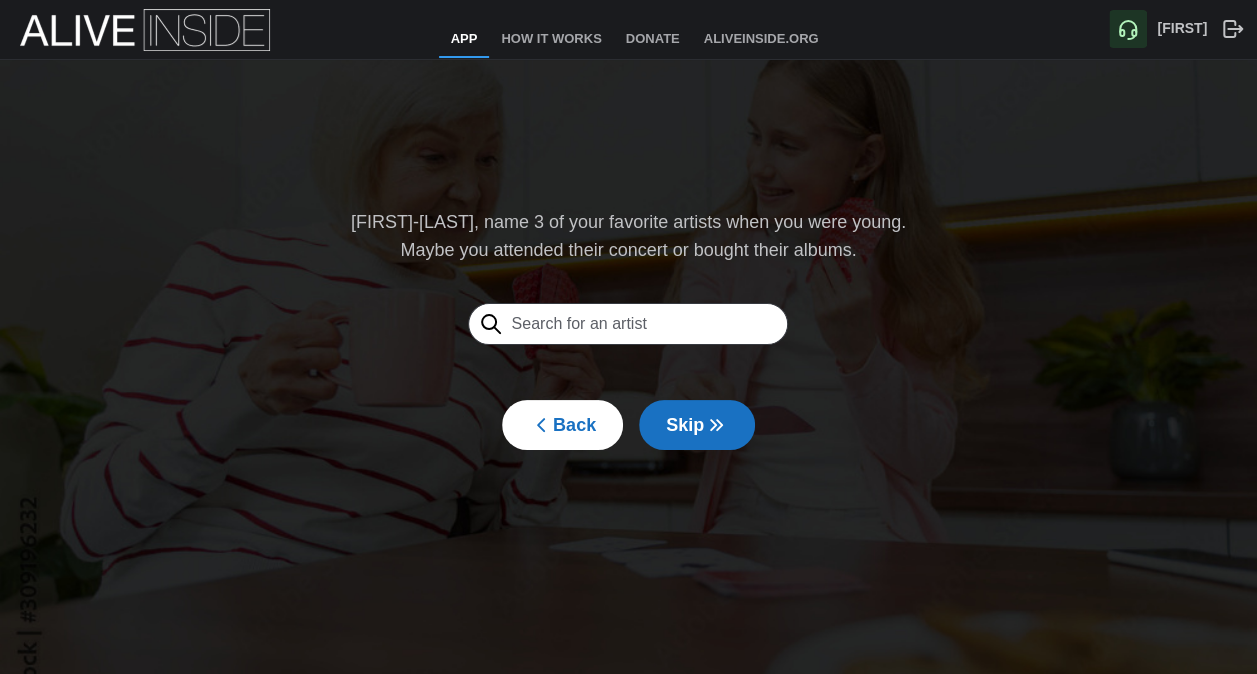 click on "Back" at bounding box center (562, 425) 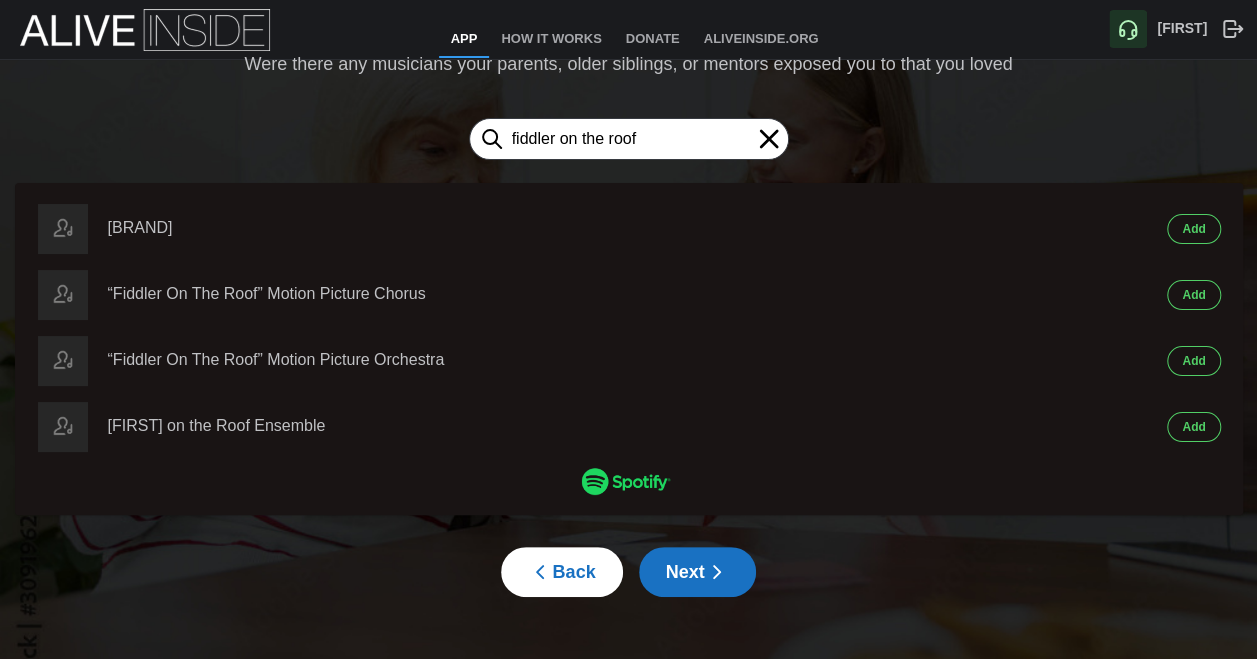 type on "fiddler on the roof" 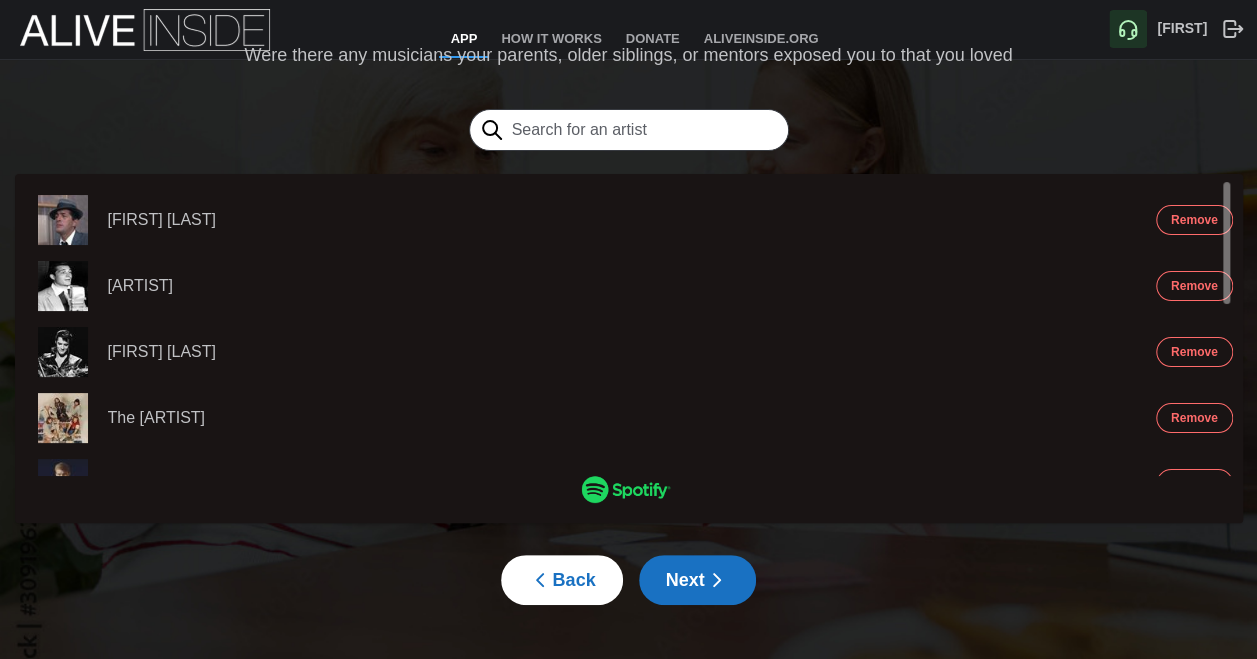 click at bounding box center [717, 580] 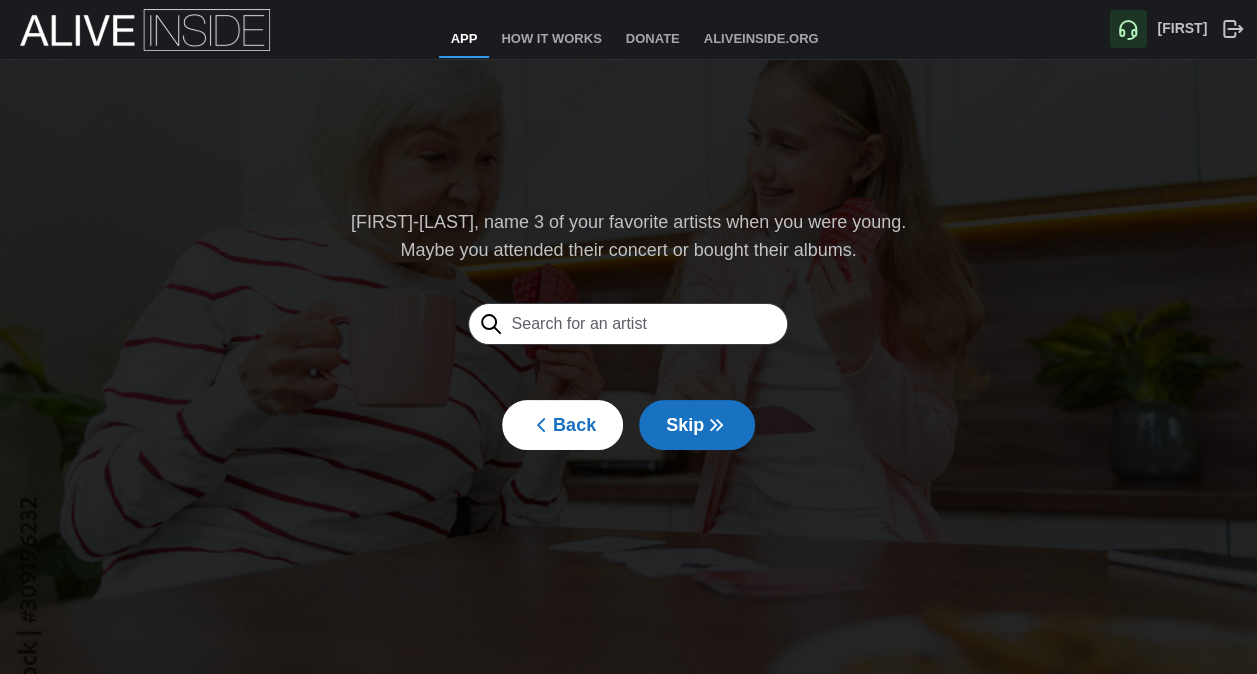 click on "Skip" at bounding box center (697, 425) 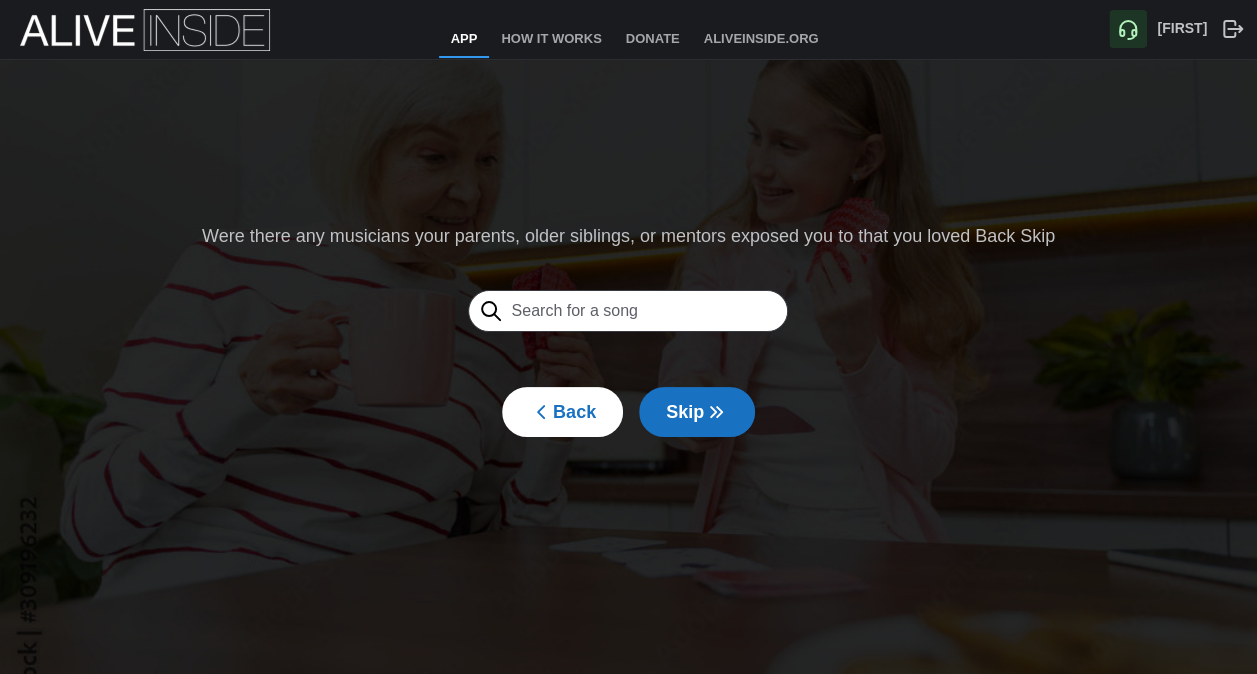 click on "Skip" at bounding box center [697, 412] 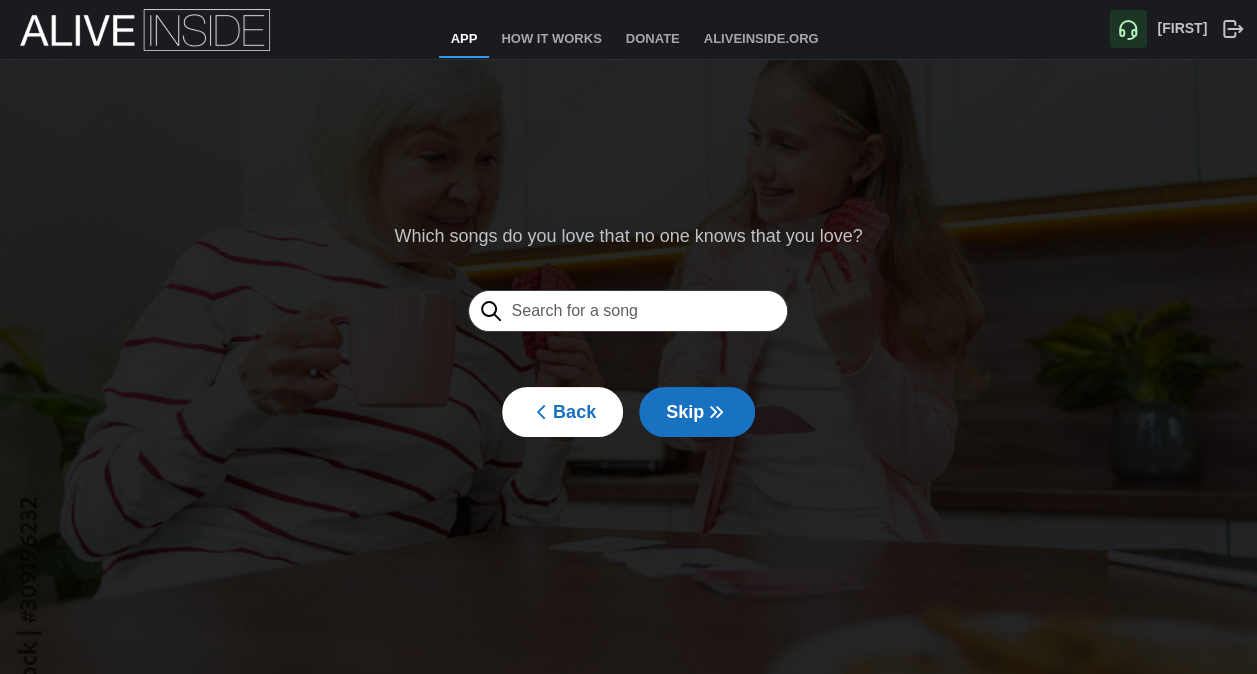 click on "Skip" at bounding box center [697, 412] 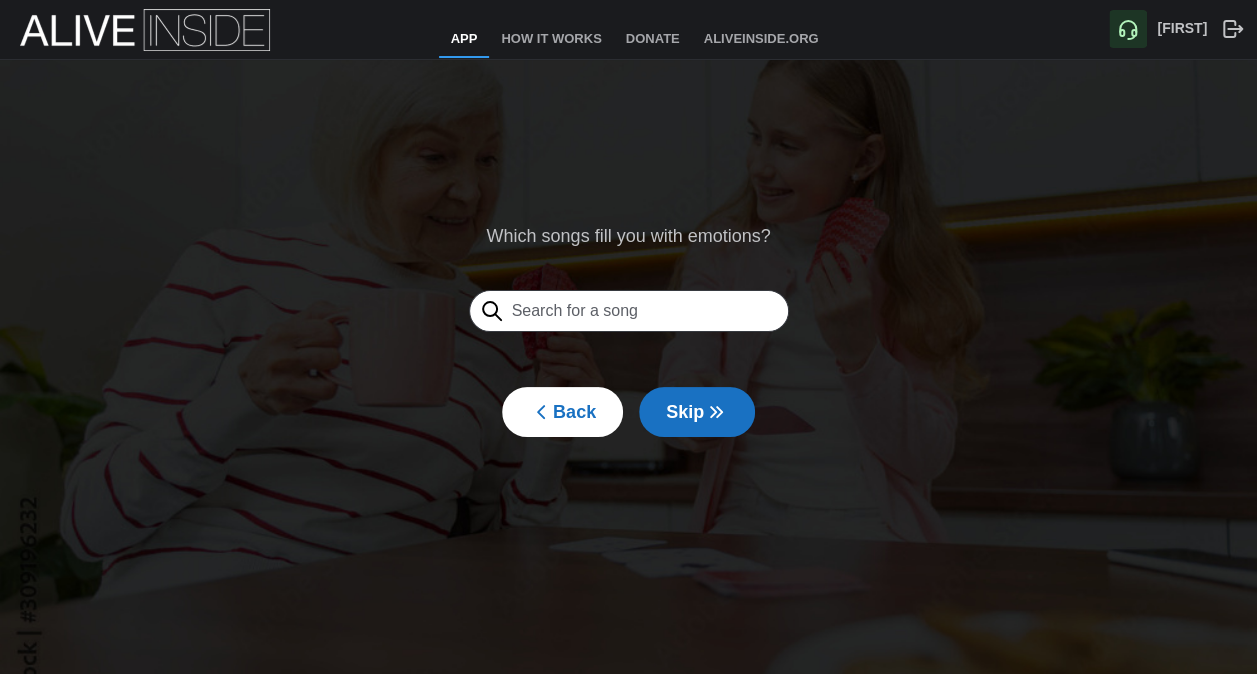 click on "Skip" at bounding box center [697, 412] 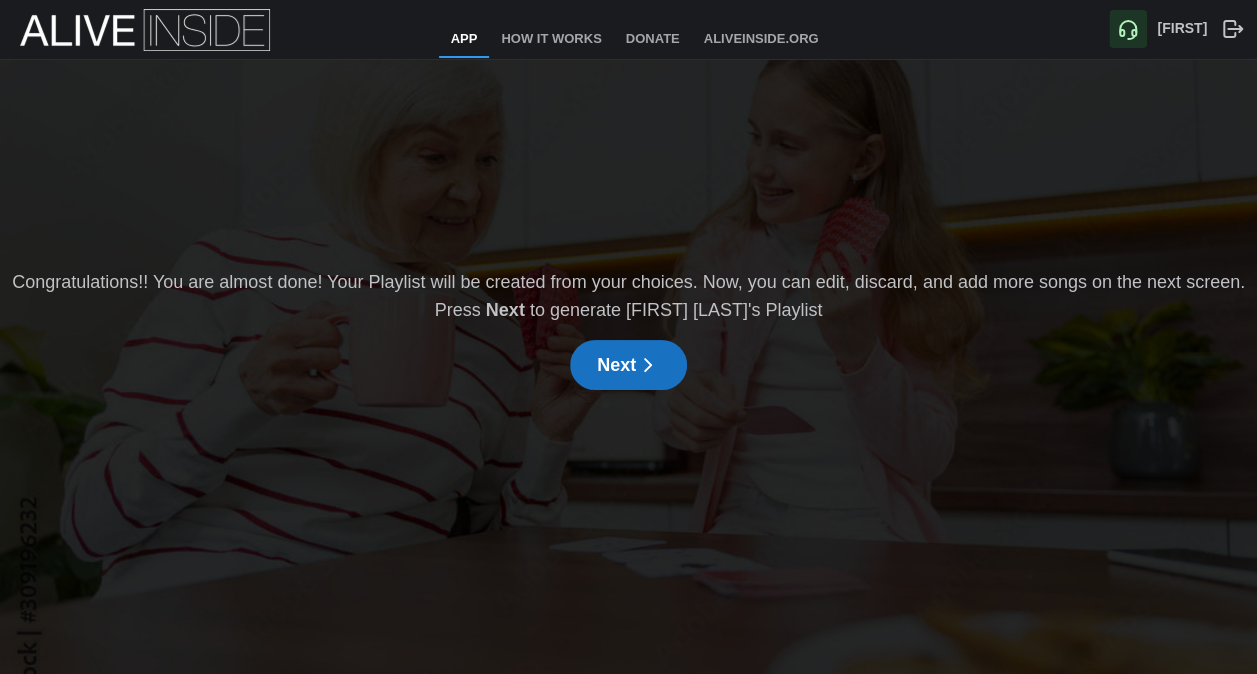 click on "Next" at bounding box center [628, 365] 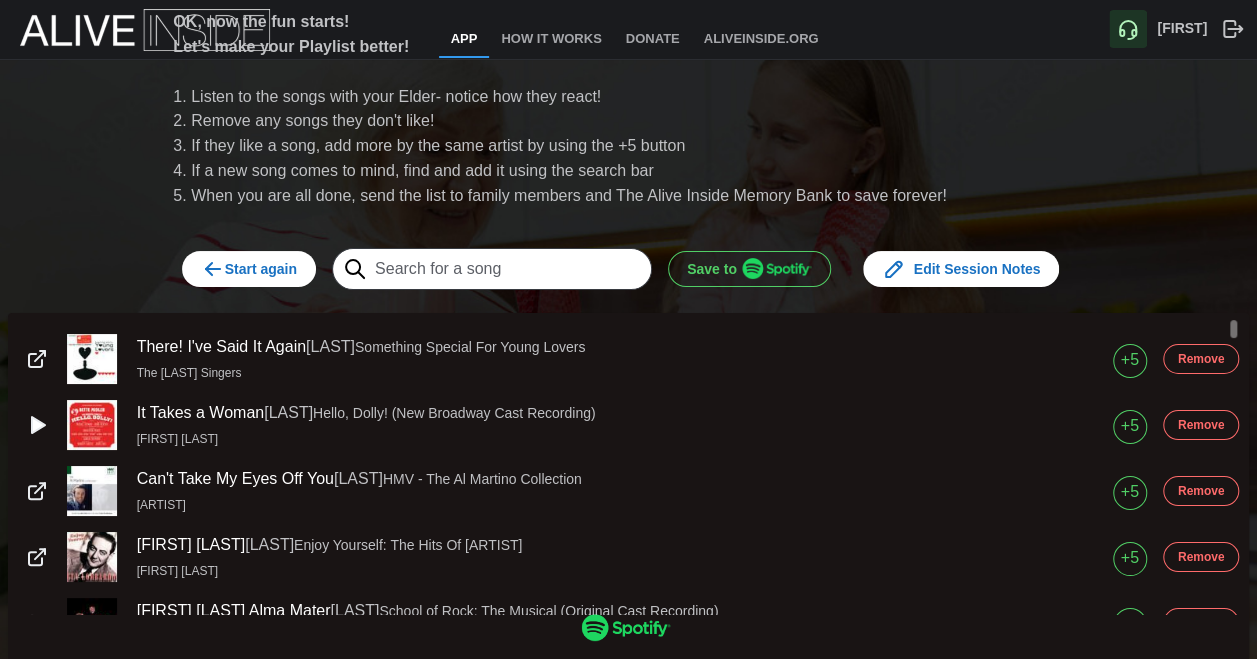 click on "Save to" at bounding box center [749, 269] 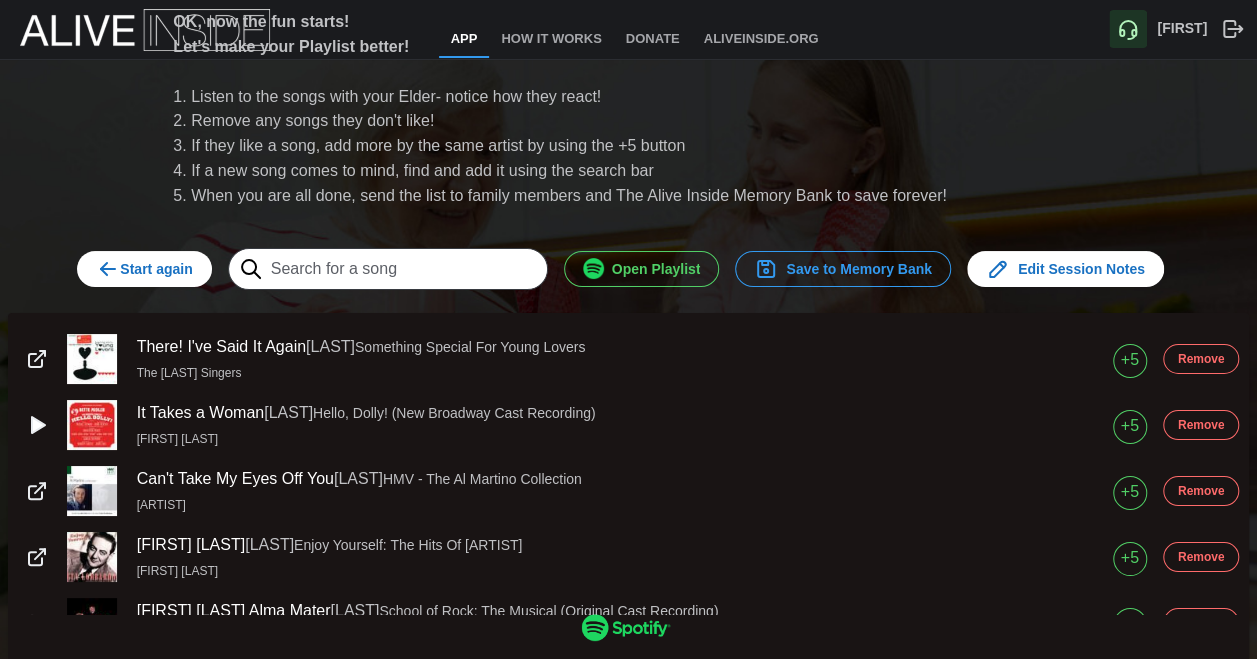 click on "Save to Memory Bank" at bounding box center (843, 269) 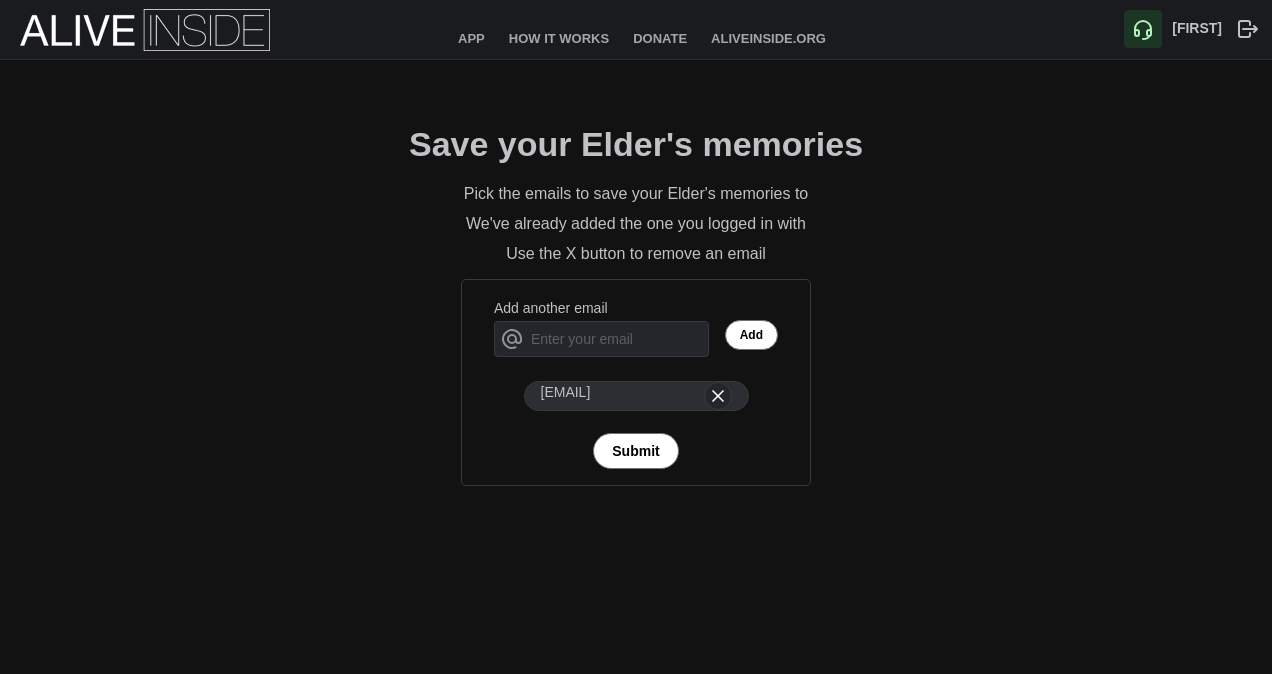 click on "Submit" at bounding box center (635, 451) 